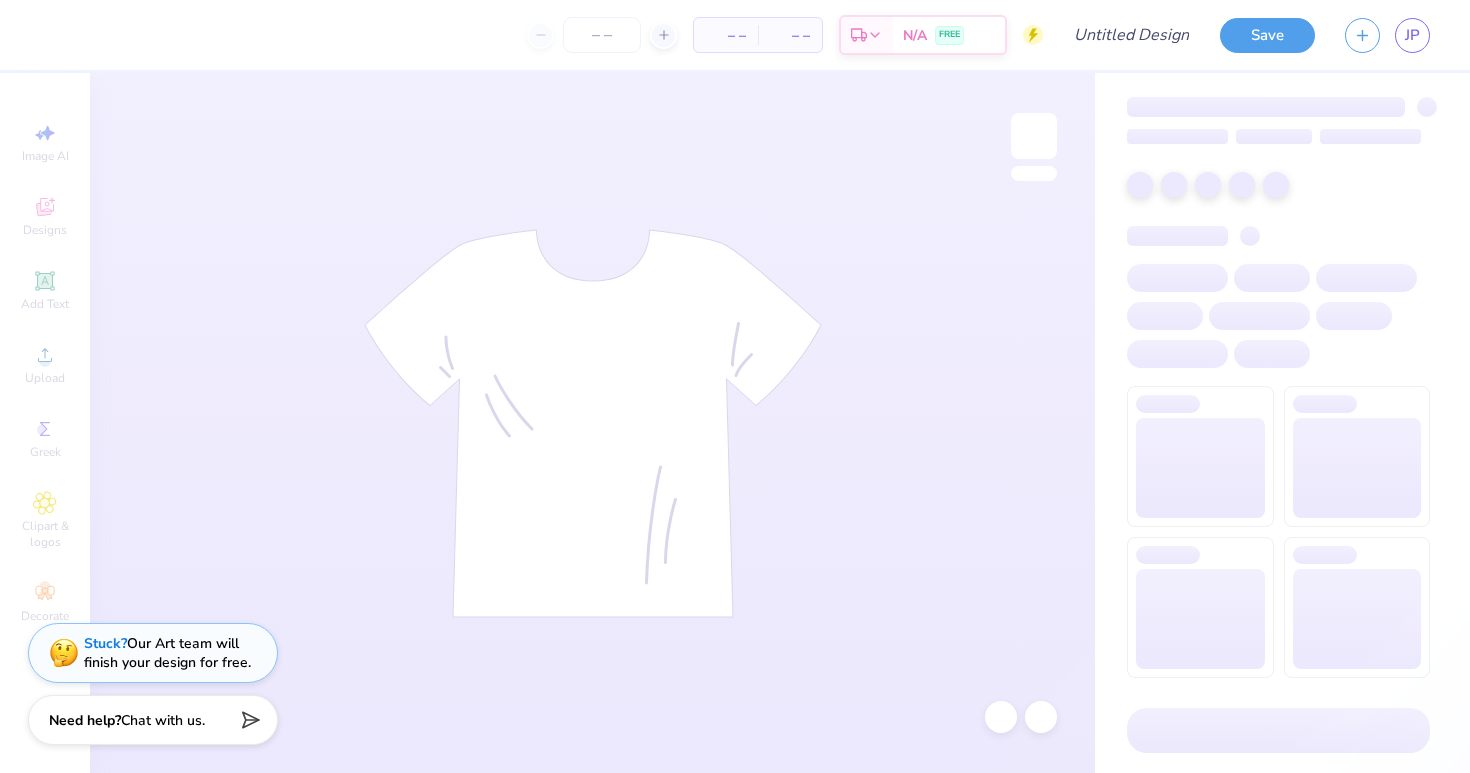 scroll, scrollTop: 0, scrollLeft: 0, axis: both 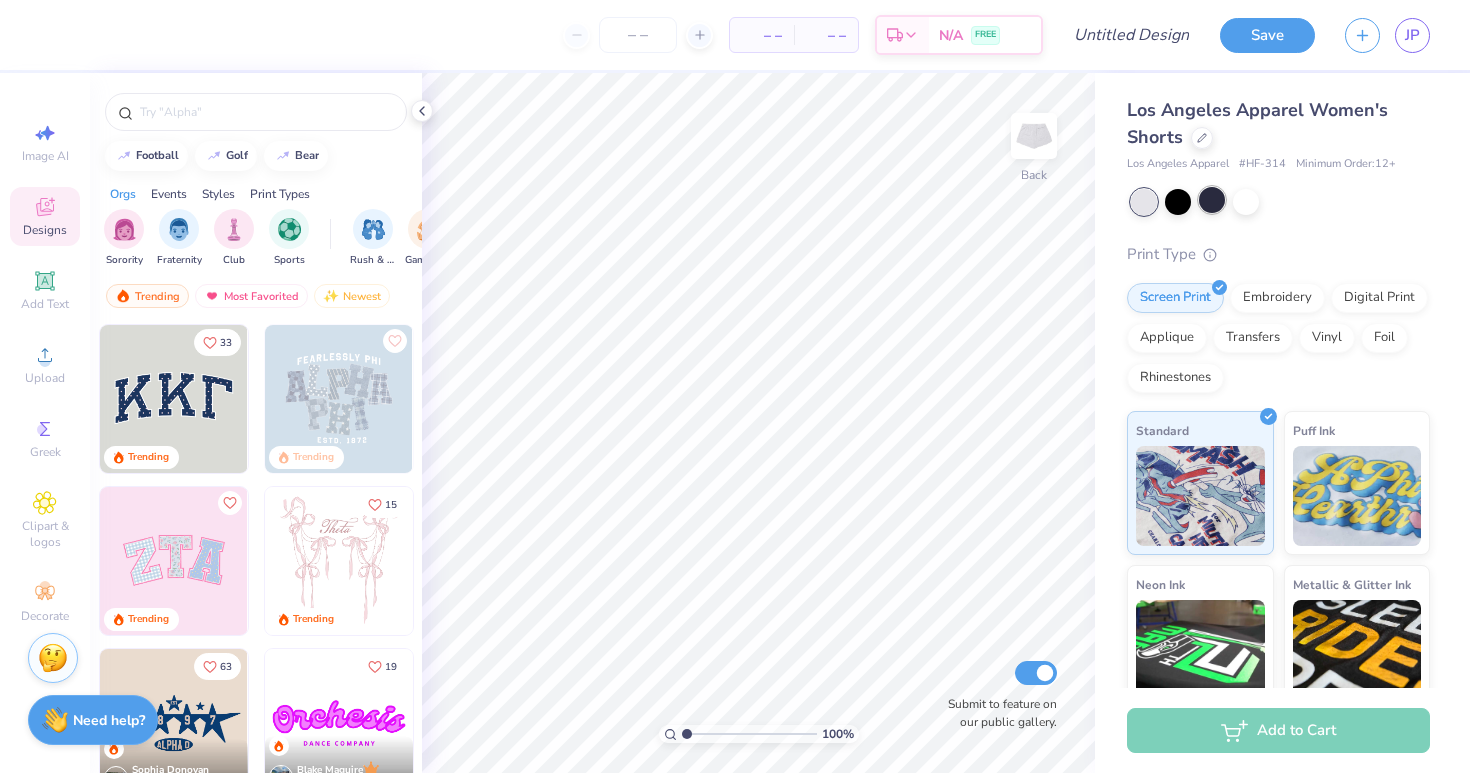 click at bounding box center [1212, 200] 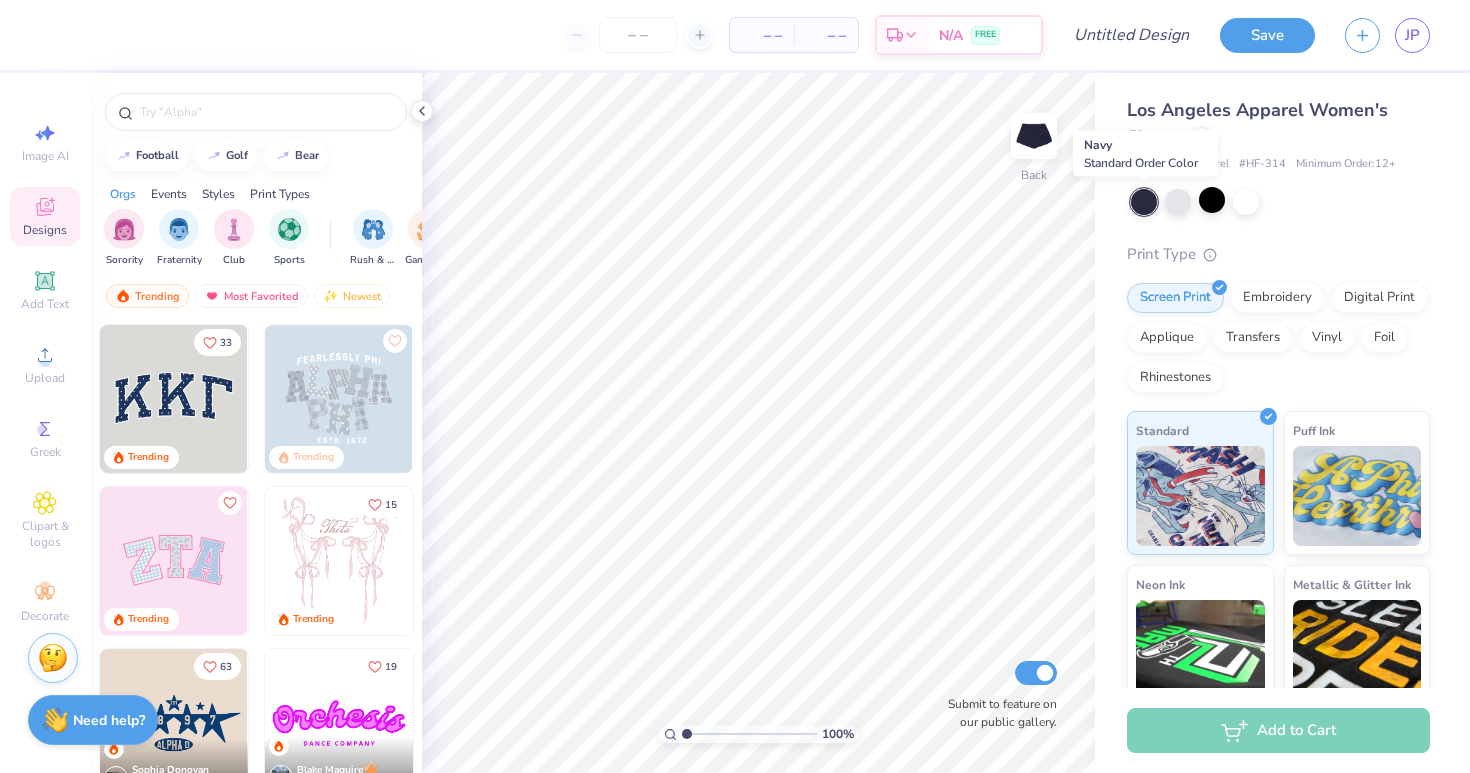 click at bounding box center [1144, 202] 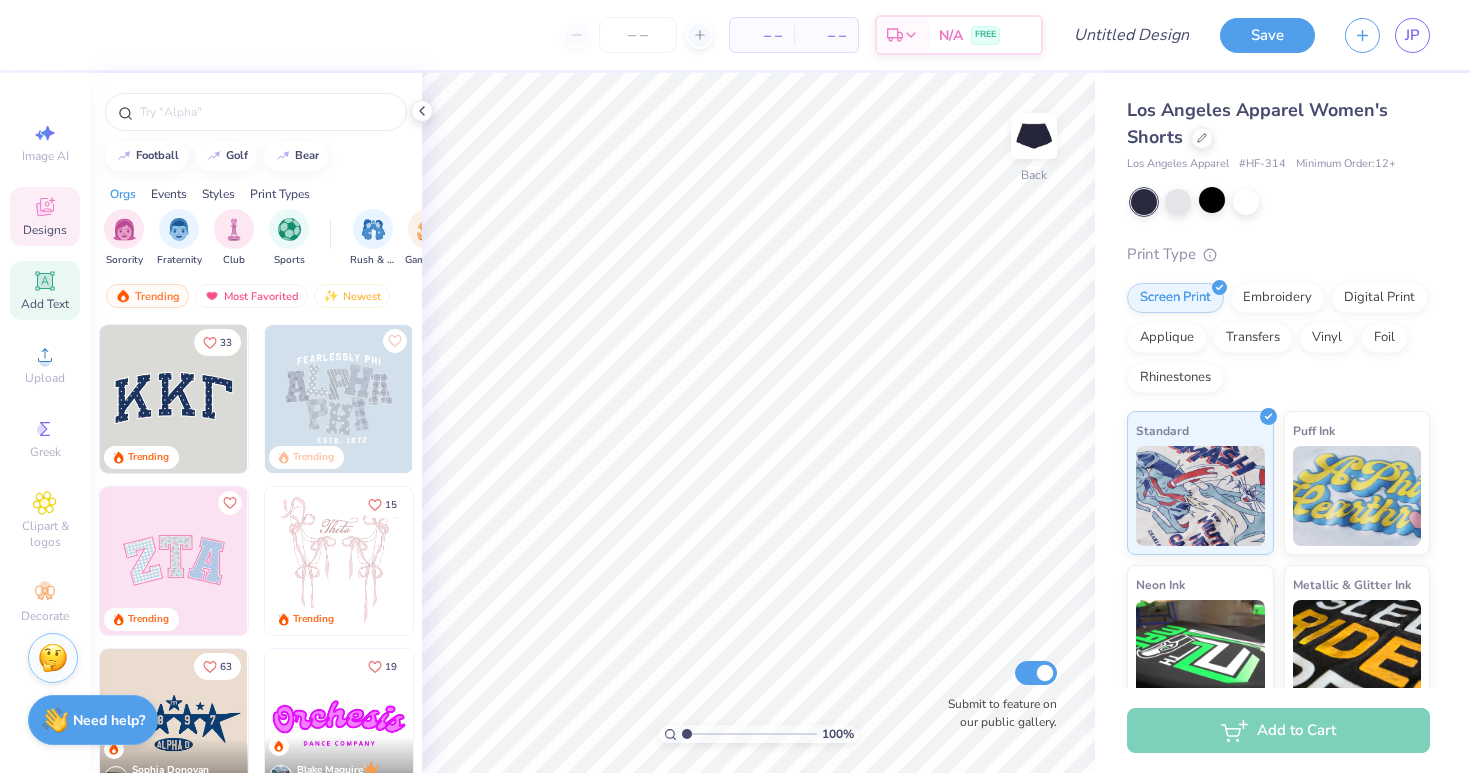 click on "Add Text" at bounding box center [45, 304] 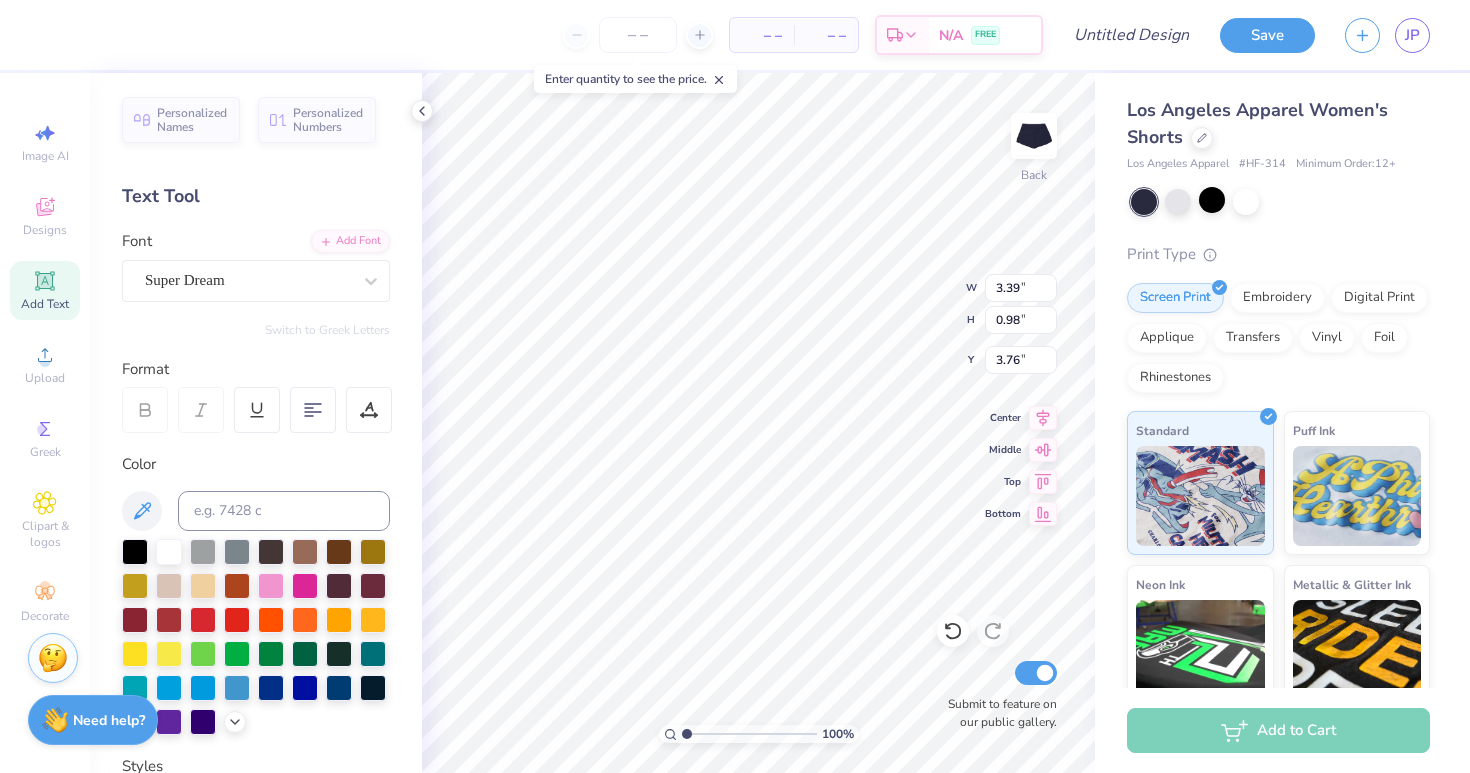 scroll, scrollTop: 0, scrollLeft: 0, axis: both 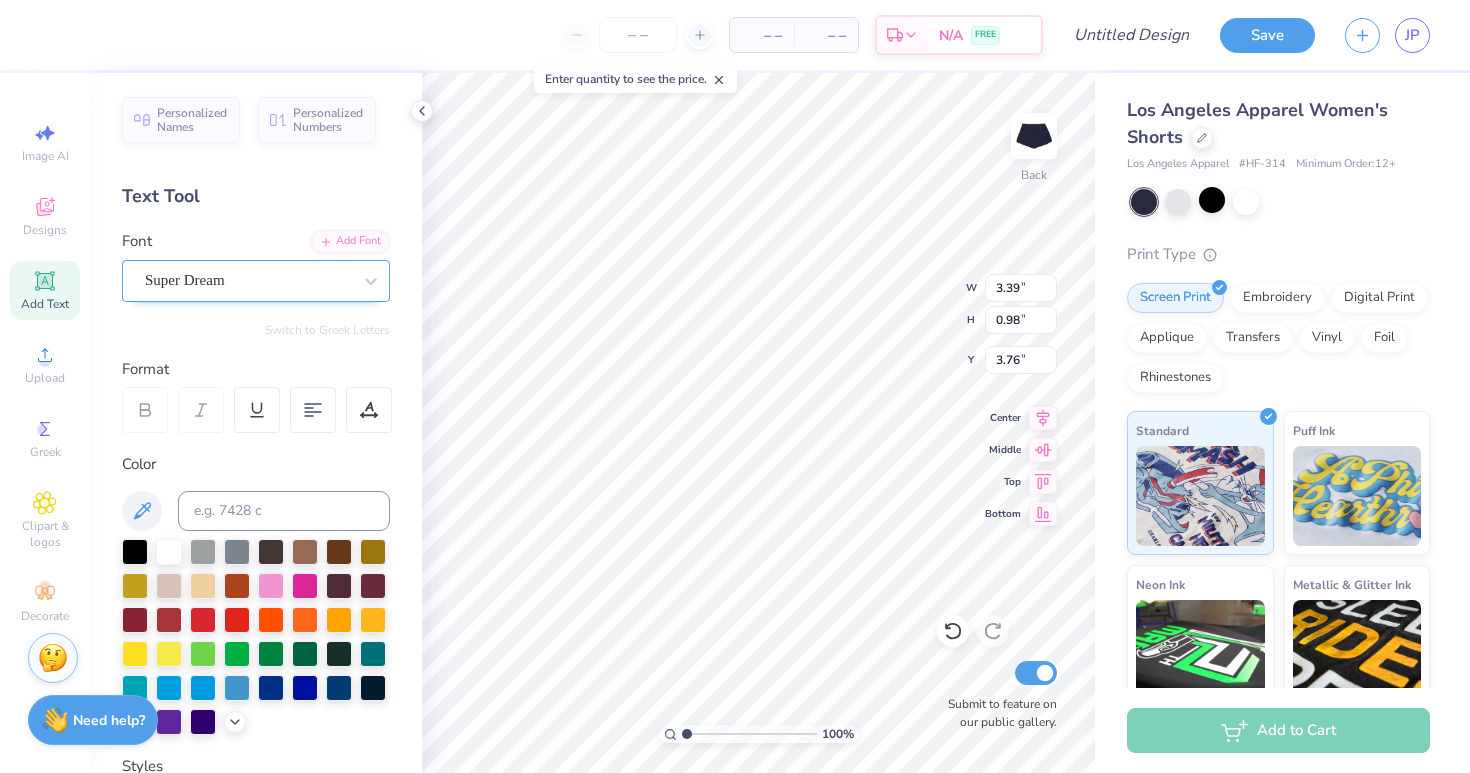 type on "AOE" 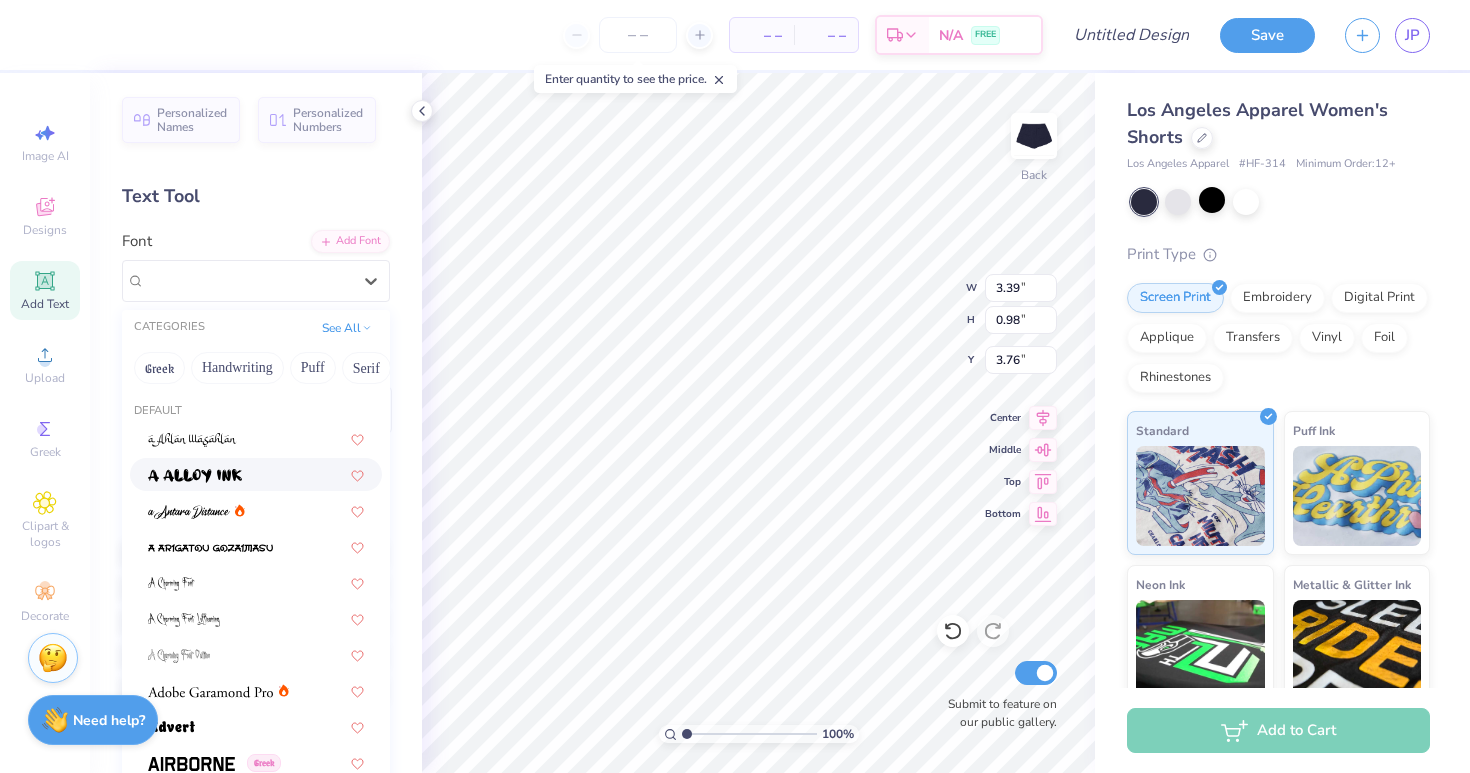 click at bounding box center (256, 474) 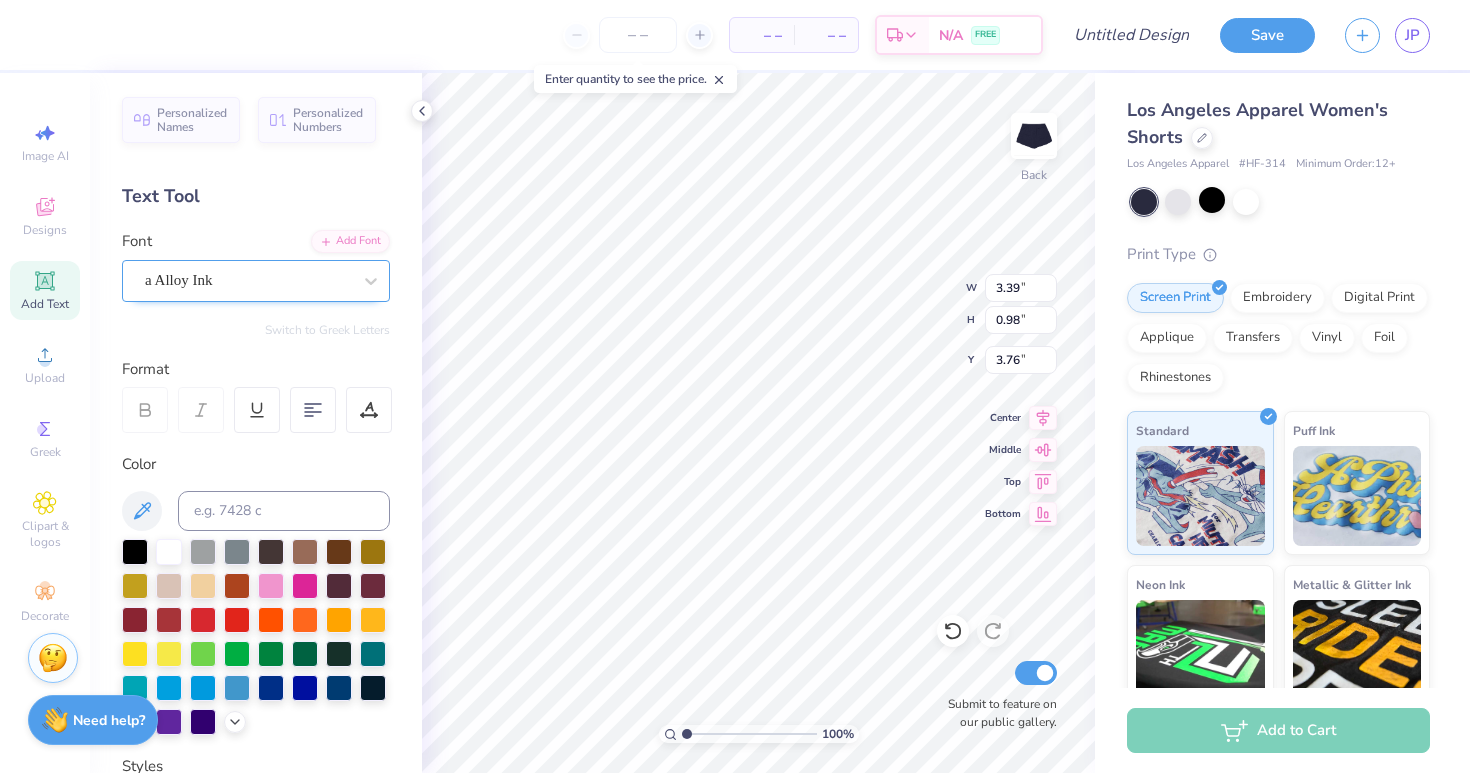 click on "a Alloy Ink" at bounding box center (248, 280) 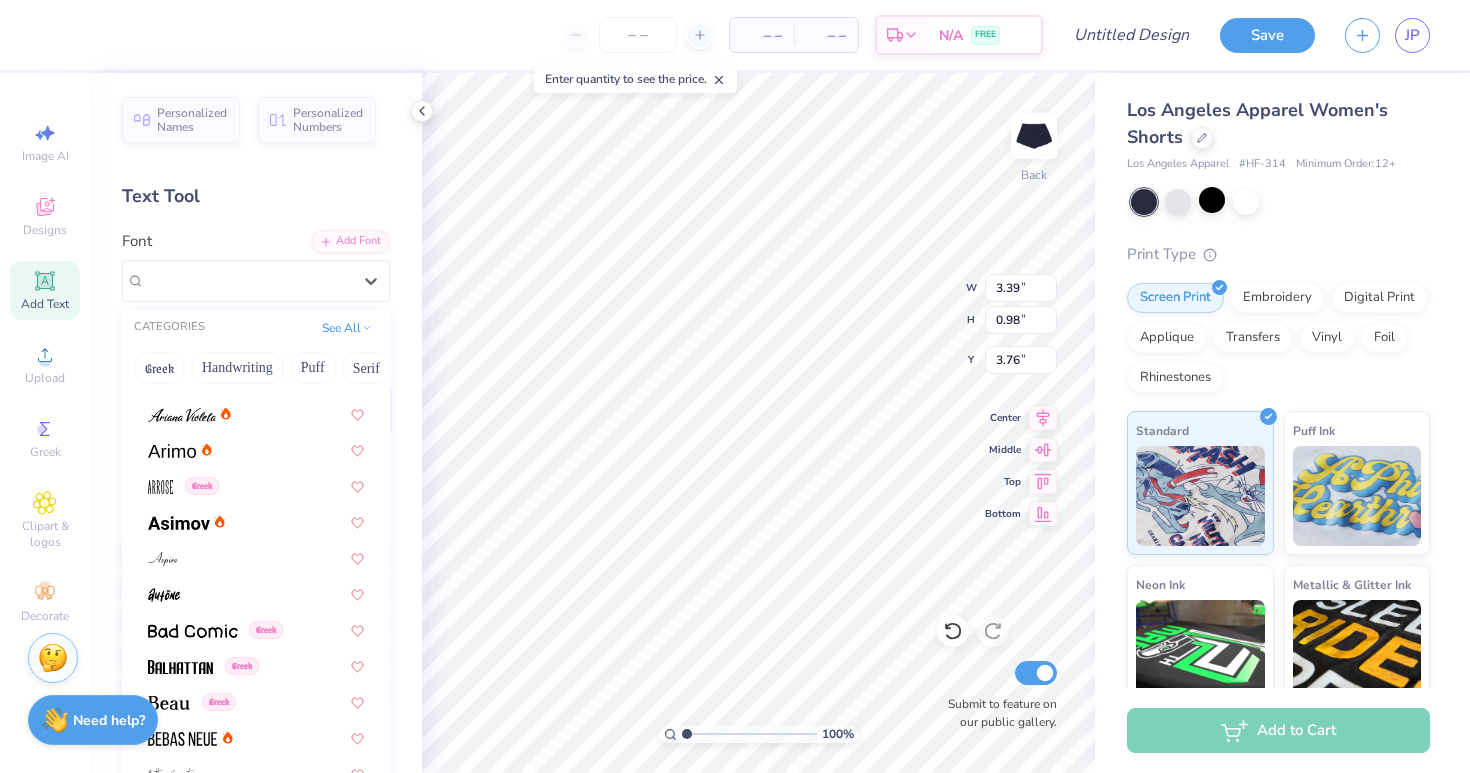 scroll, scrollTop: 639, scrollLeft: 0, axis: vertical 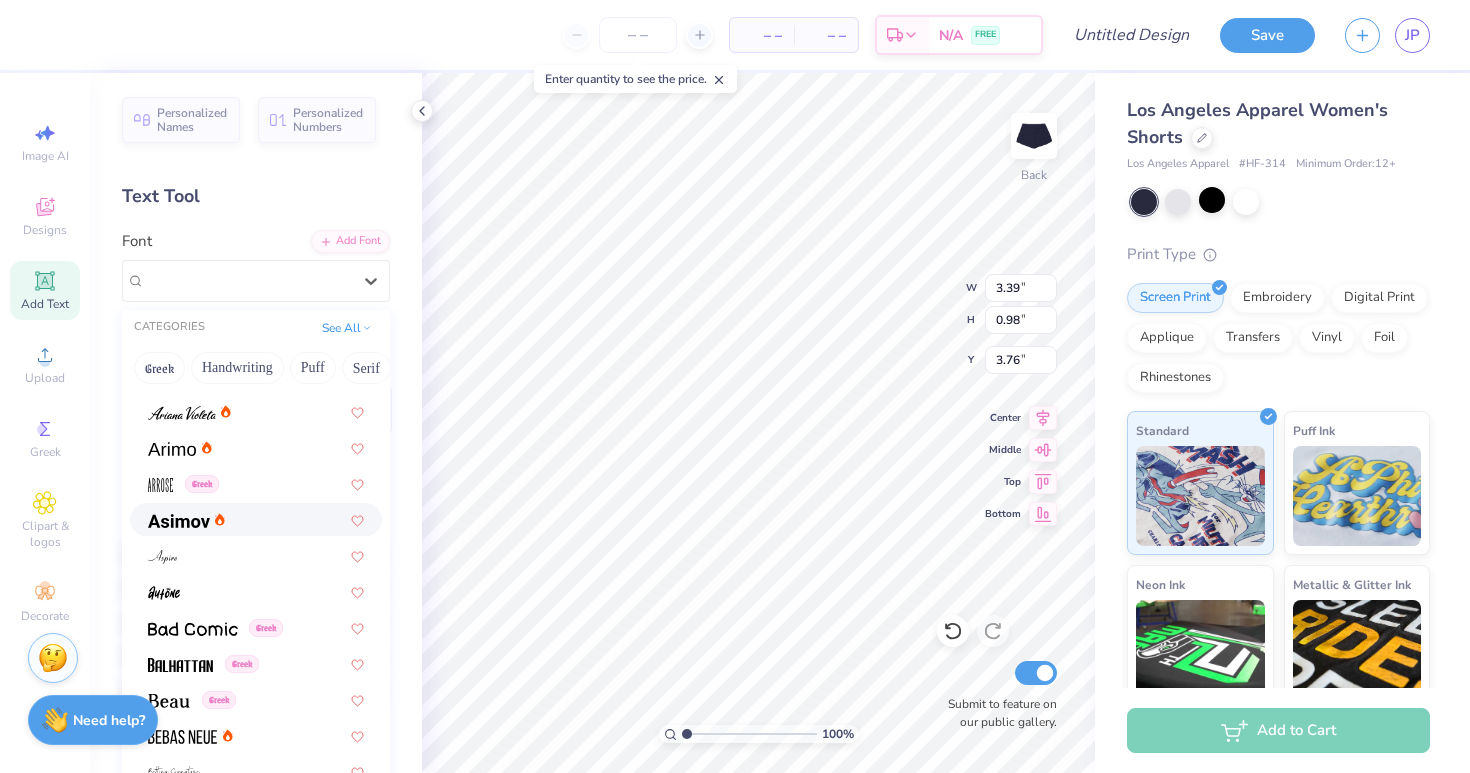 click at bounding box center [256, 519] 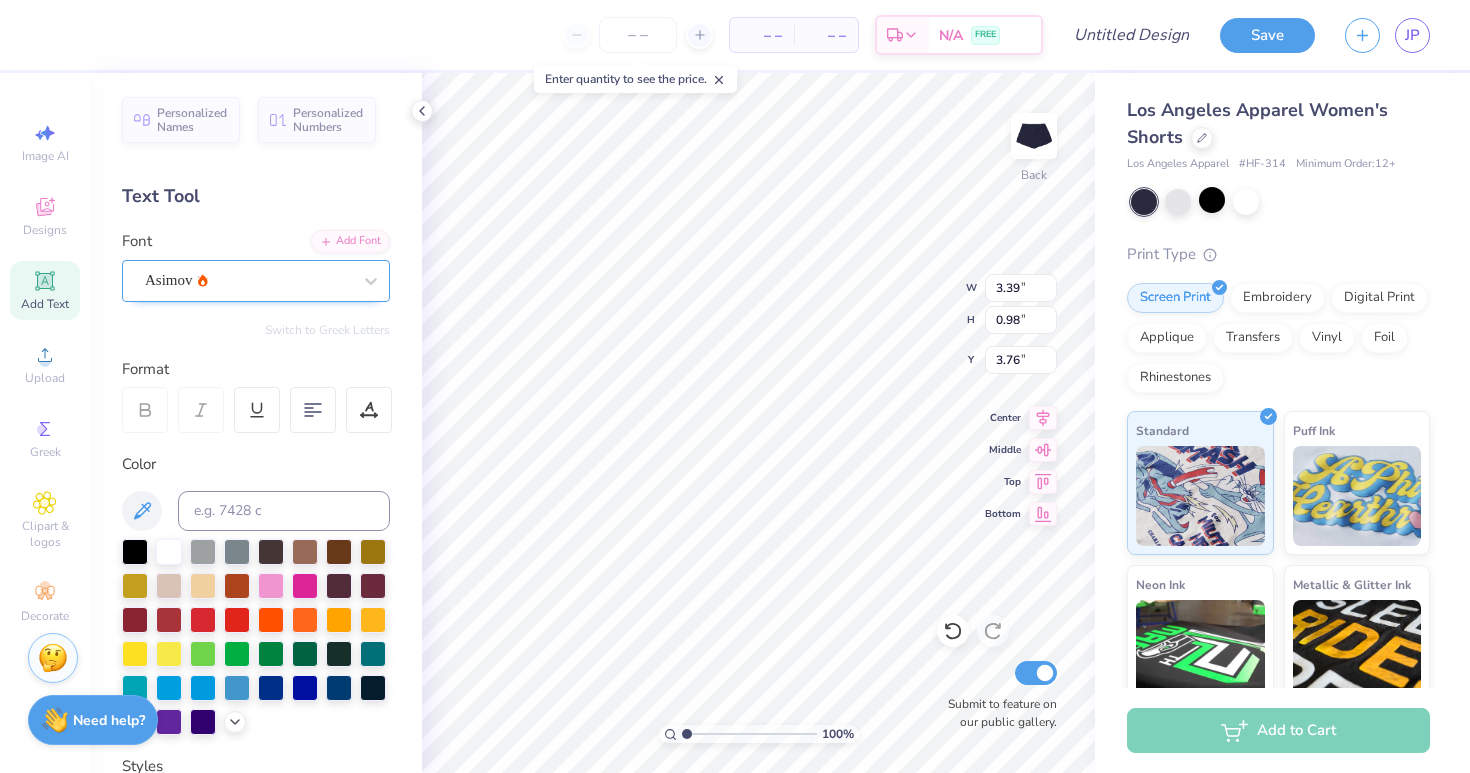 click on "Asimov" at bounding box center [248, 280] 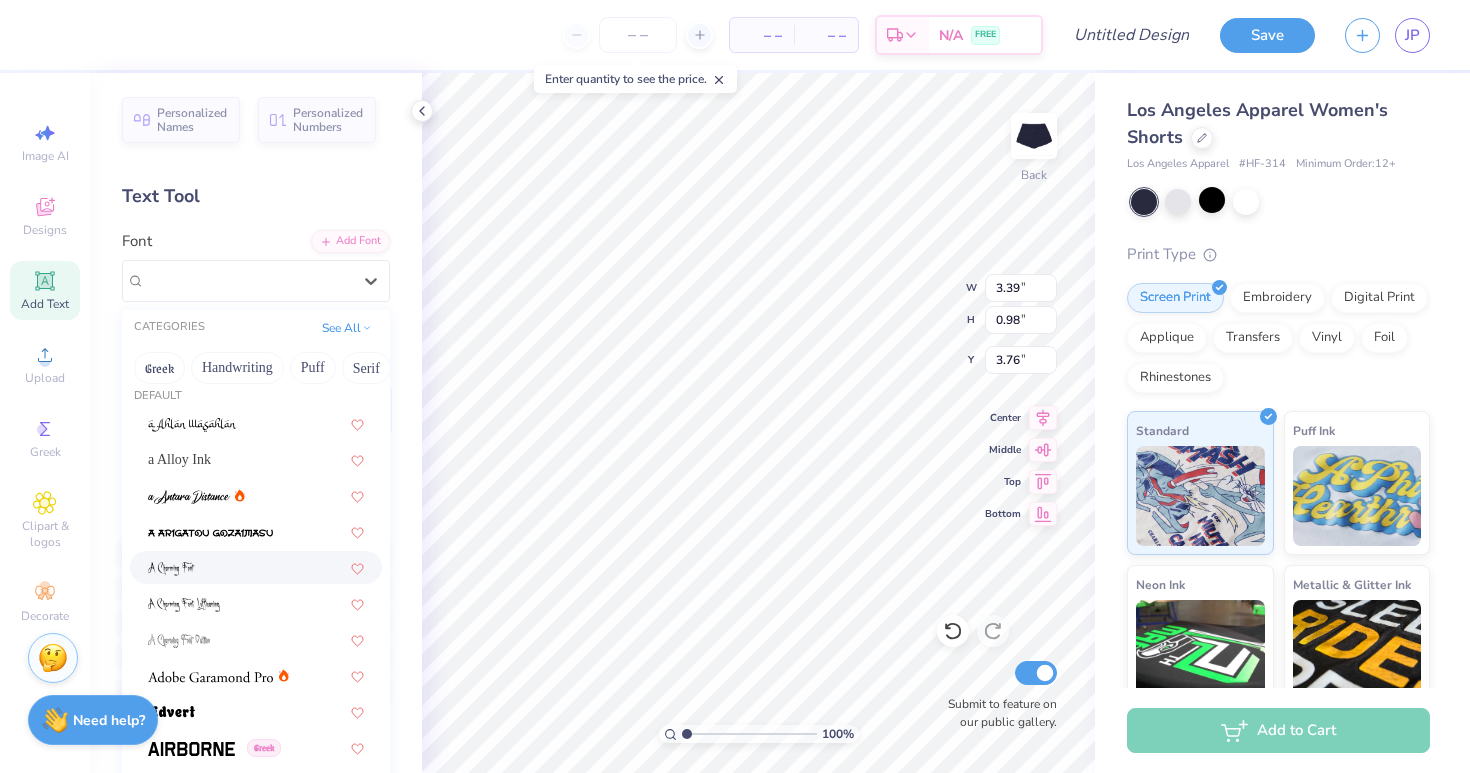 scroll, scrollTop: 11, scrollLeft: 0, axis: vertical 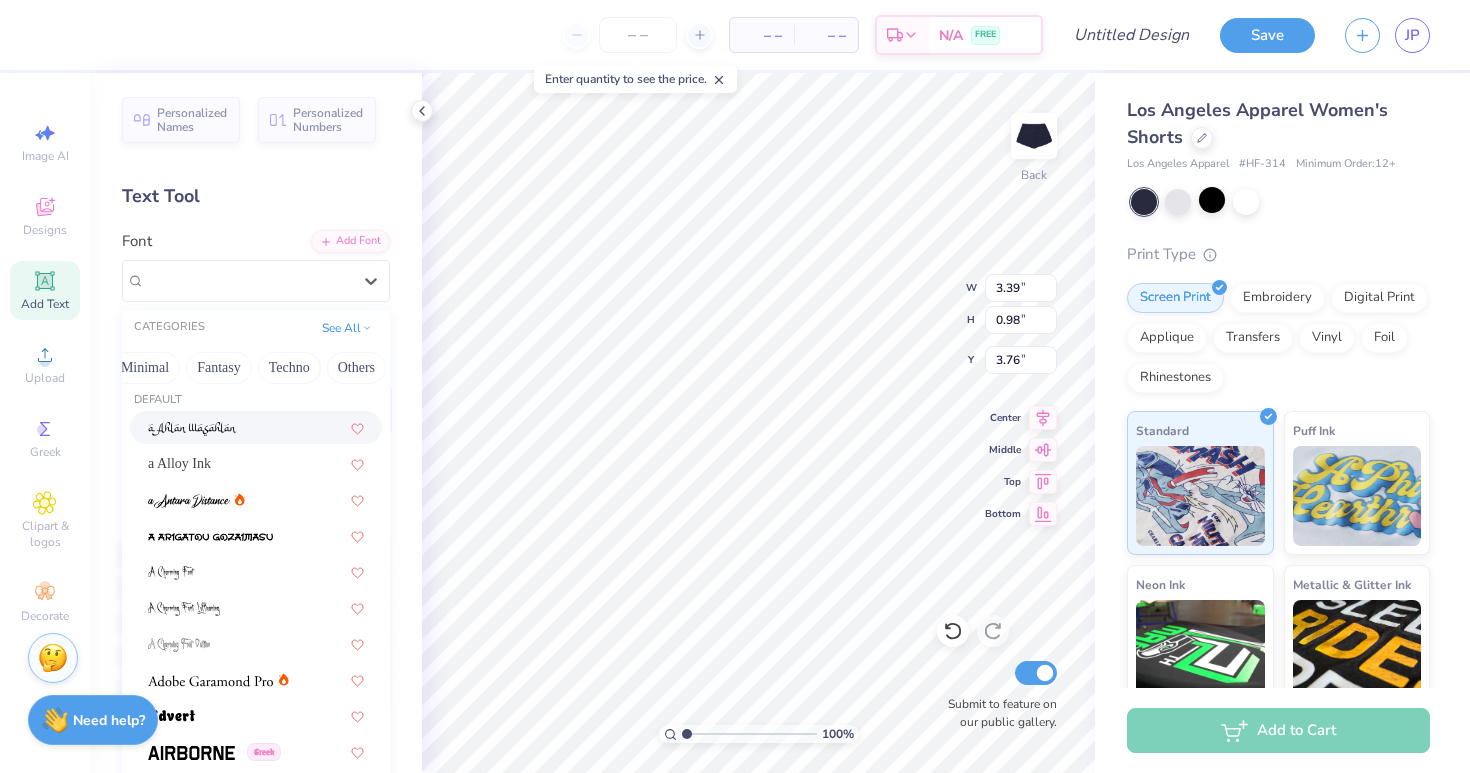 click on "See All" at bounding box center (347, 328) 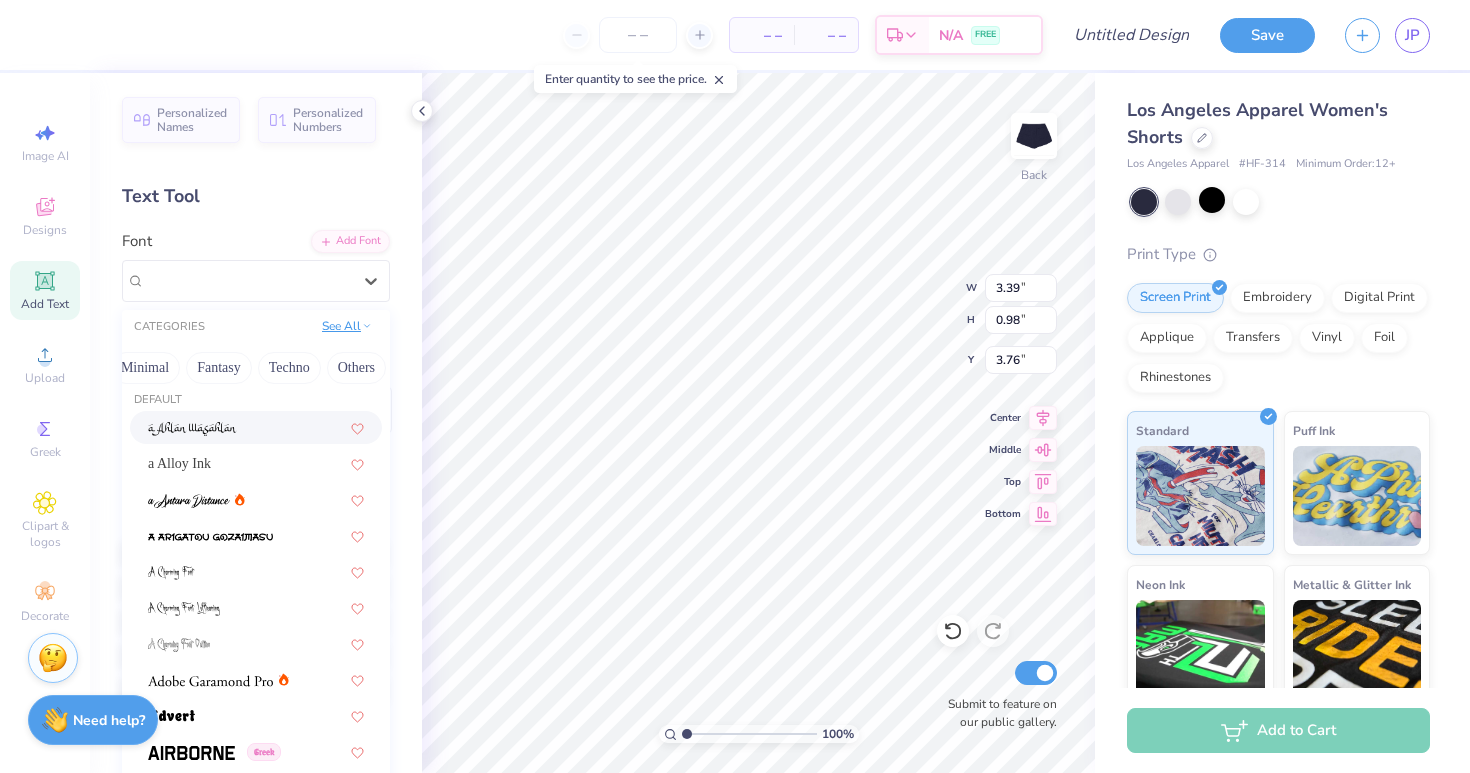 click on "See All" at bounding box center (347, 326) 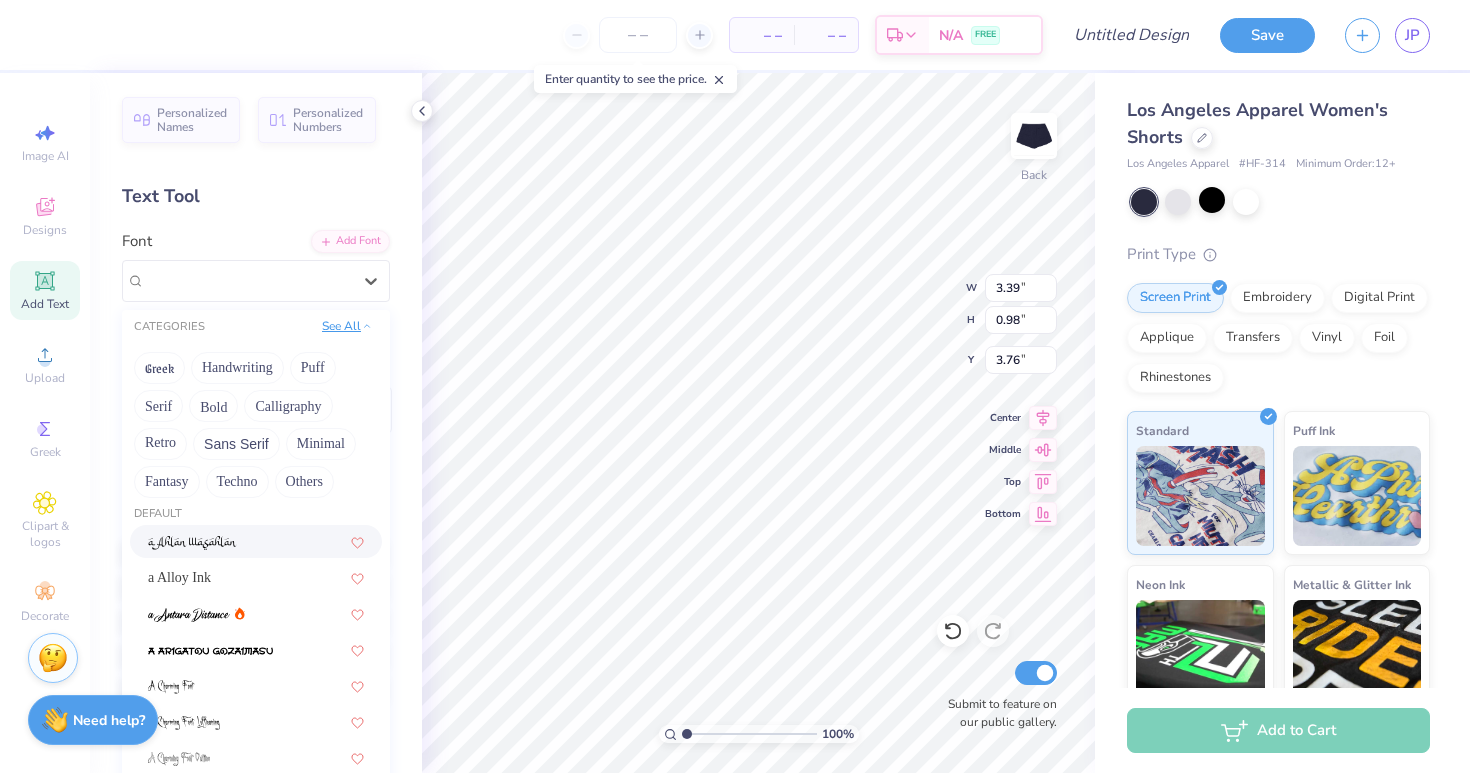 scroll, scrollTop: 0, scrollLeft: 0, axis: both 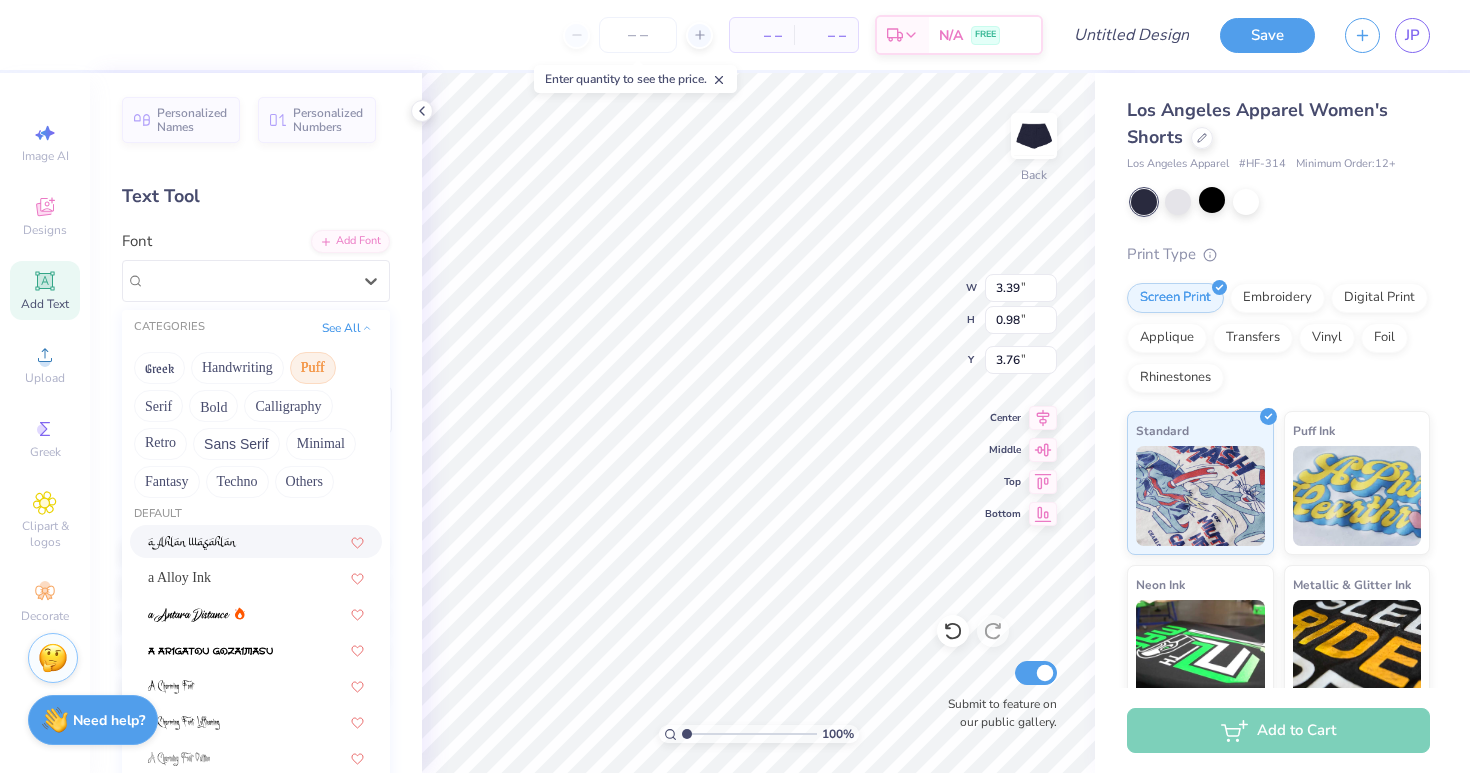 click on "Puff" at bounding box center [313, 368] 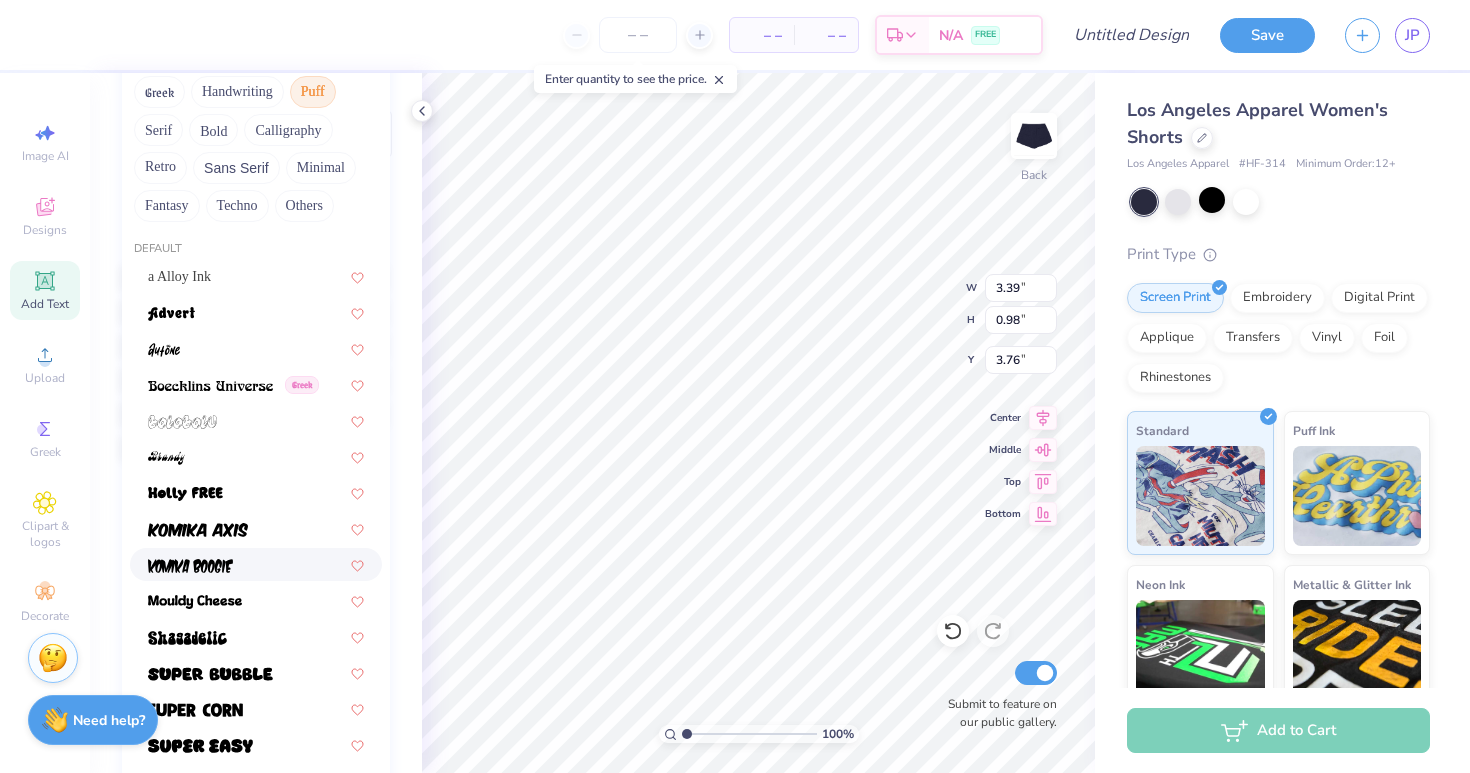 scroll, scrollTop: 389, scrollLeft: 0, axis: vertical 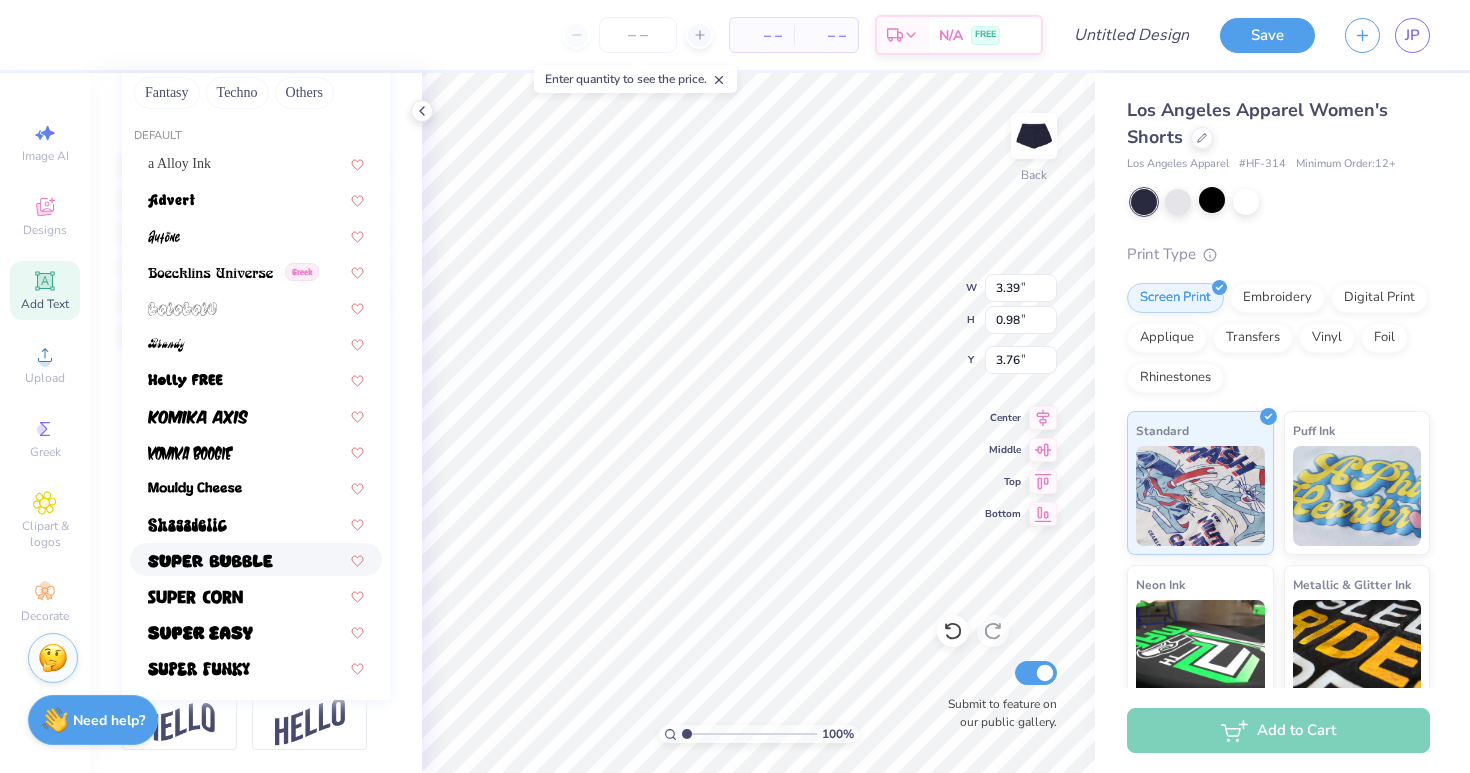 click at bounding box center [256, 559] 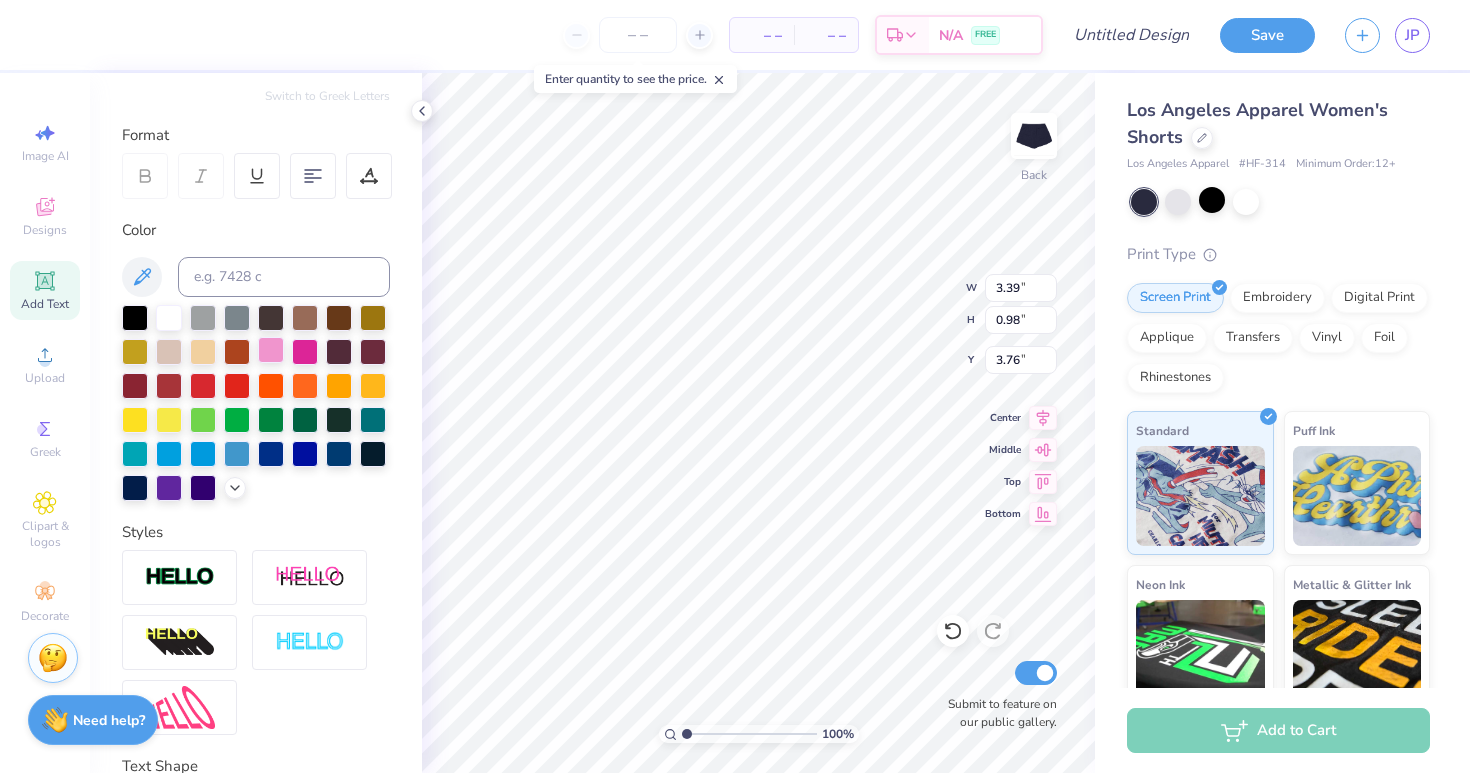 scroll, scrollTop: 0, scrollLeft: 0, axis: both 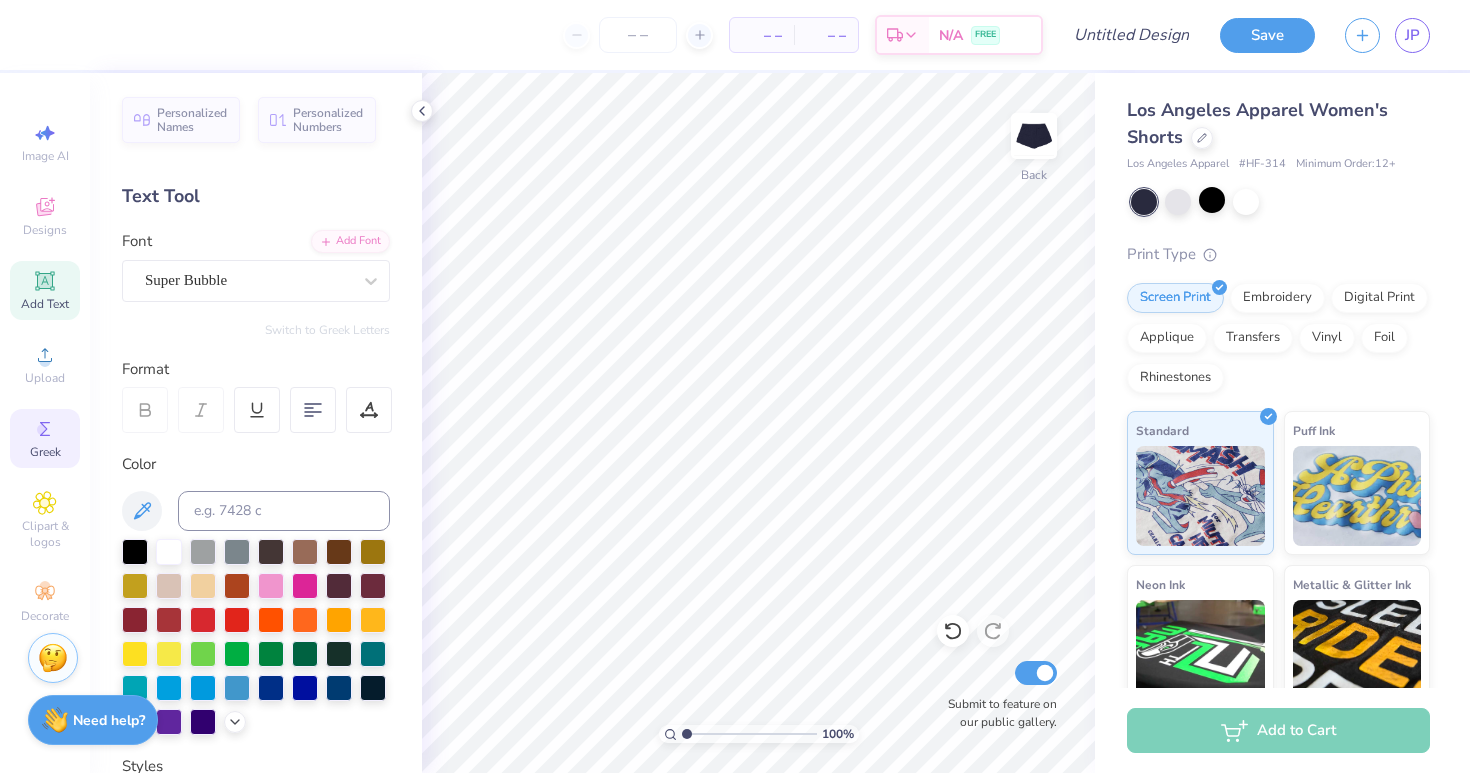 click 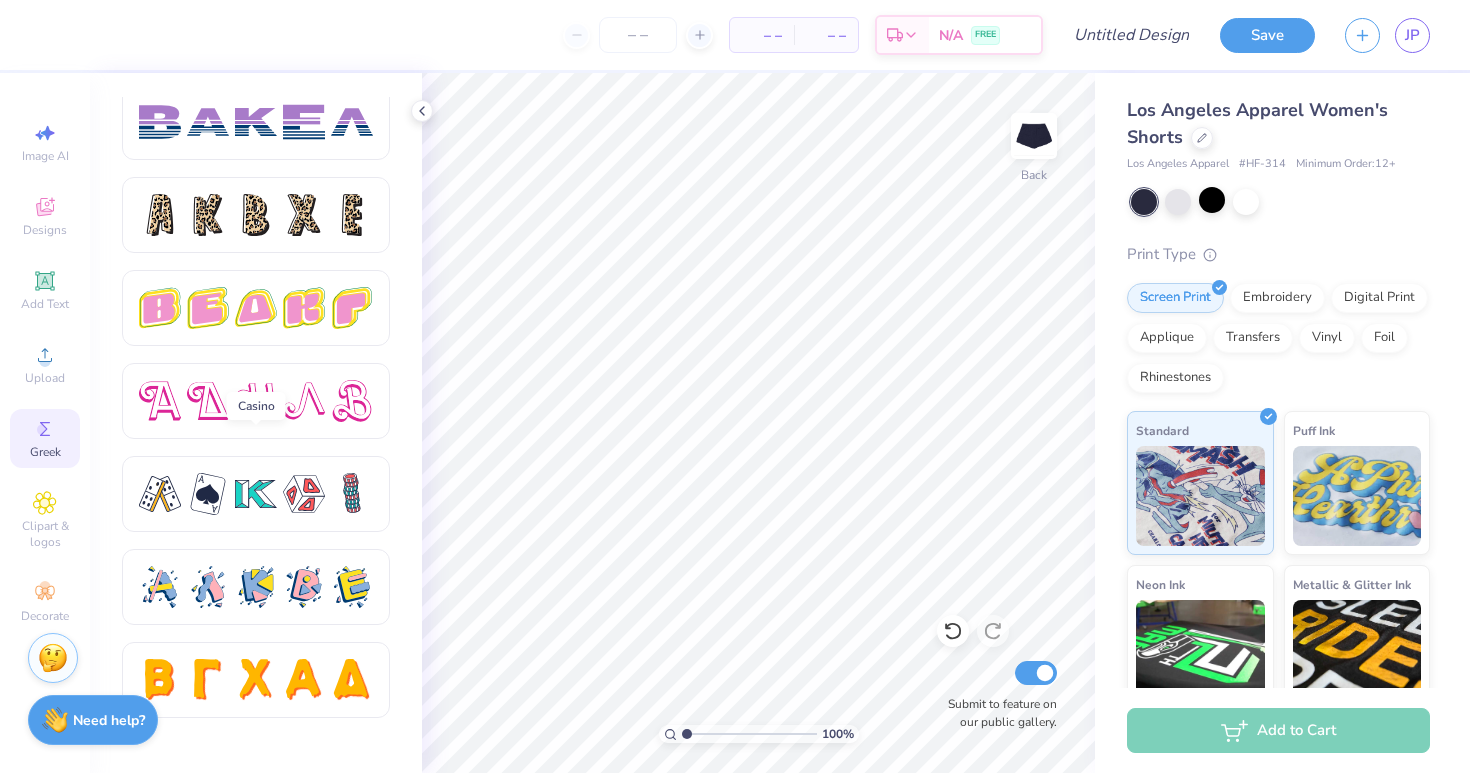 scroll, scrollTop: 3369, scrollLeft: 0, axis: vertical 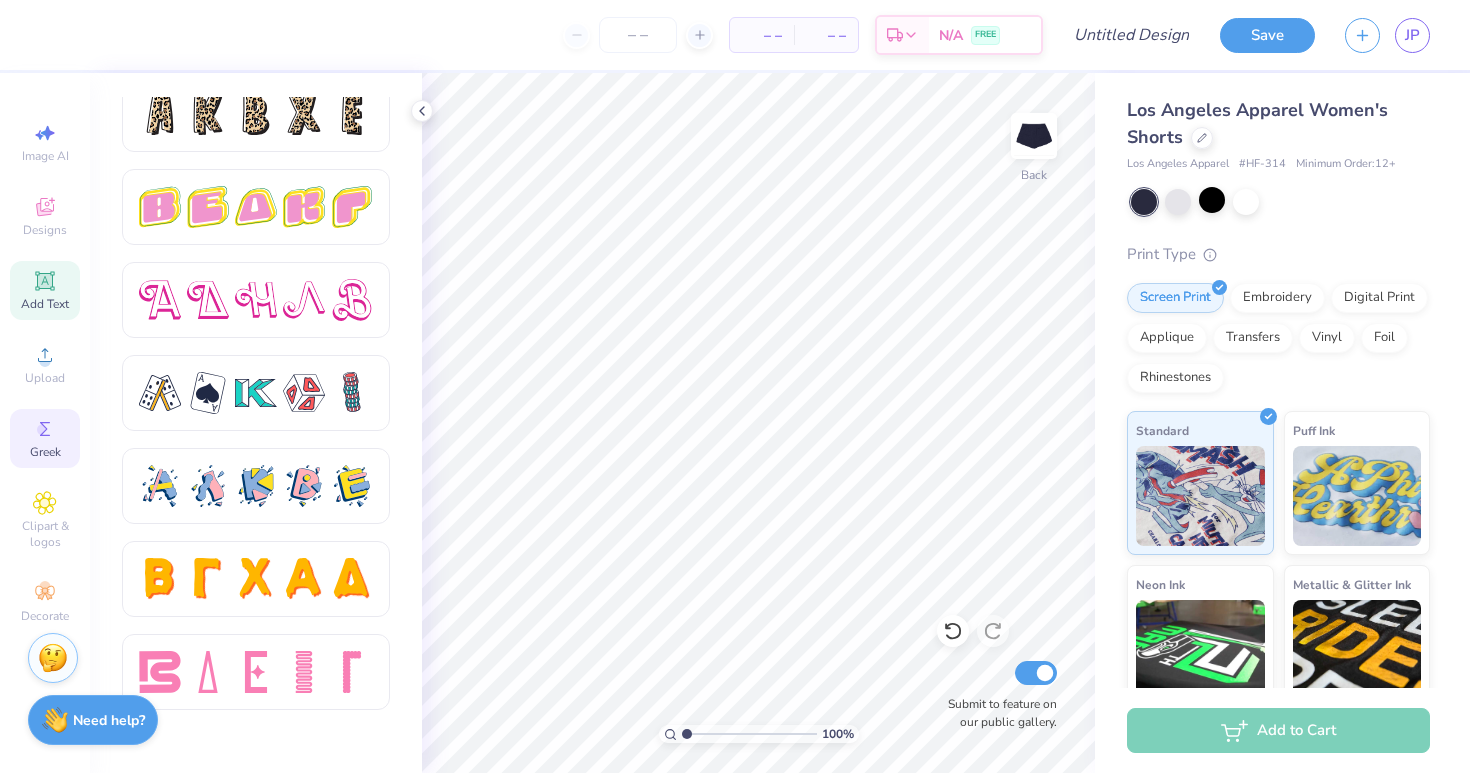 click 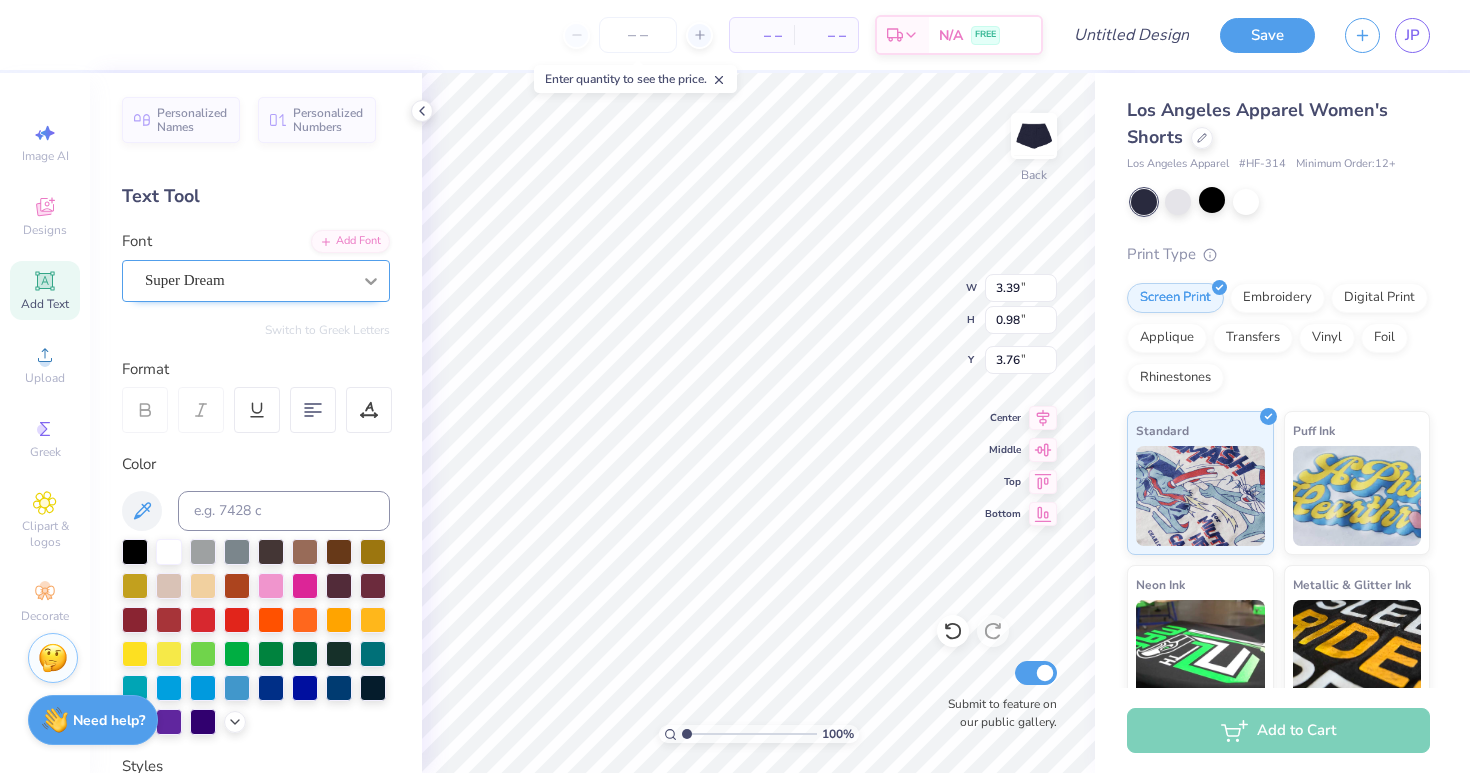 type on "AOE" 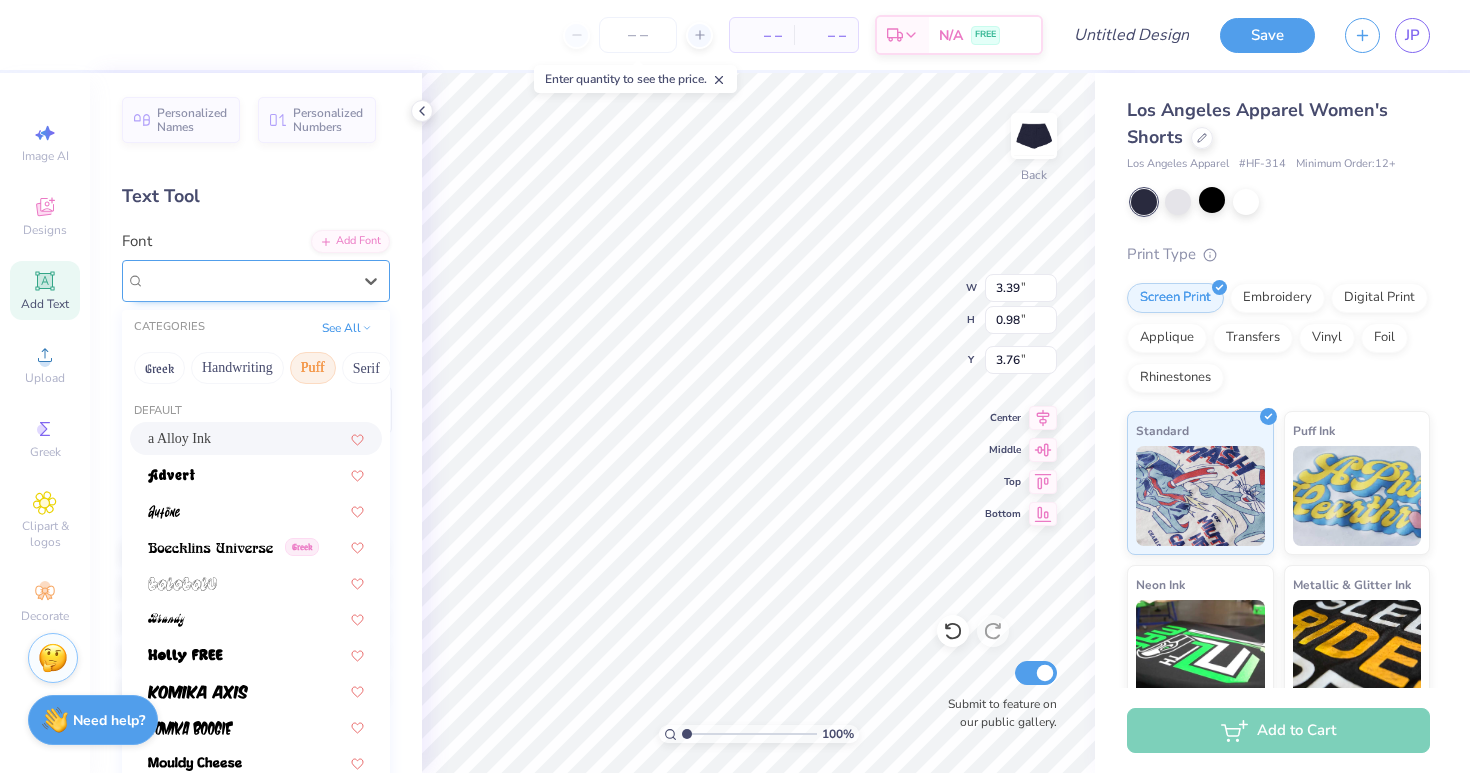 click on "Super Dream" at bounding box center [248, 280] 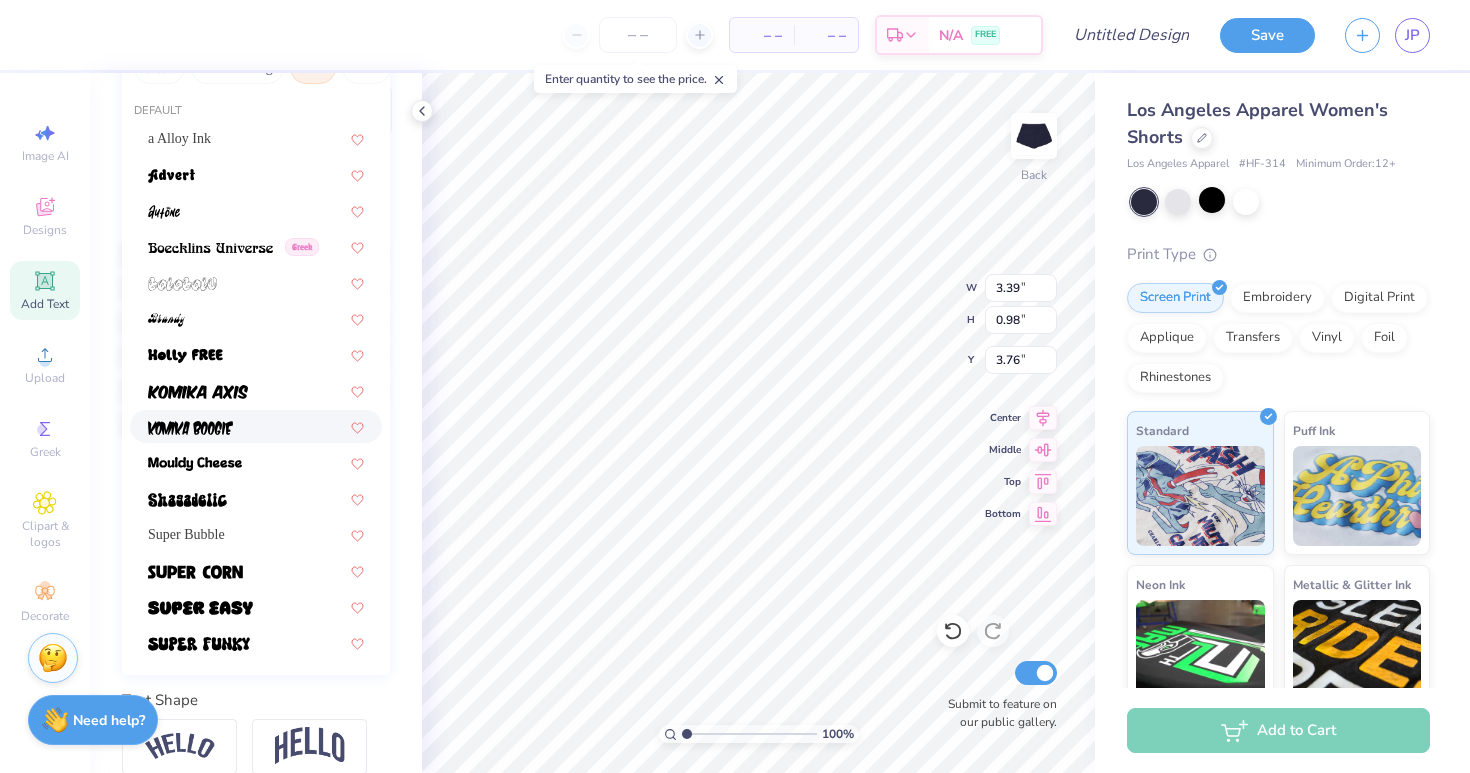 scroll, scrollTop: 303, scrollLeft: 0, axis: vertical 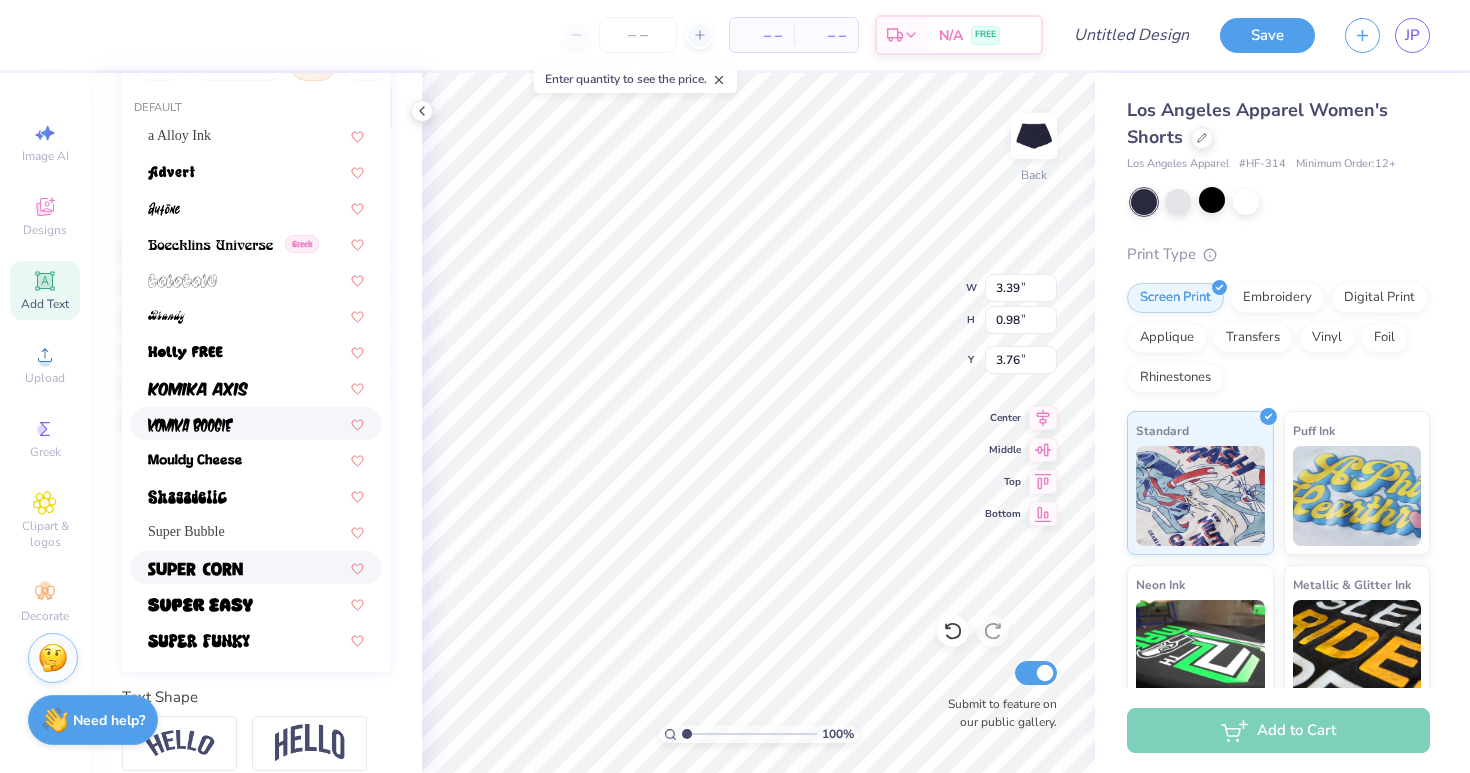 click at bounding box center (256, 567) 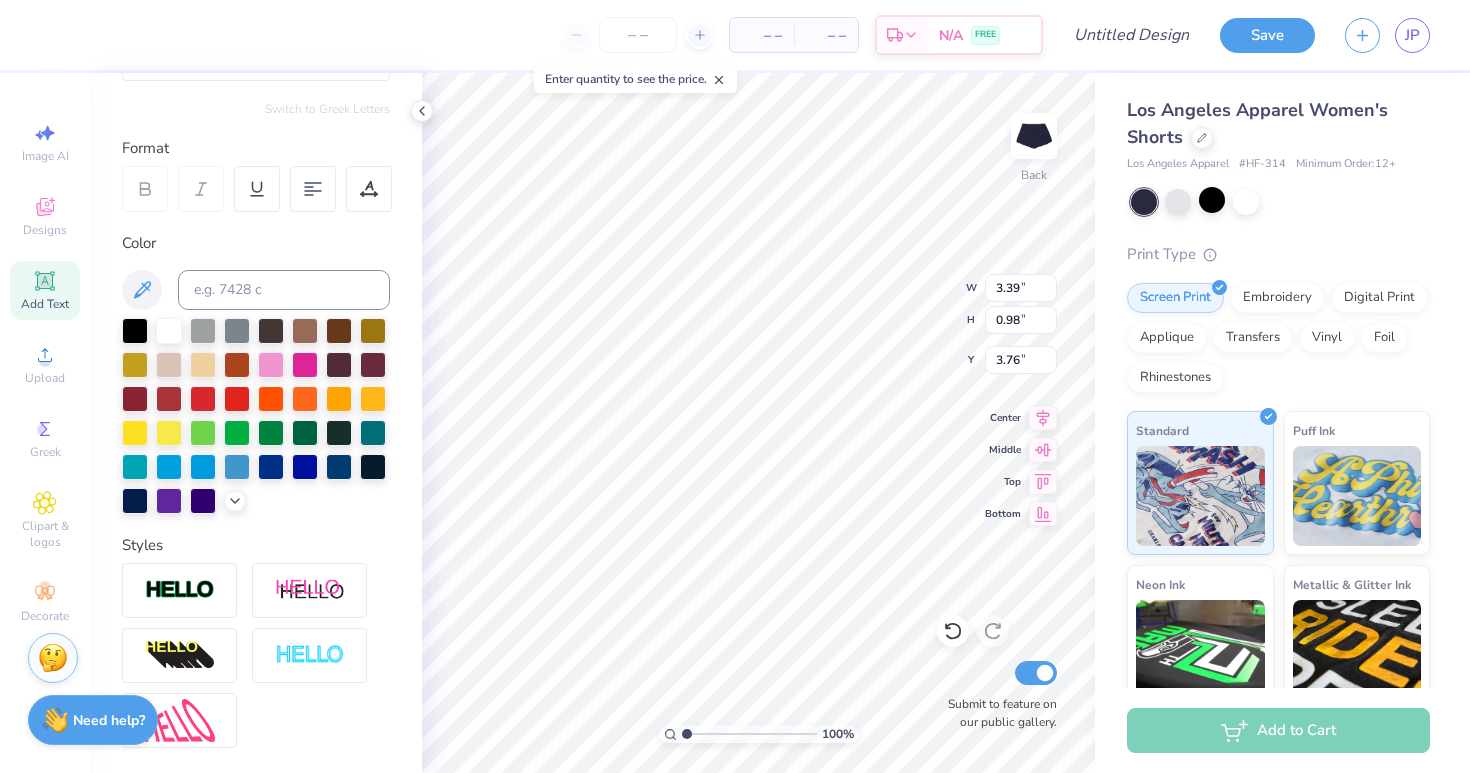 scroll, scrollTop: 89, scrollLeft: 0, axis: vertical 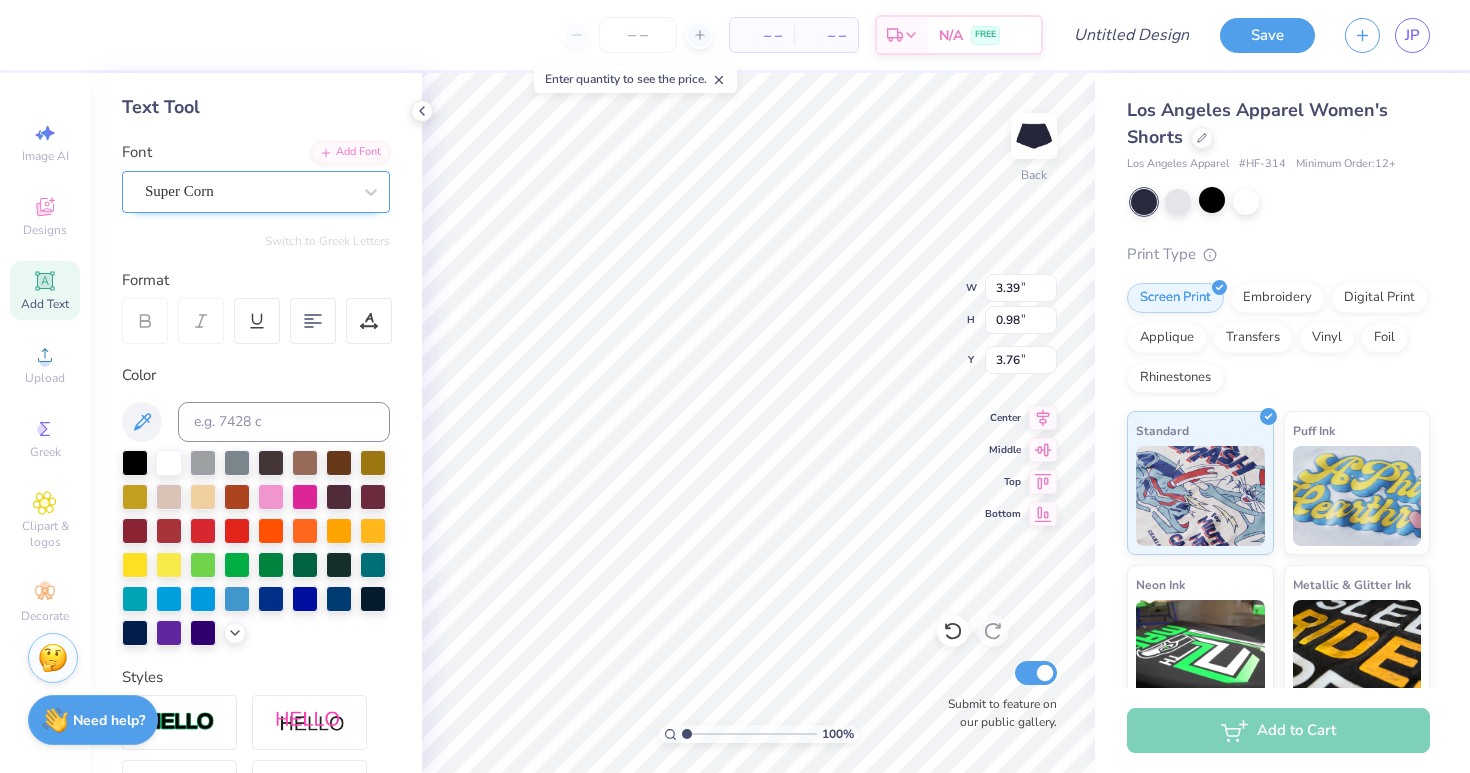 click at bounding box center [248, 191] 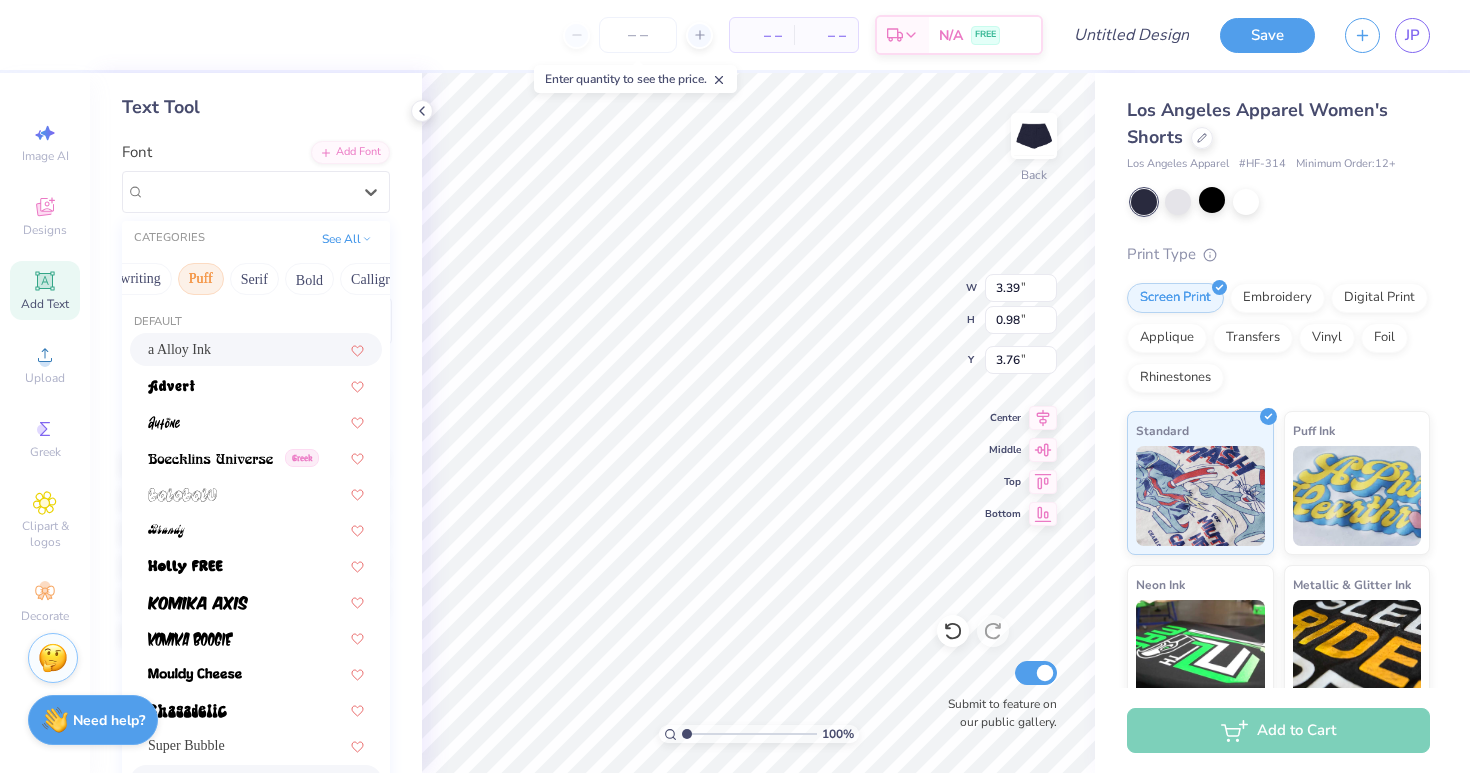 scroll, scrollTop: 0, scrollLeft: 127, axis: horizontal 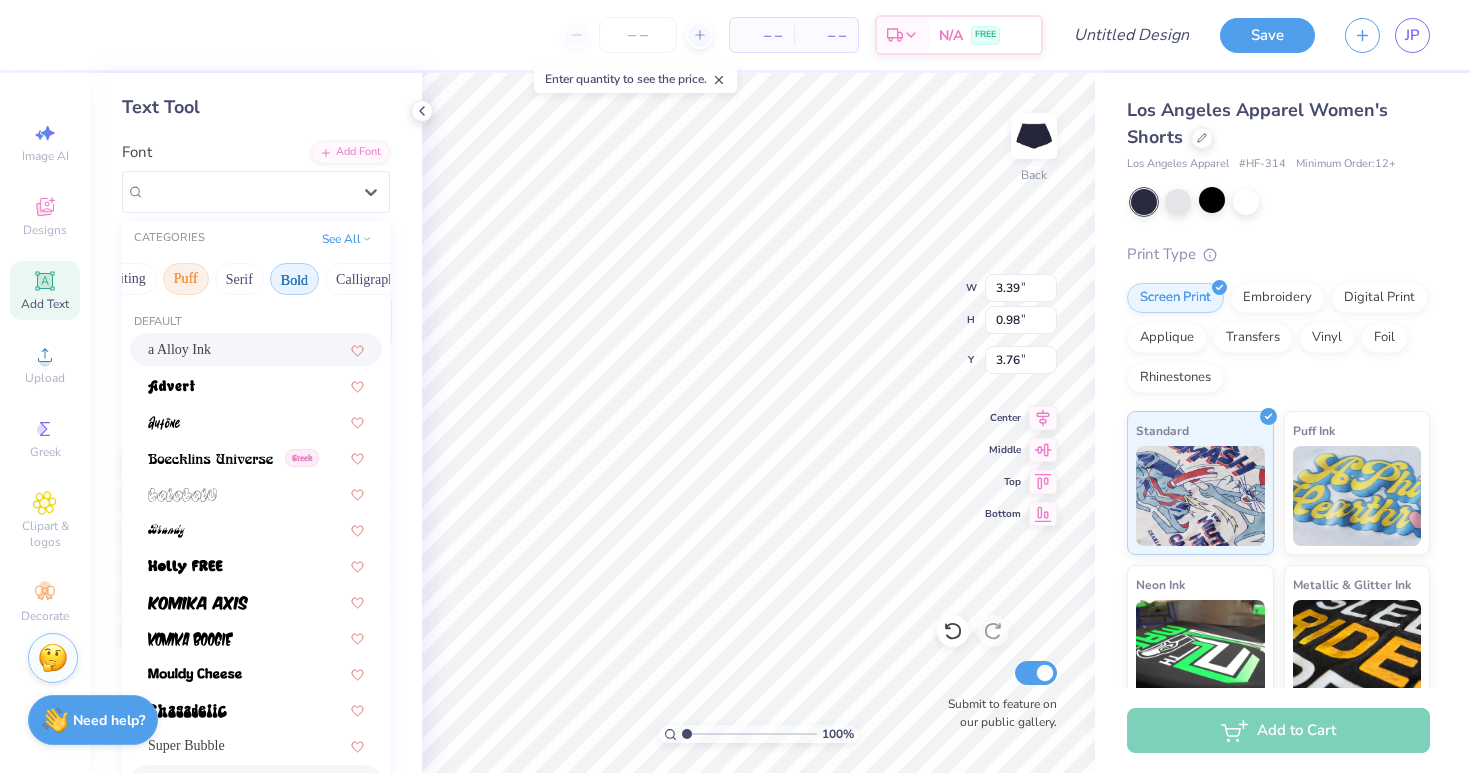 click on "Bold" at bounding box center [294, 279] 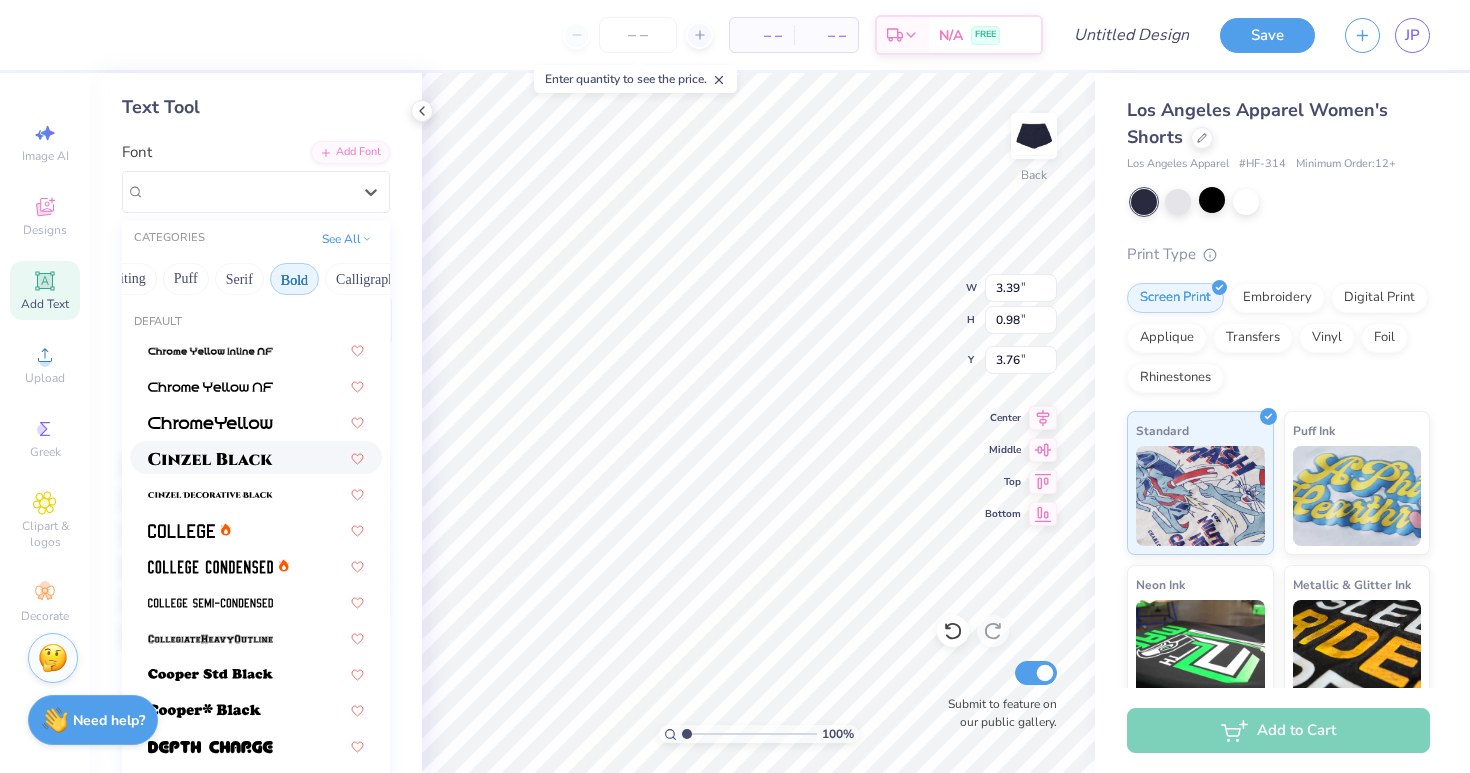 click at bounding box center (256, 457) 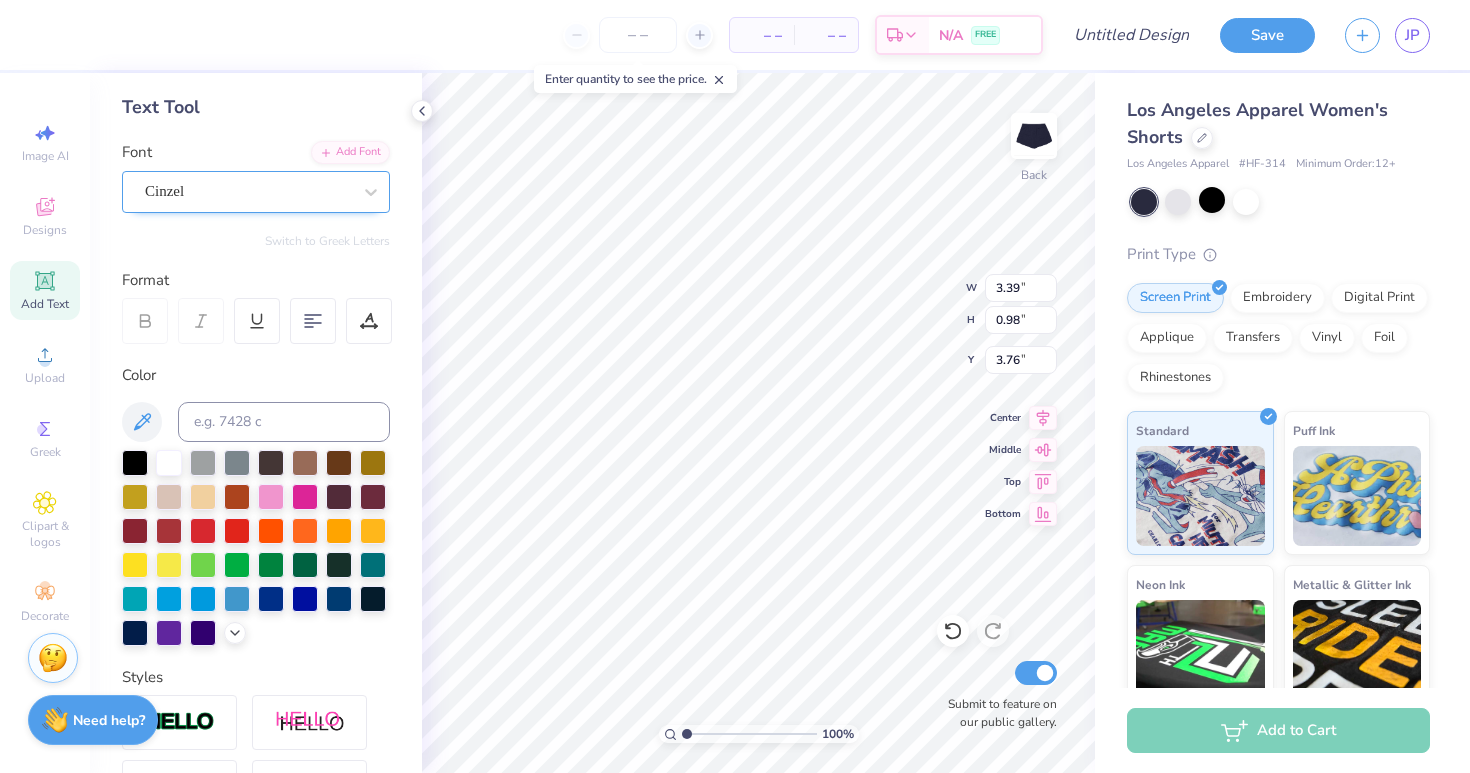 click on "Cinzel" at bounding box center (248, 191) 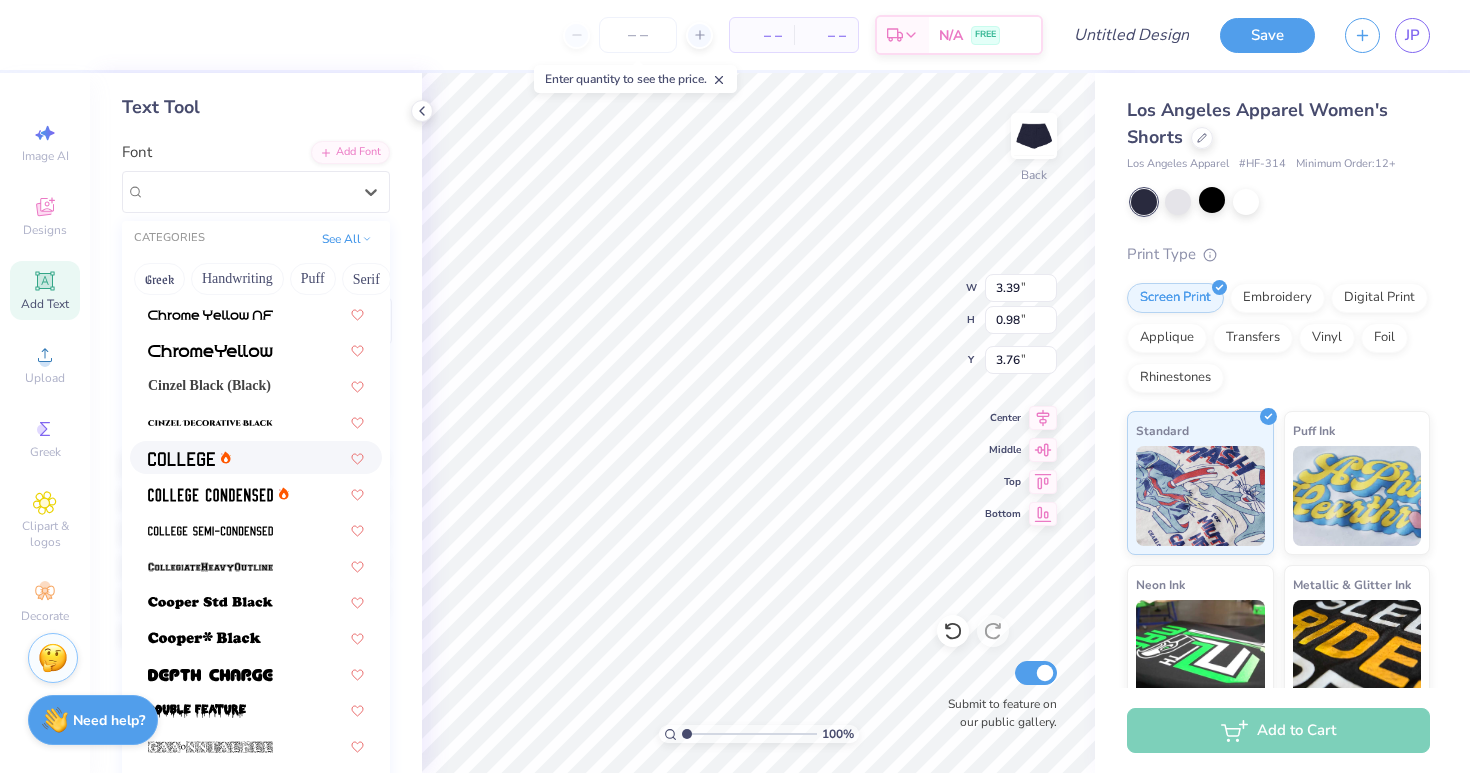 scroll, scrollTop: 74, scrollLeft: 0, axis: vertical 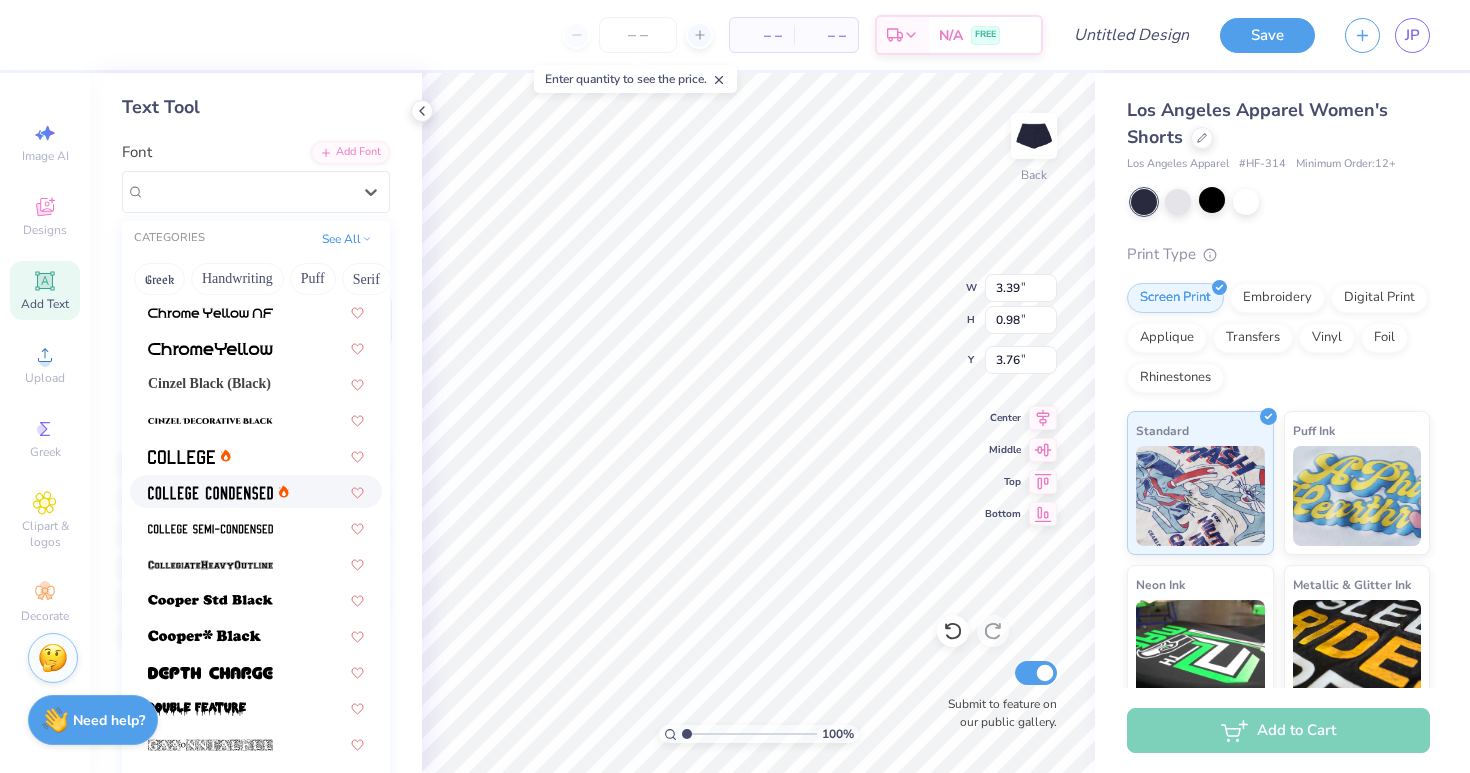 click at bounding box center (210, 493) 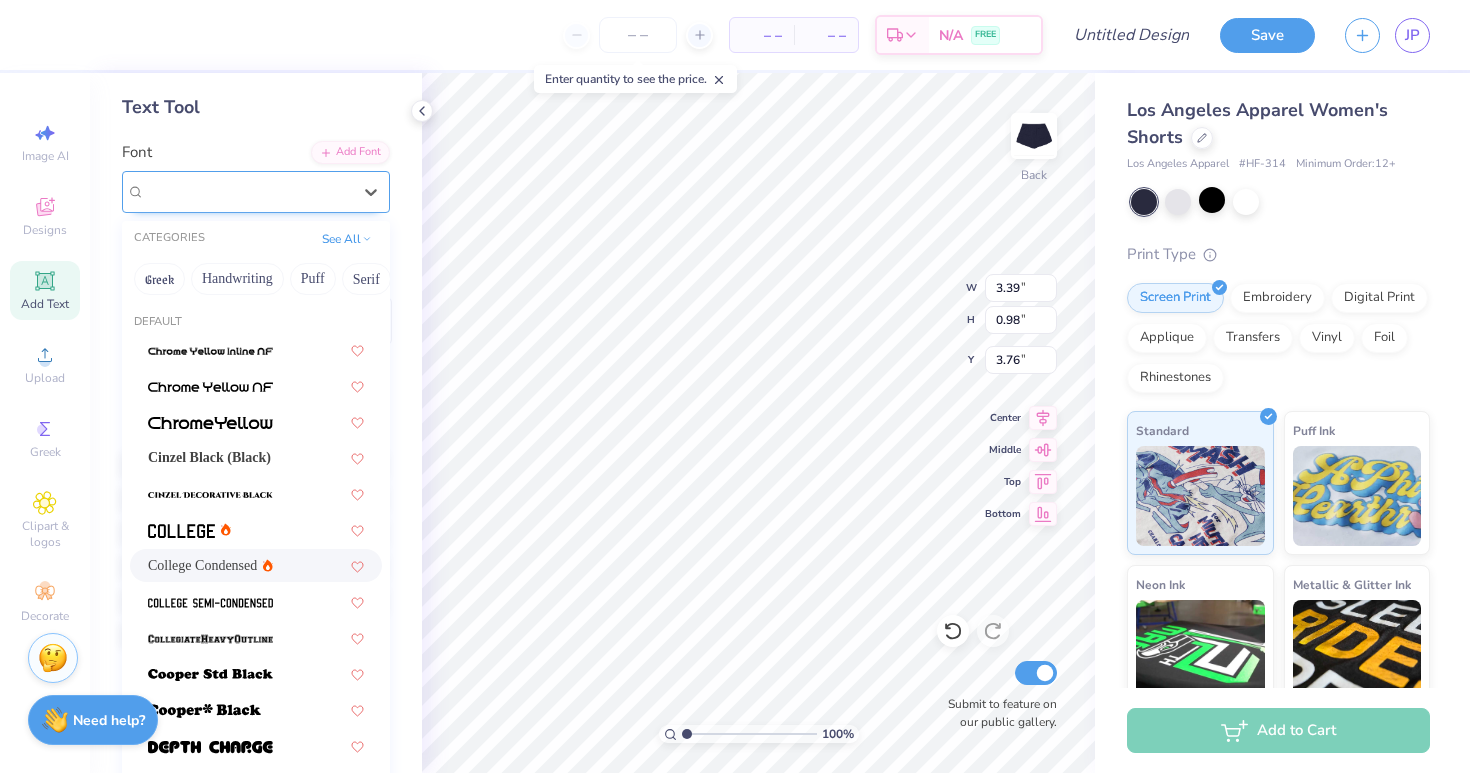 click at bounding box center (248, 191) 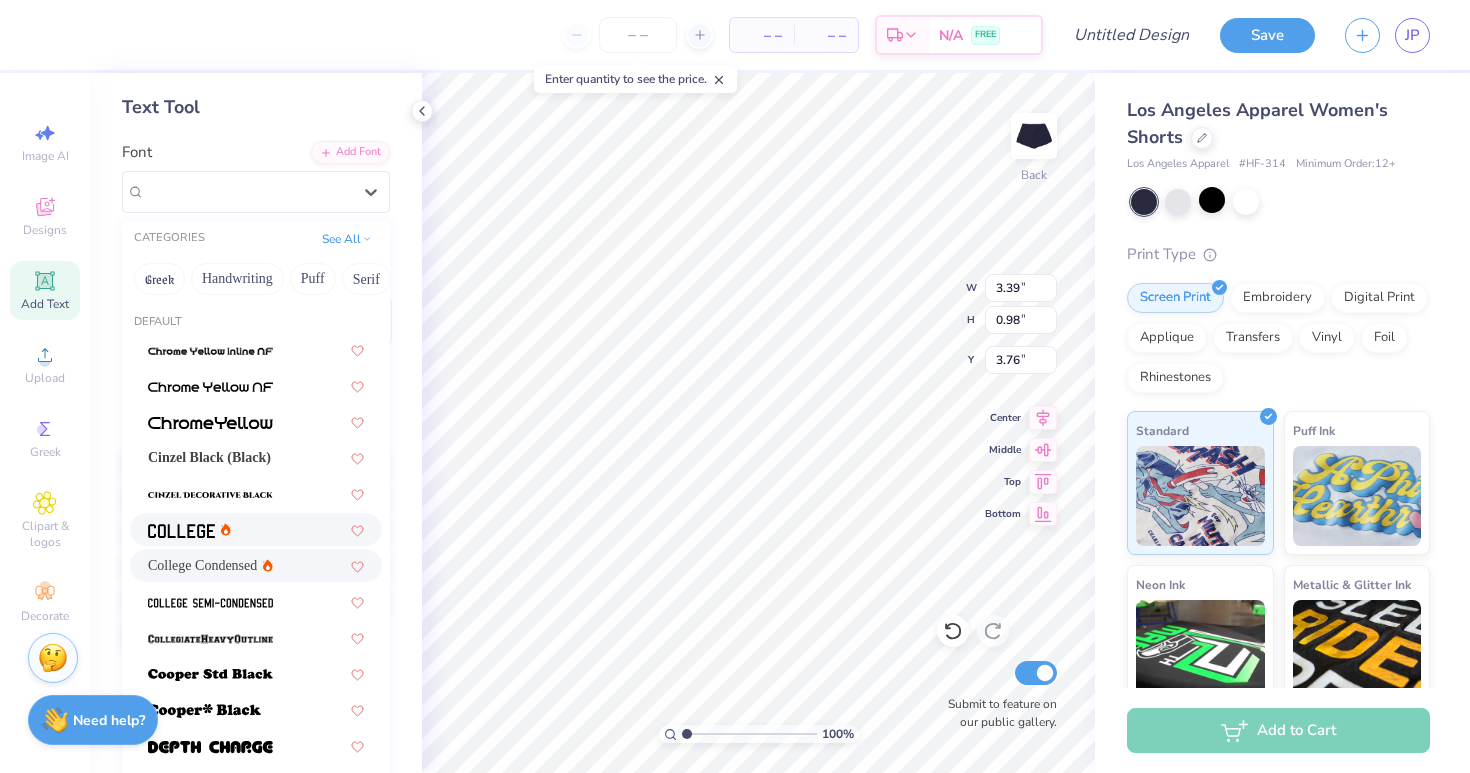 click at bounding box center [256, 529] 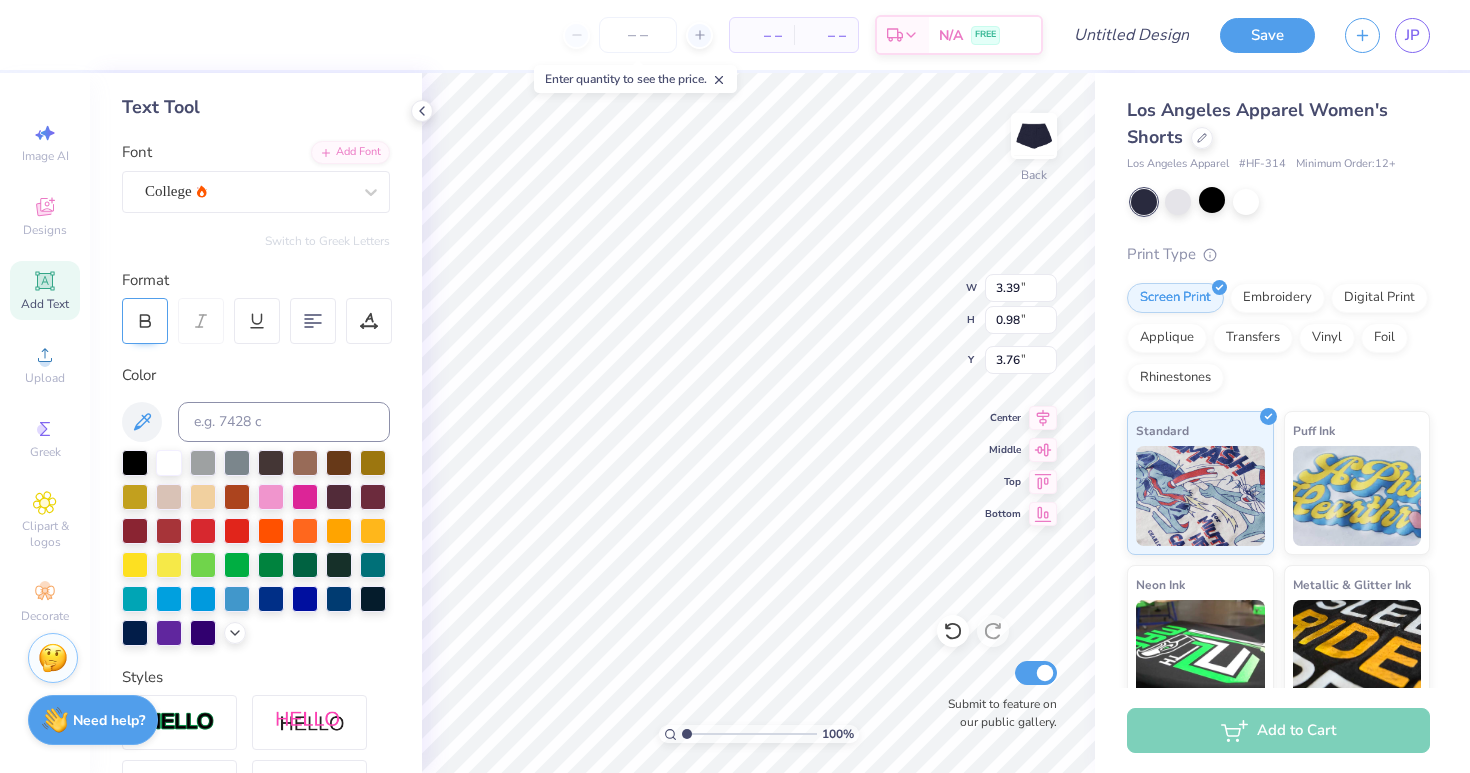 click at bounding box center (145, 321) 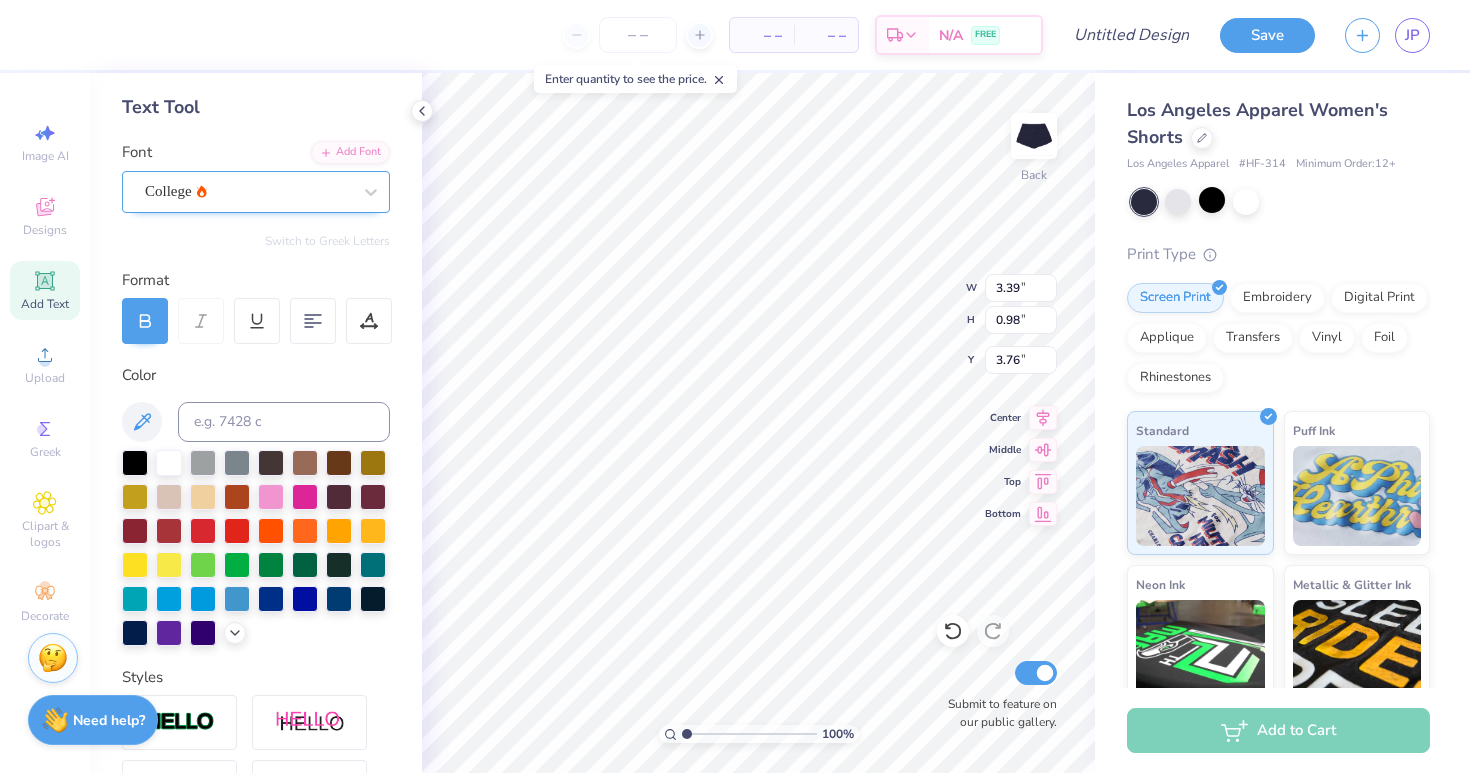click on "College" at bounding box center (248, 191) 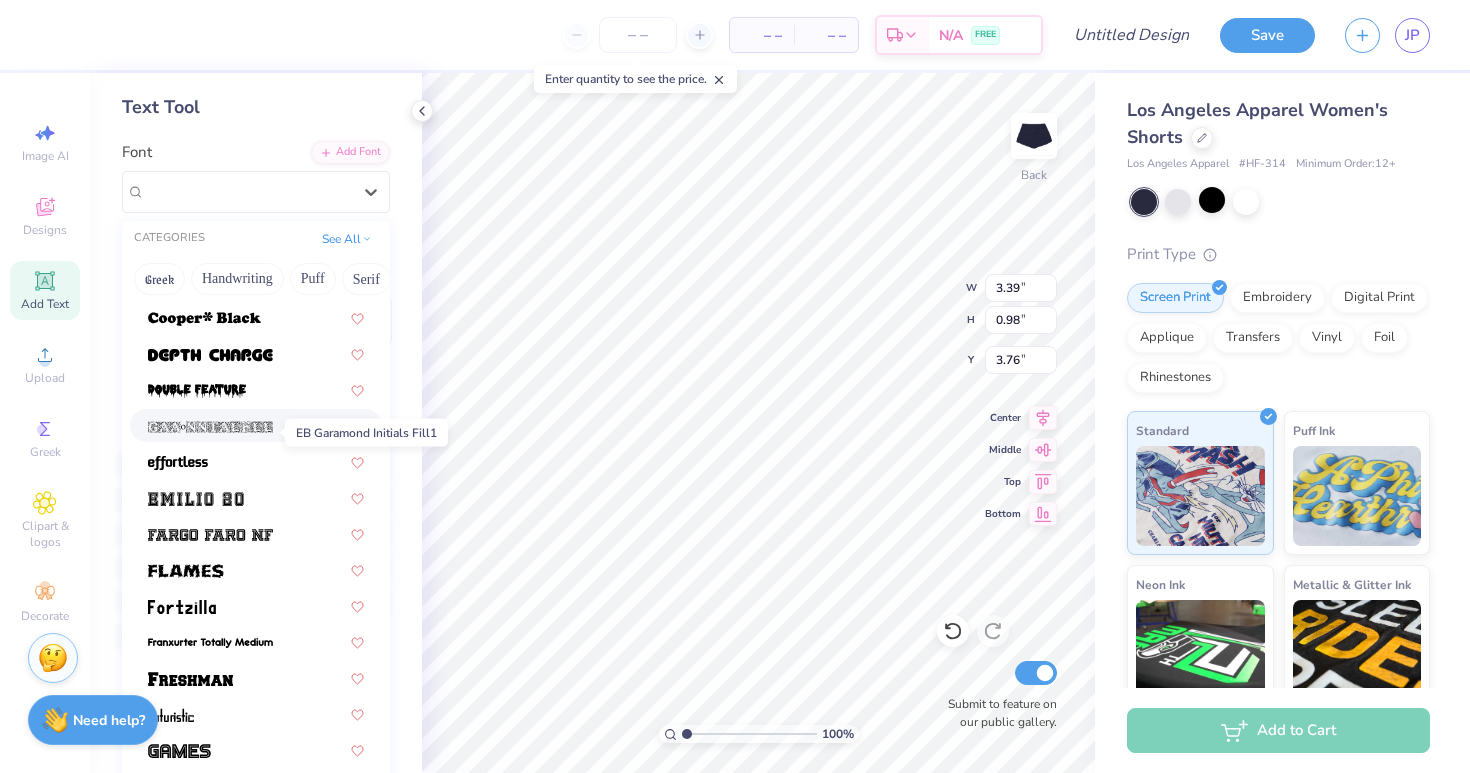 scroll, scrollTop: 396, scrollLeft: 0, axis: vertical 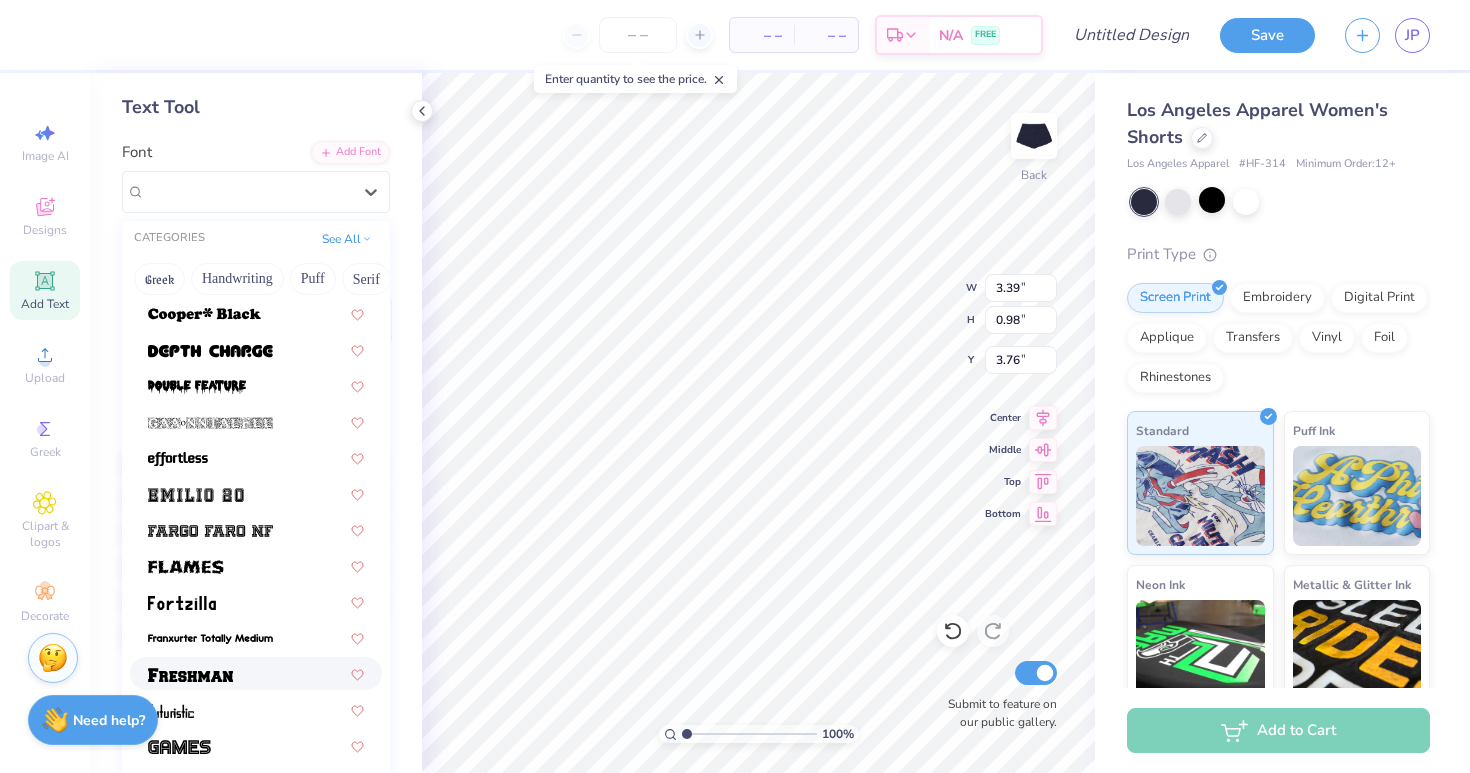 click at bounding box center (190, 673) 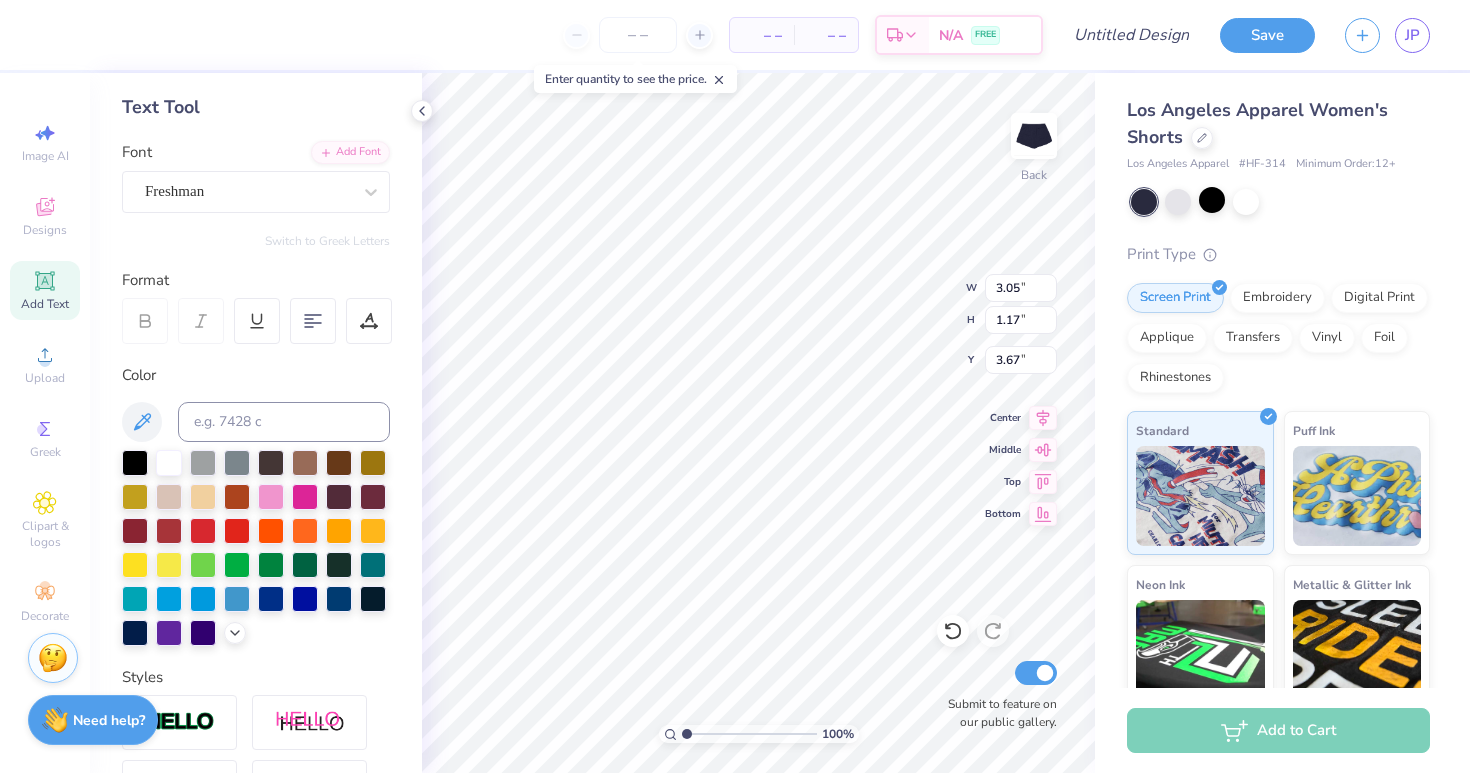 type on "4.72" 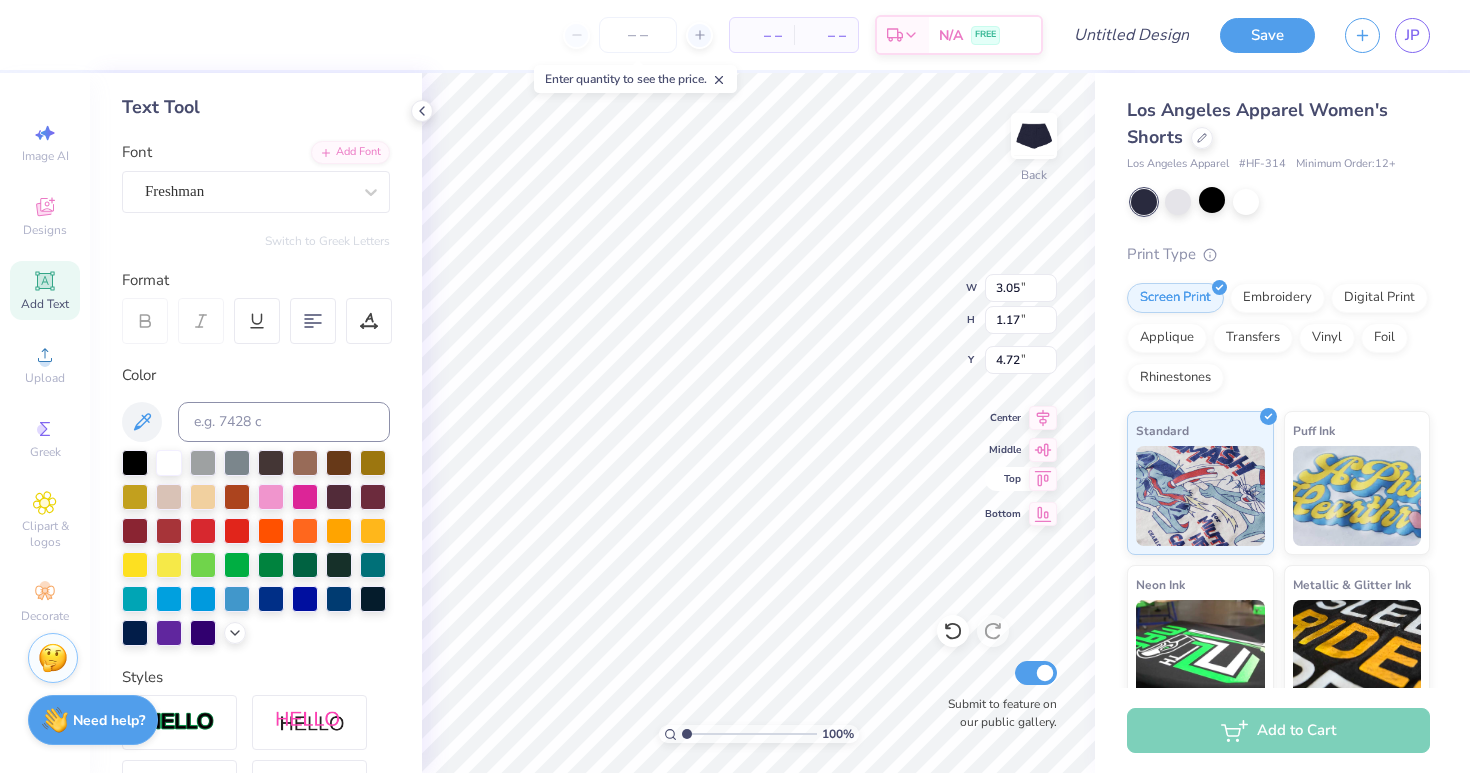 type on "3.00" 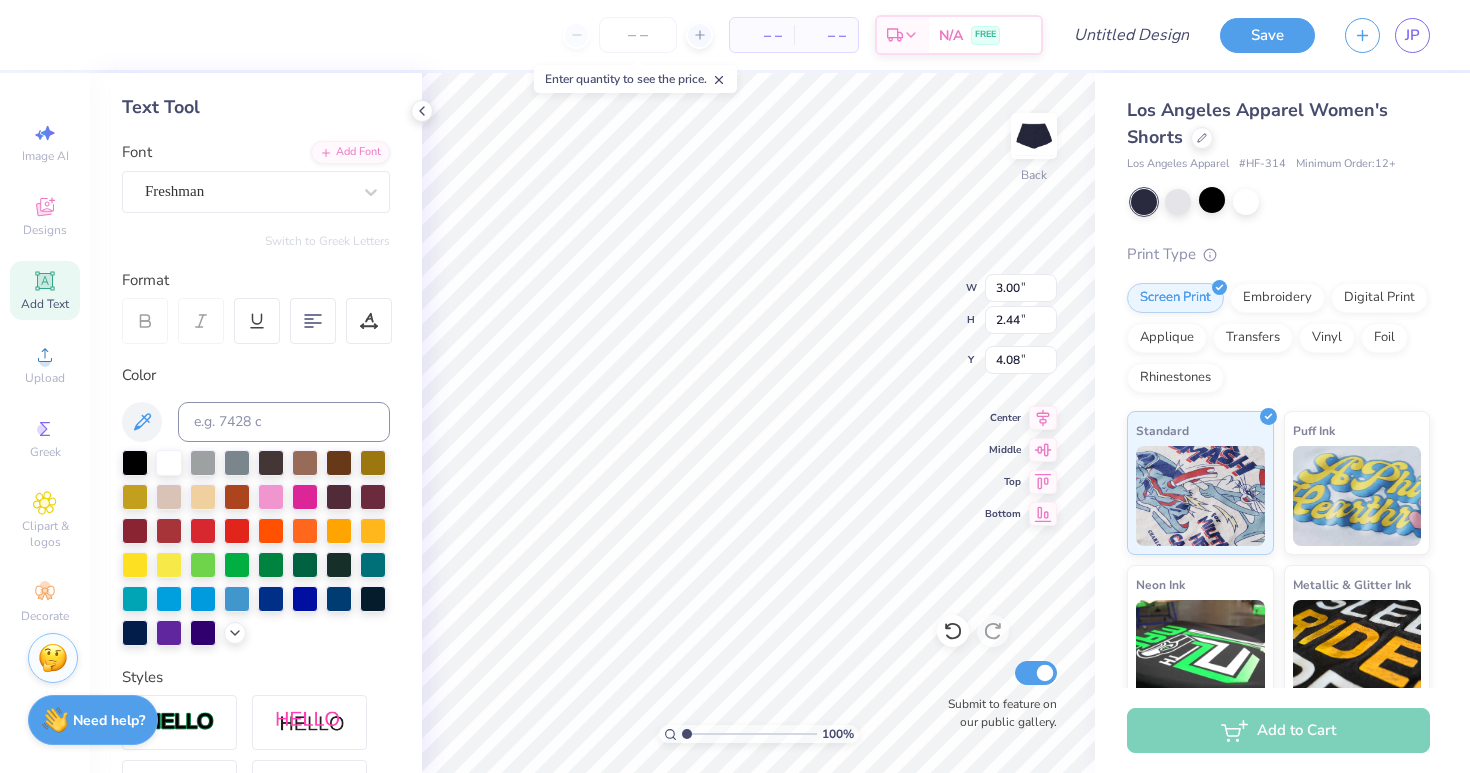 type on "AE" 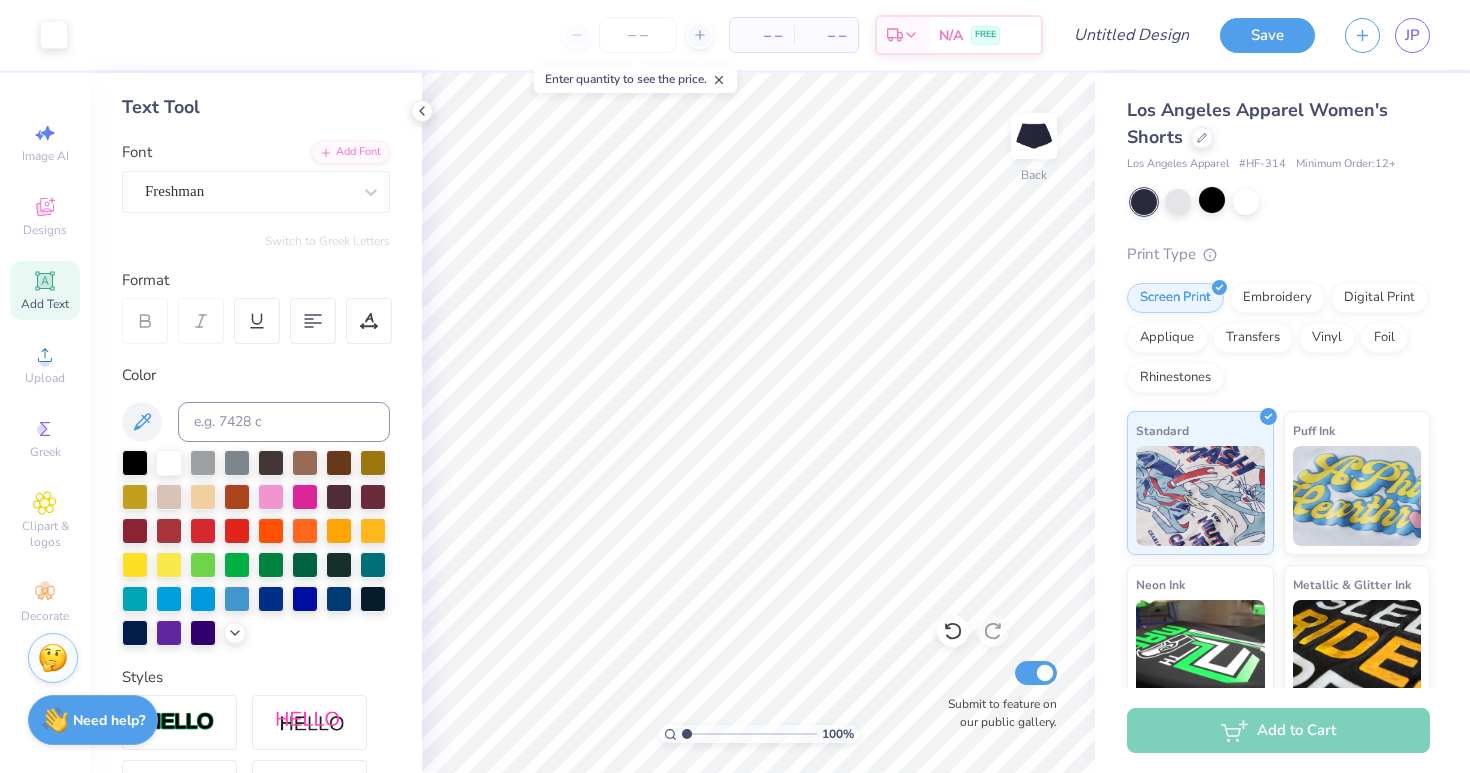 scroll, scrollTop: 0, scrollLeft: 0, axis: both 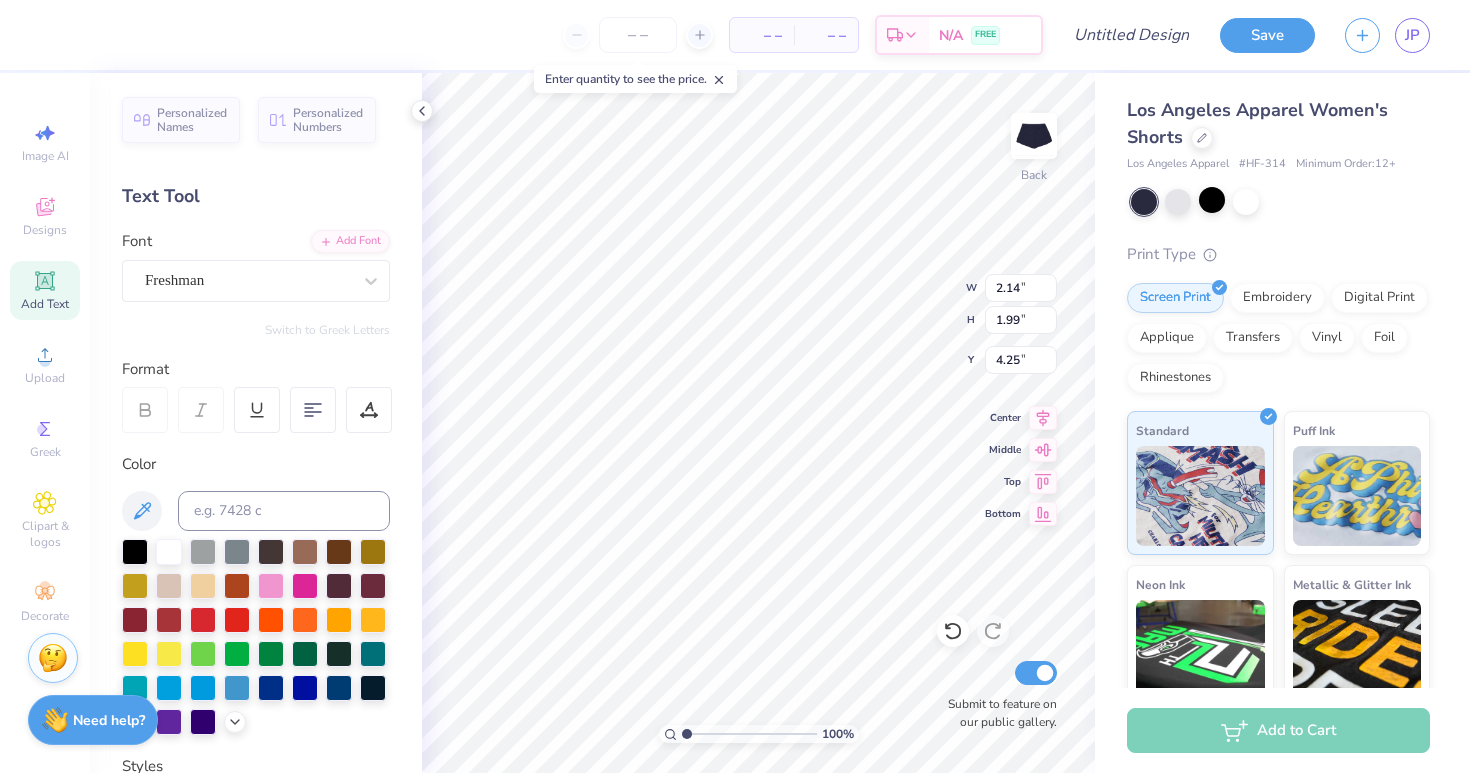 type on "A" 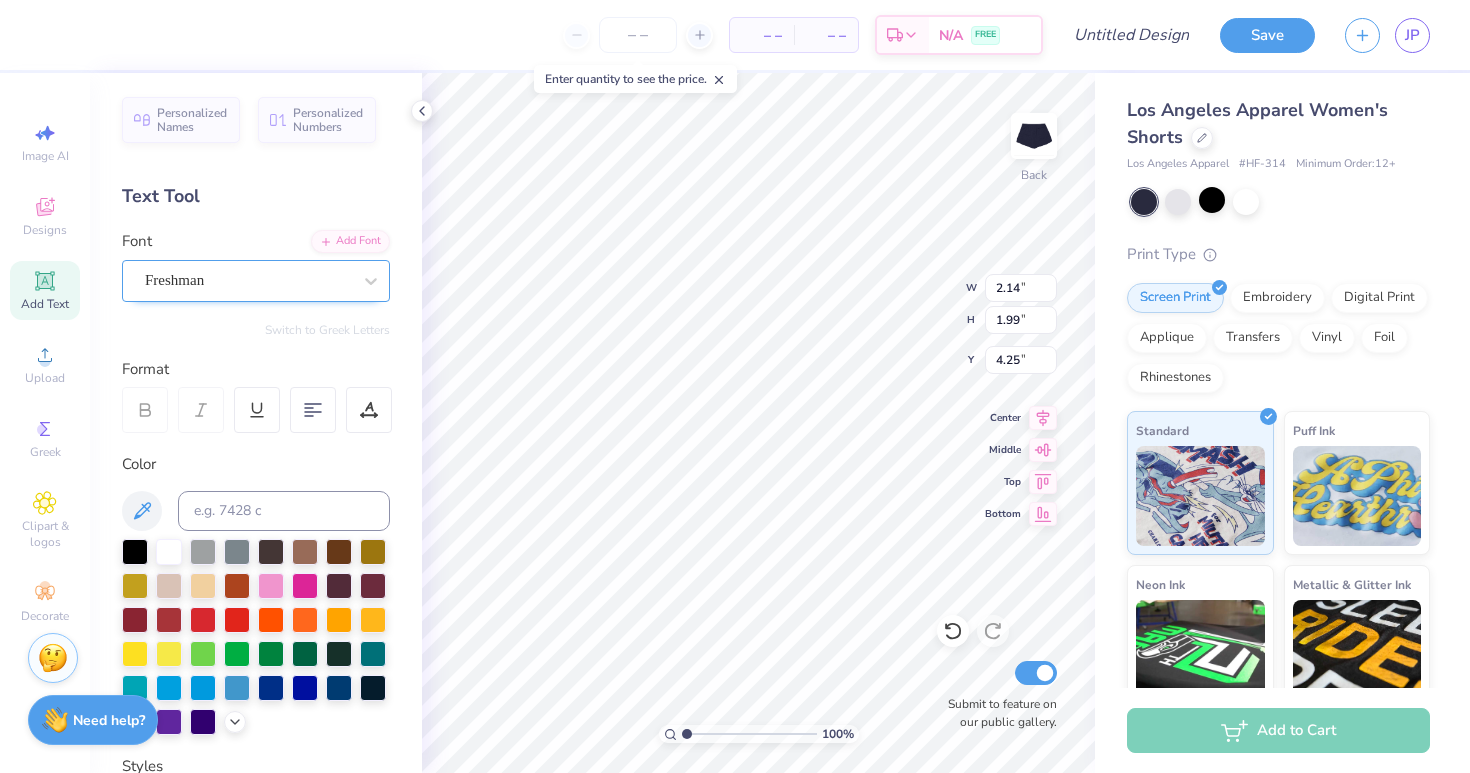 click on "Freshman" at bounding box center (248, 280) 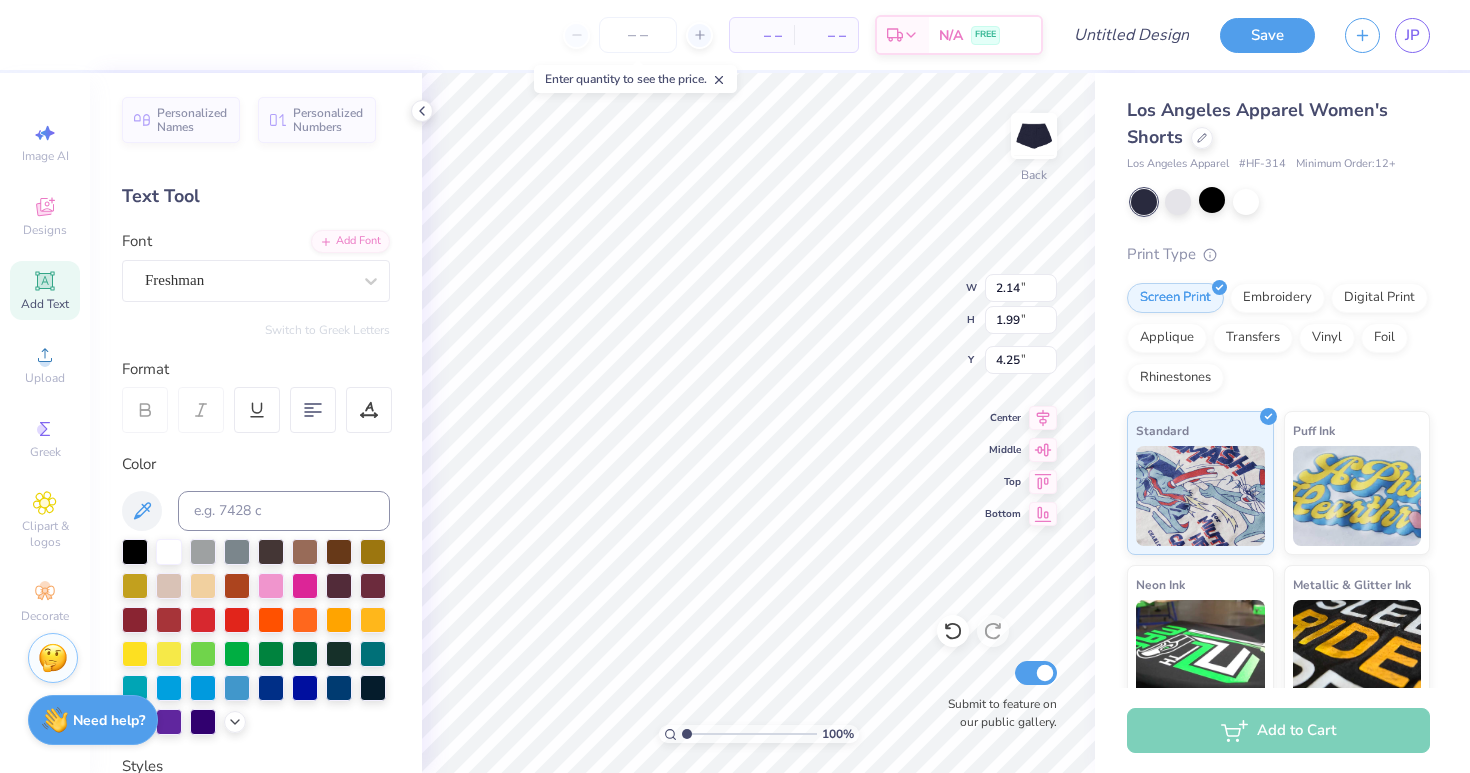 click on "[FIRST] [LAST]" at bounding box center [256, 266] 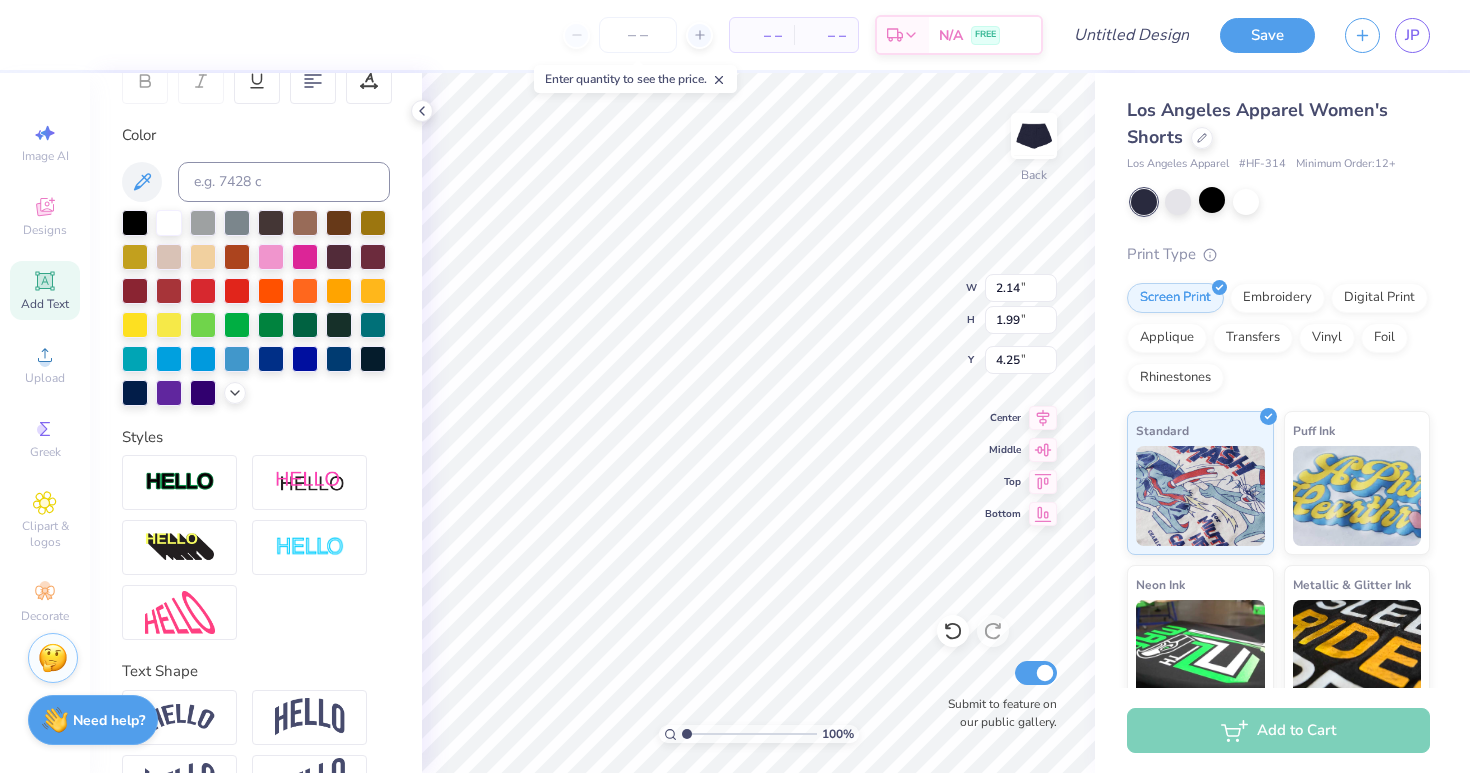 scroll, scrollTop: 389, scrollLeft: 0, axis: vertical 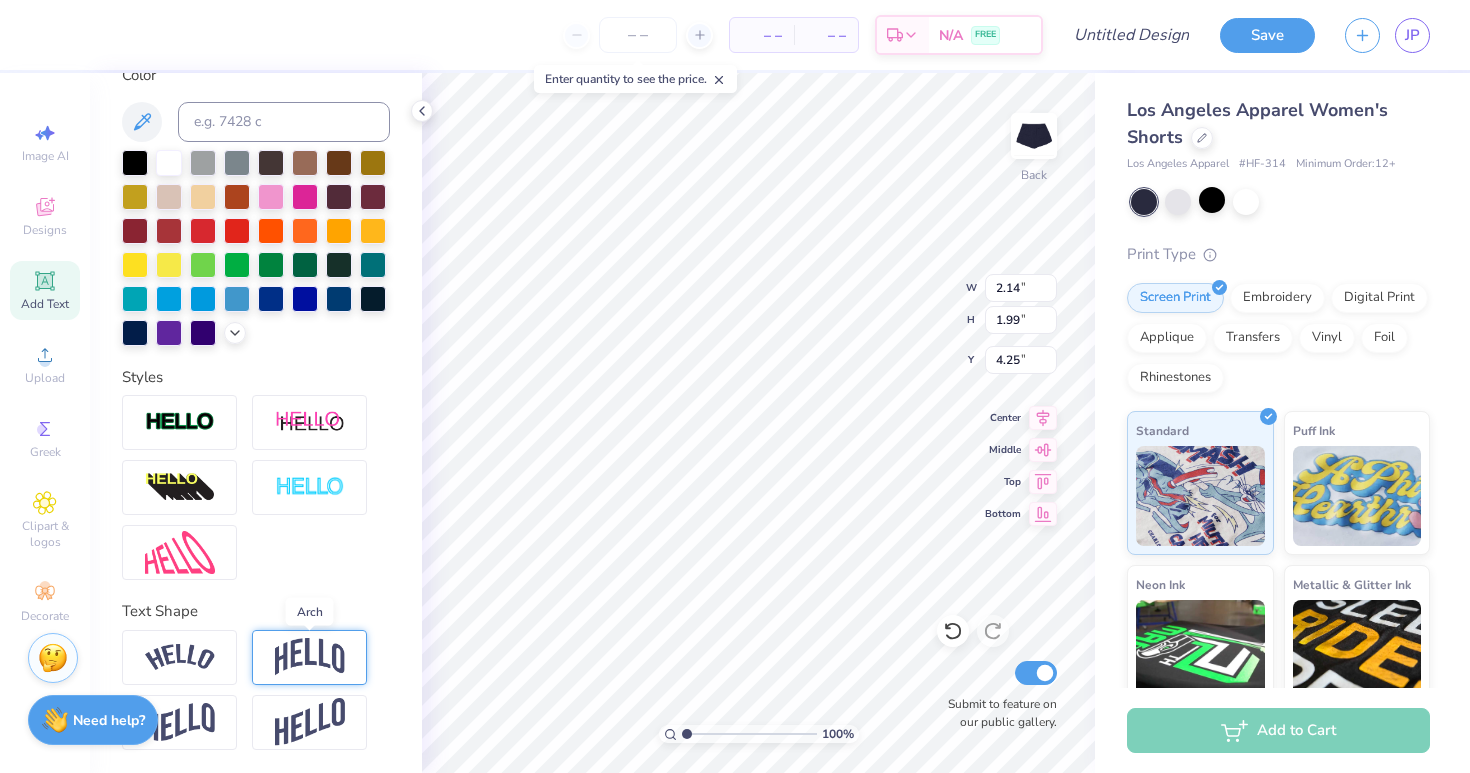 click at bounding box center [310, 657] 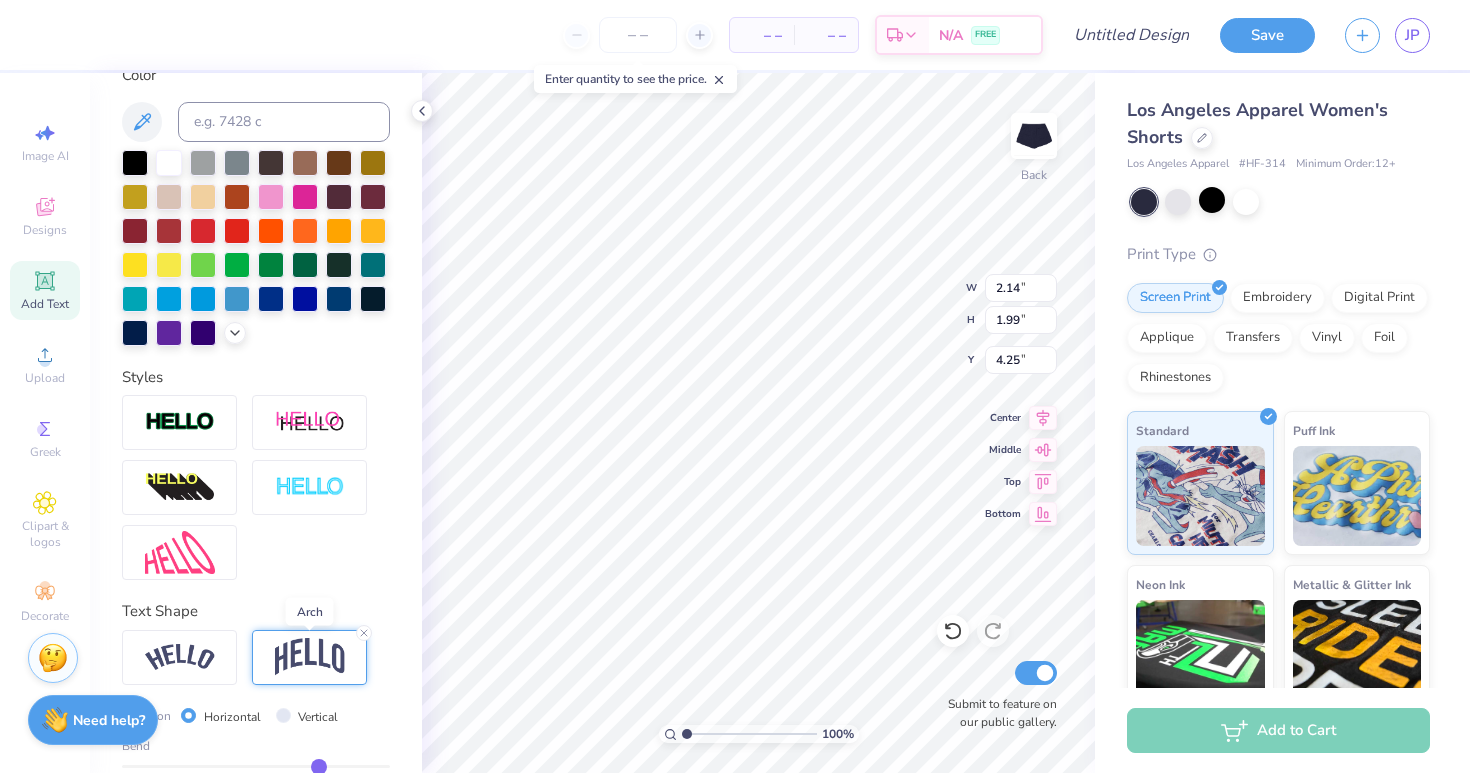 type on "AOE" 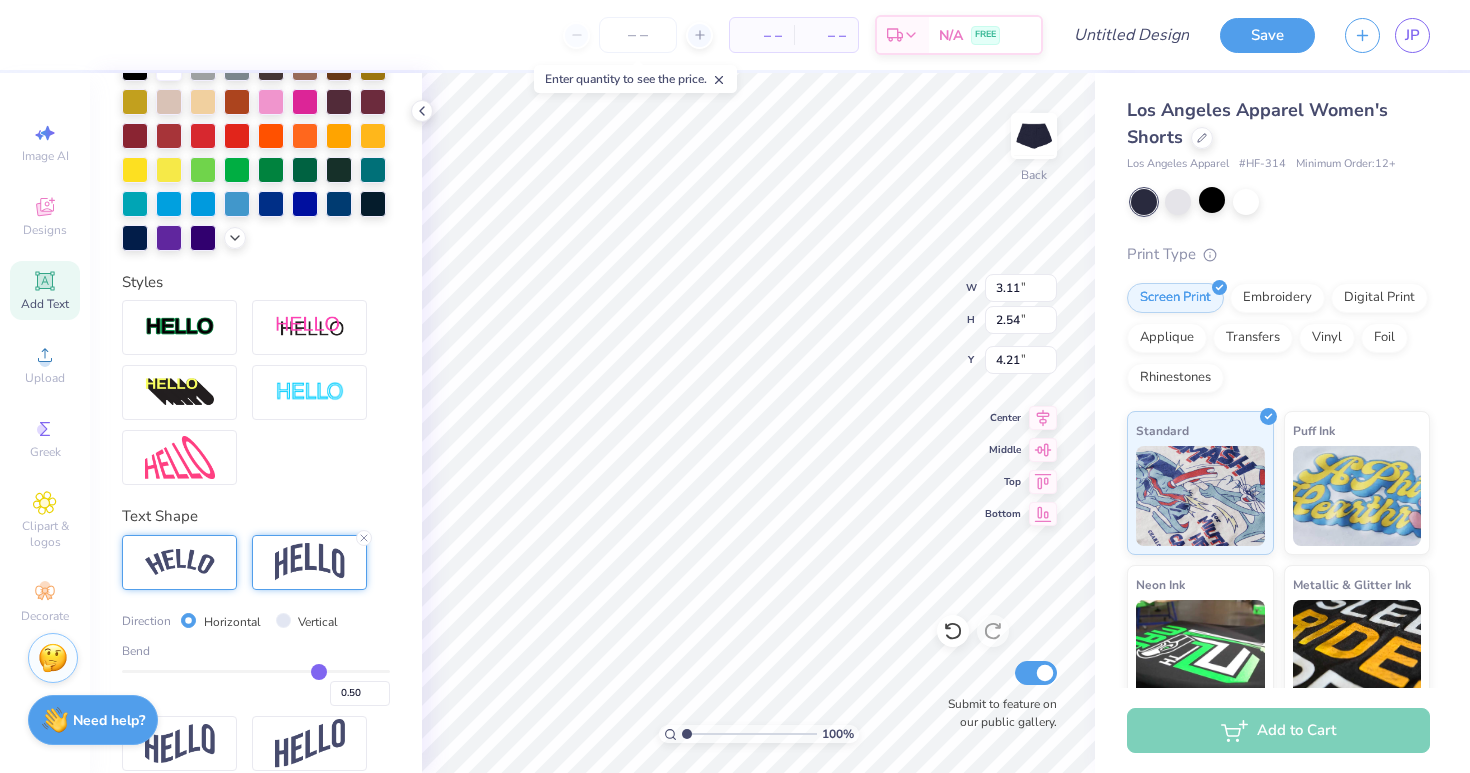 scroll, scrollTop: 506, scrollLeft: 0, axis: vertical 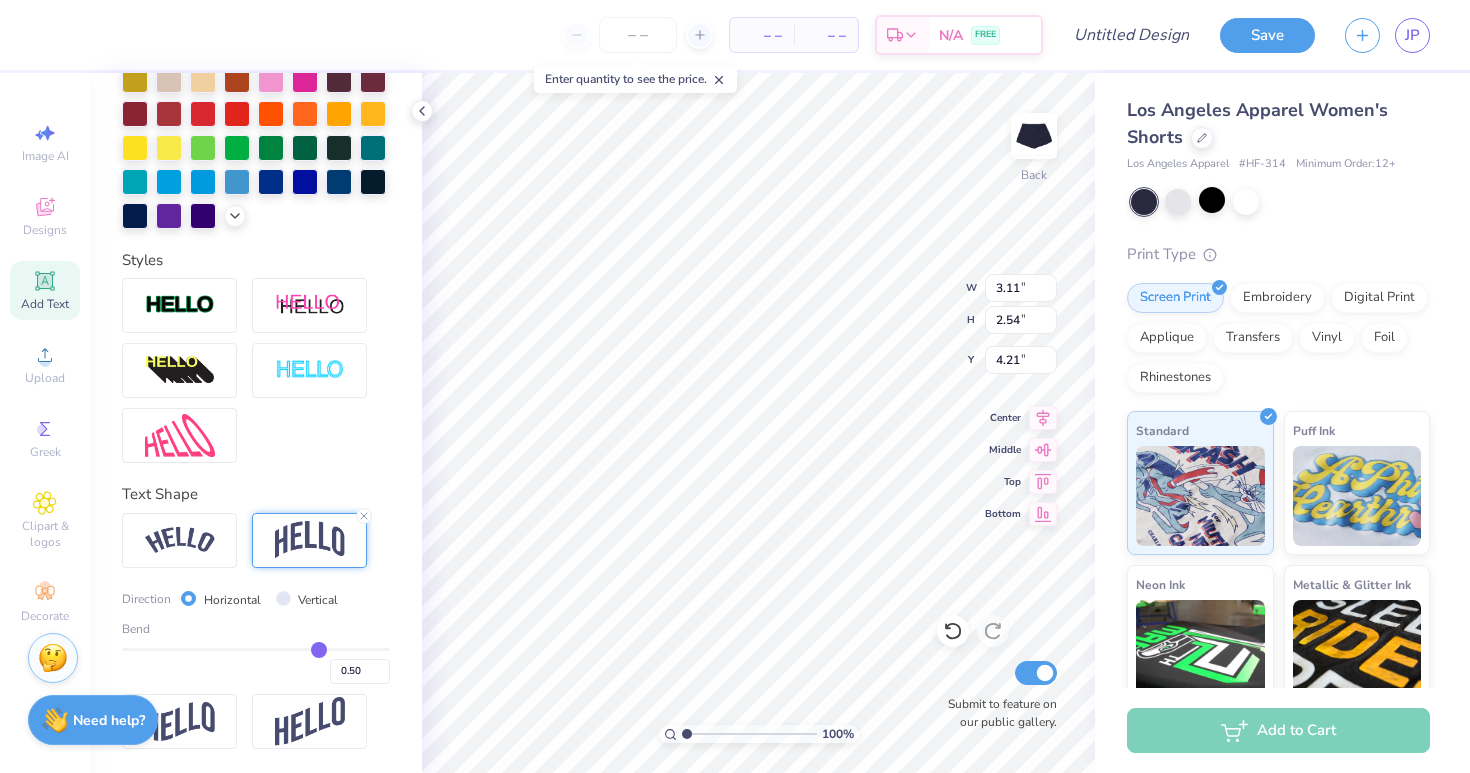 type on "0.47" 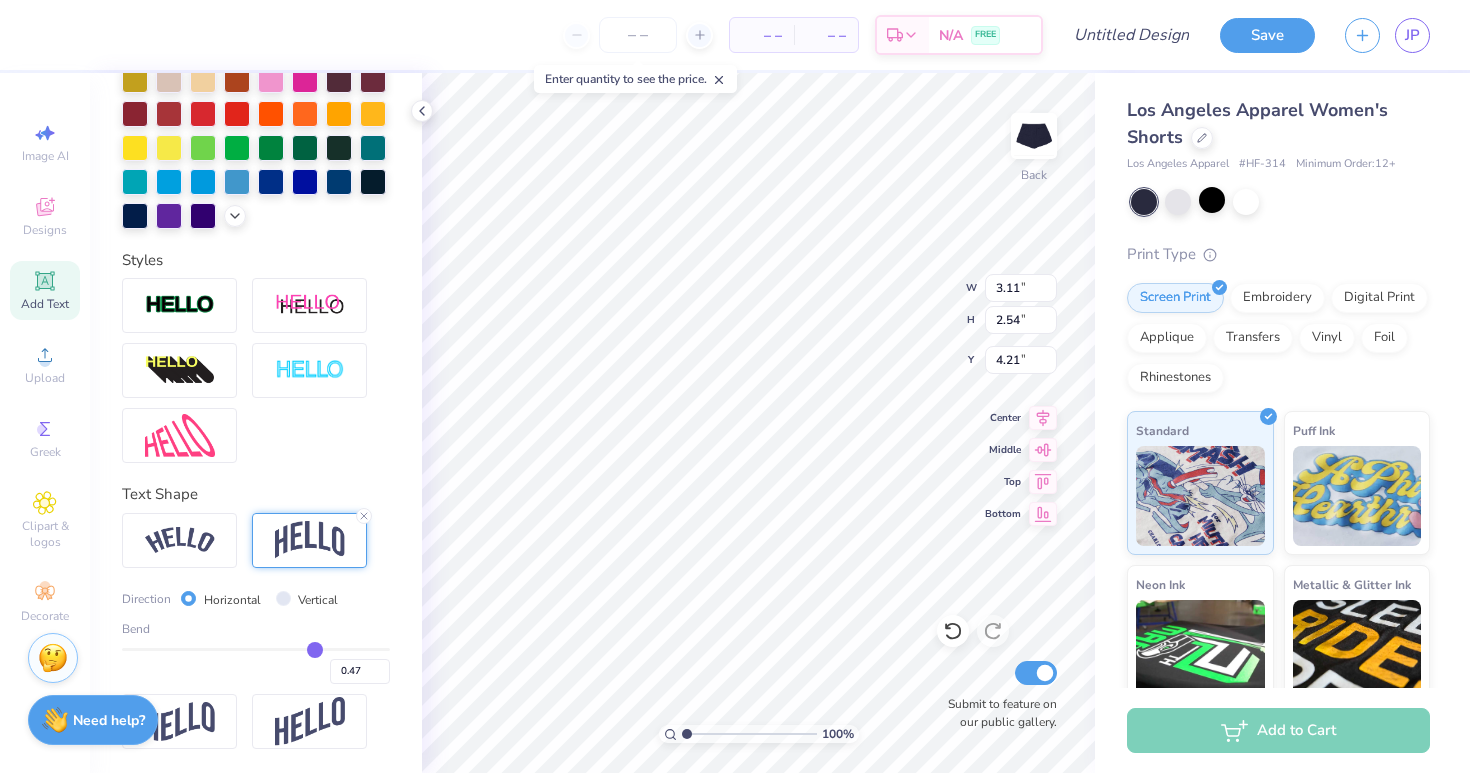 type on "0.46" 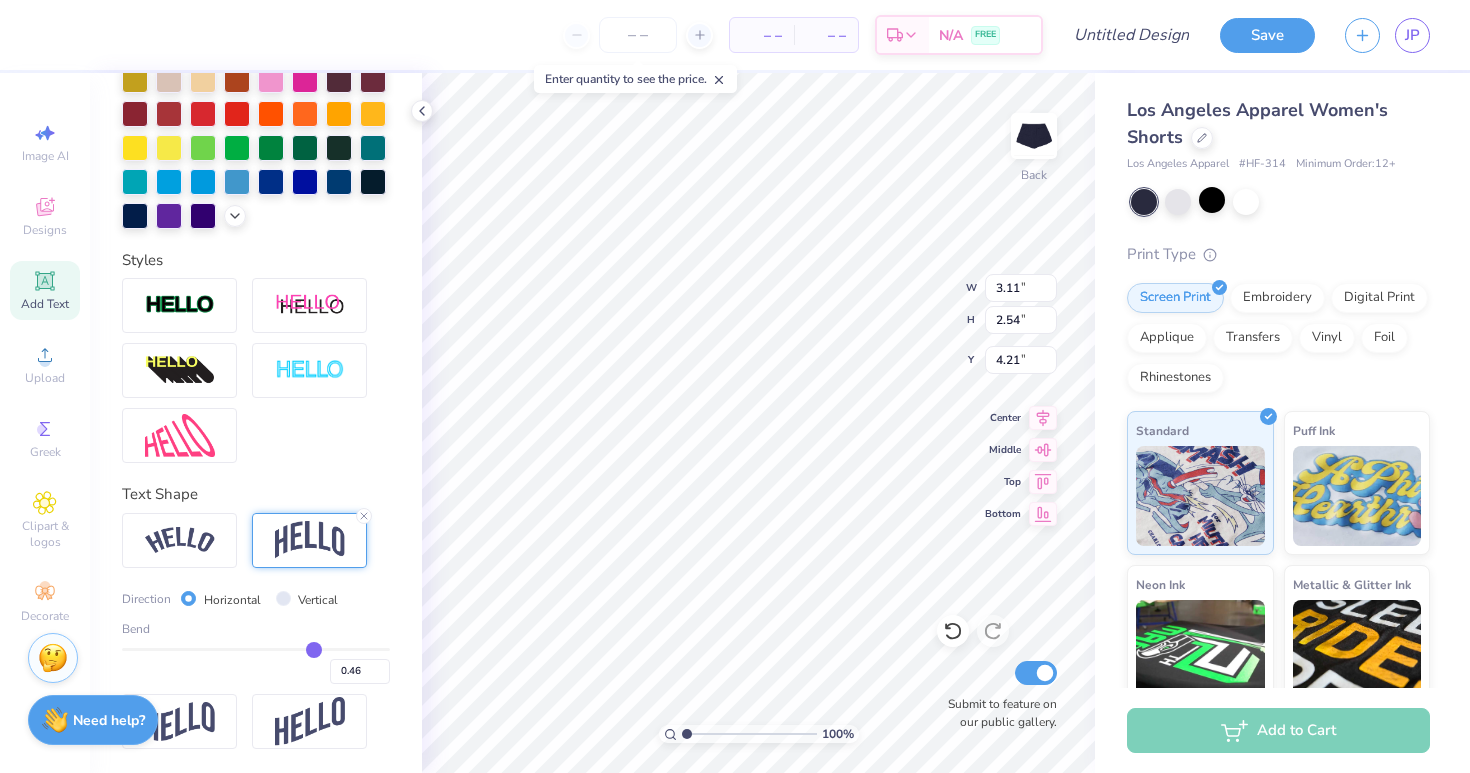 type on "0.42" 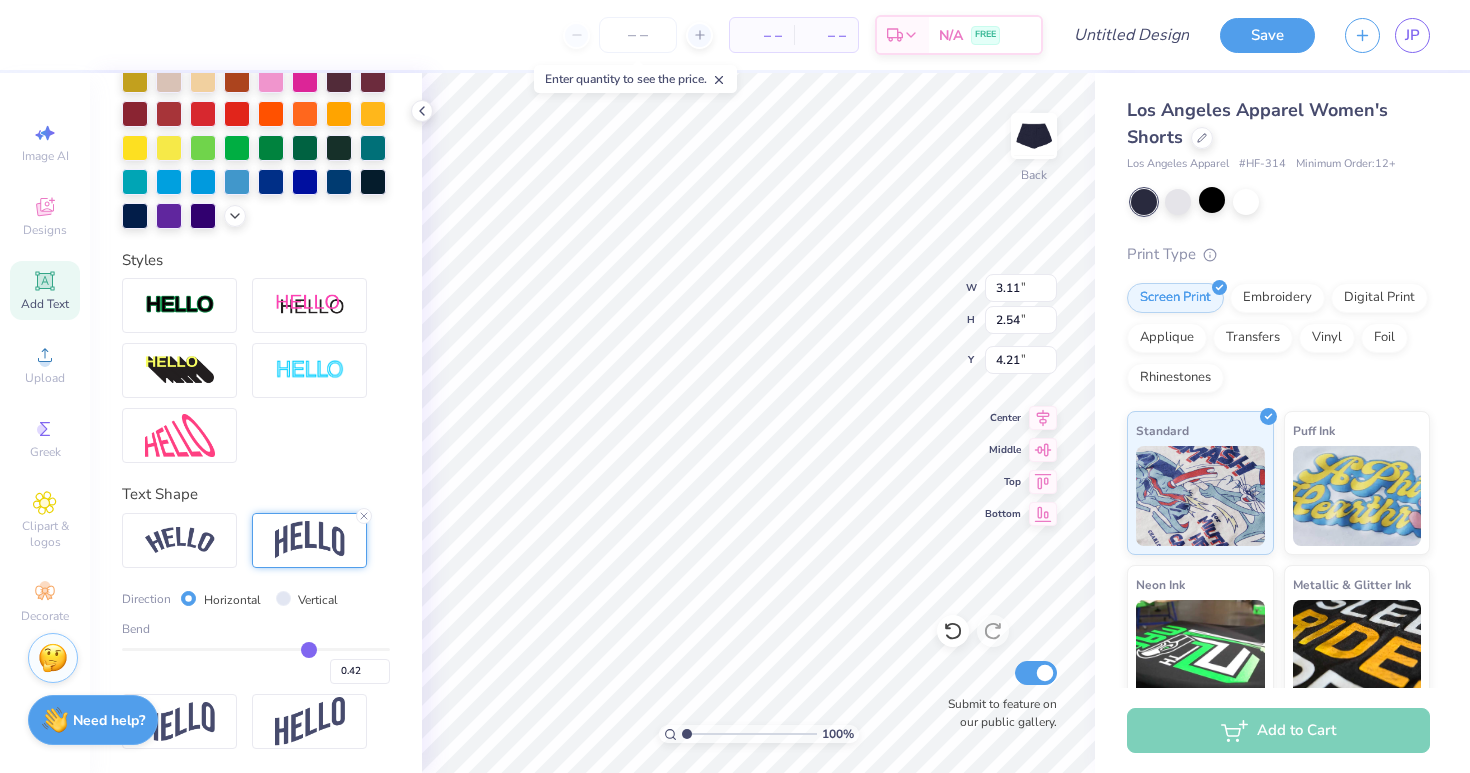 type on "0.35" 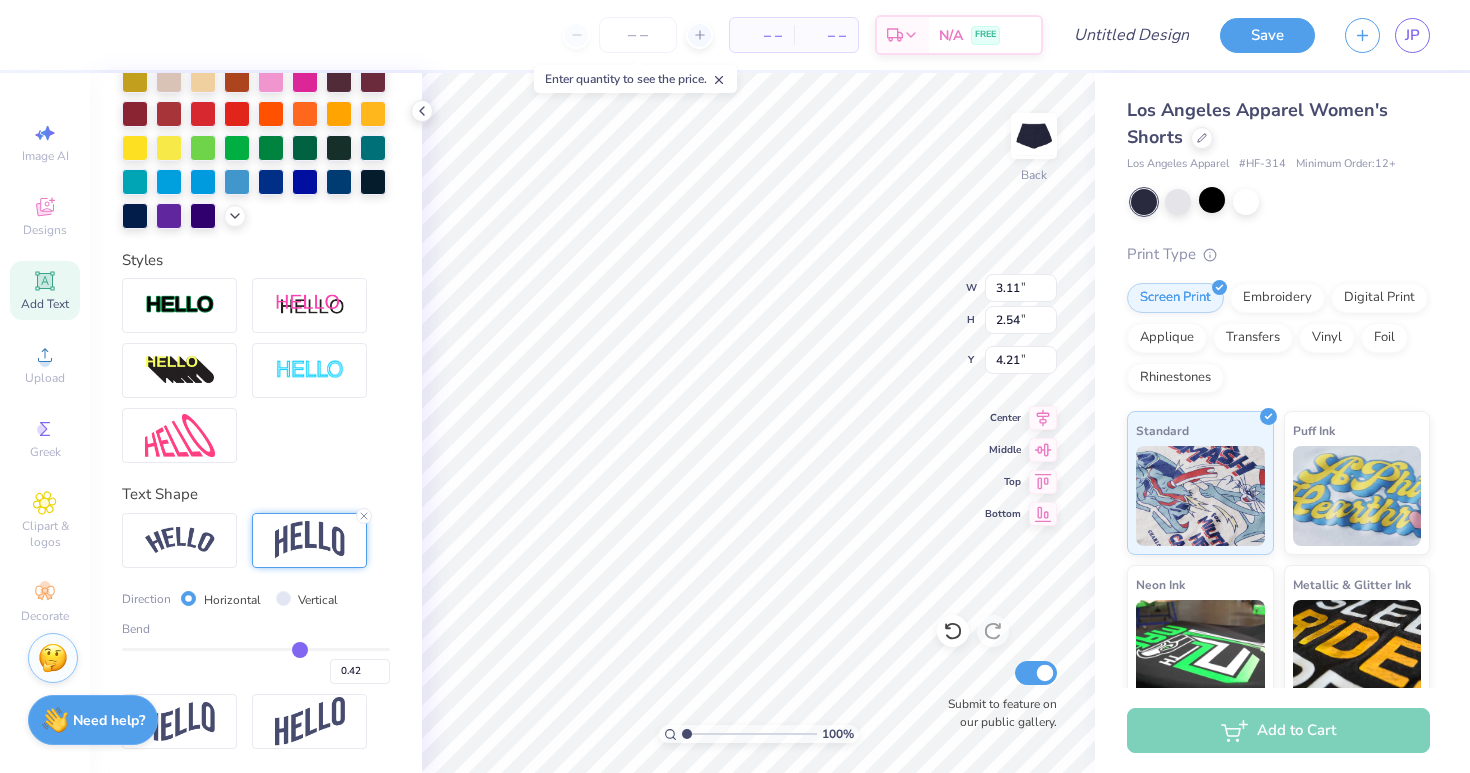 type on "0.35" 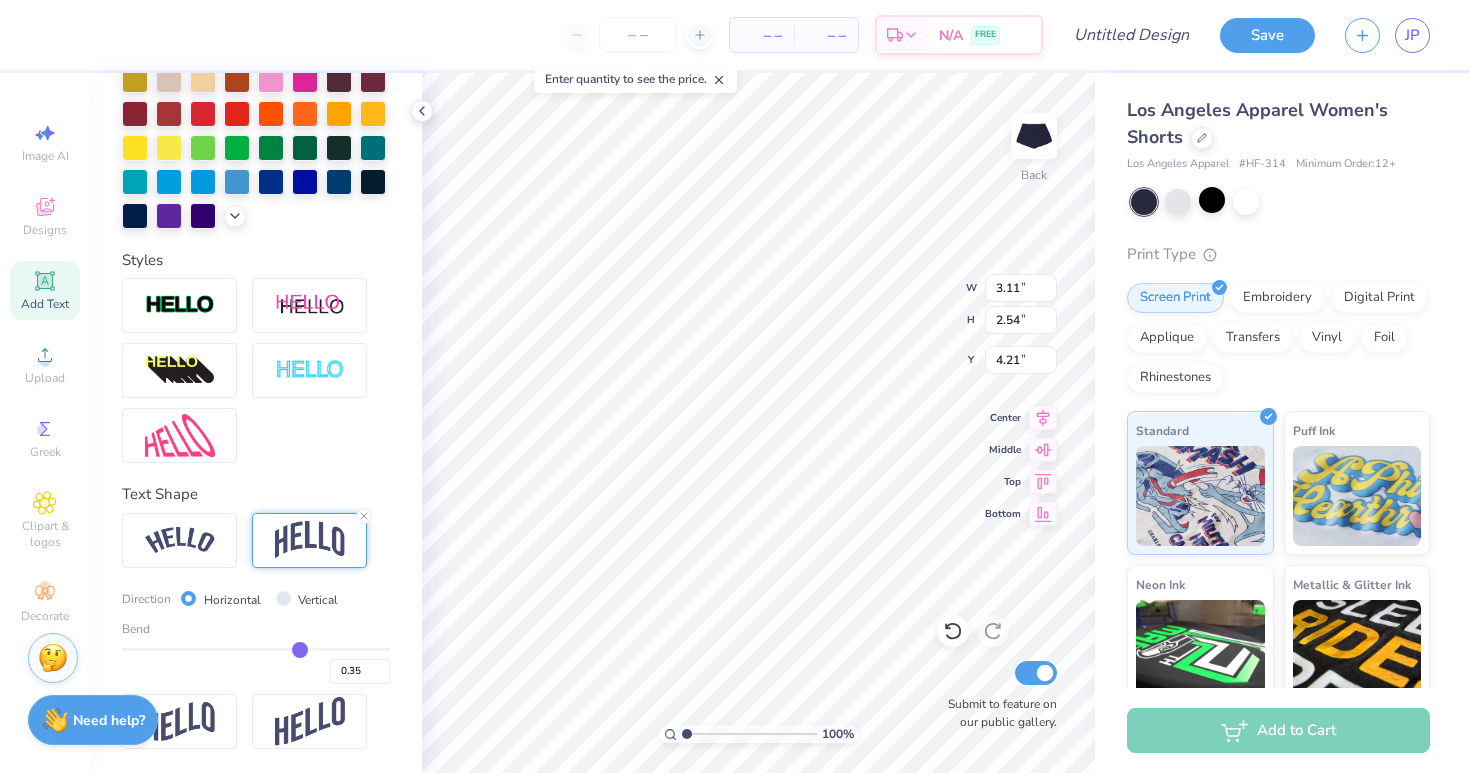 type on "0.26" 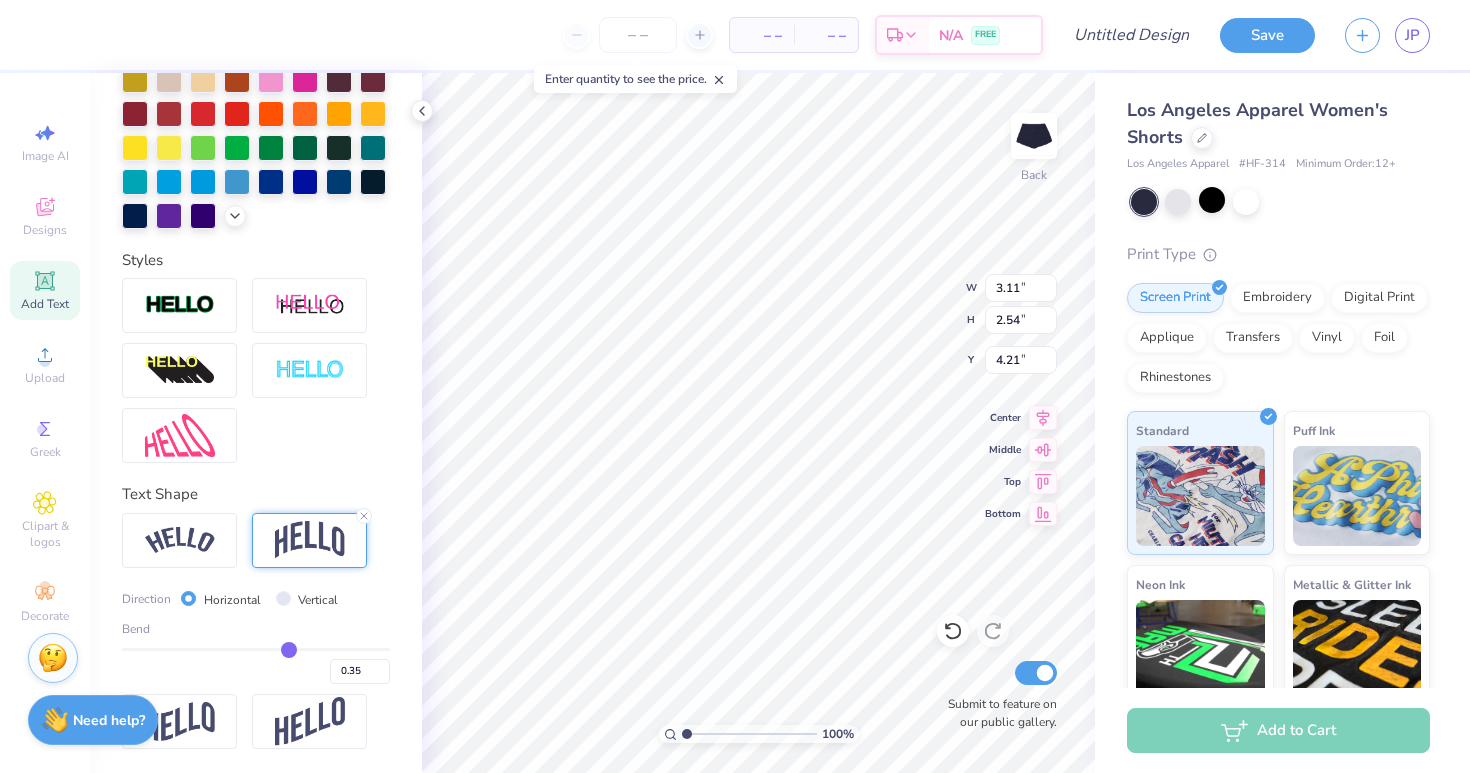 type on "0.26" 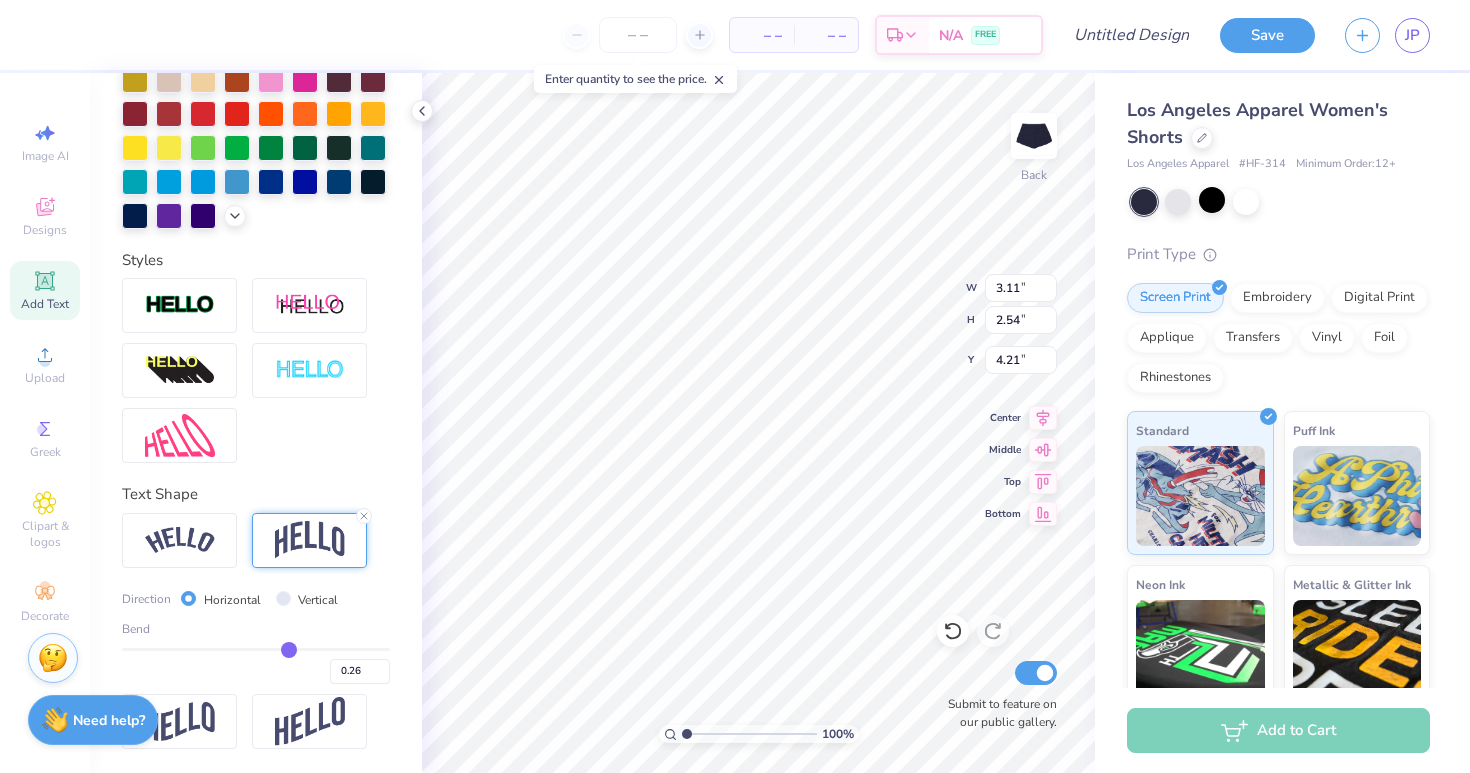 type on "0.14" 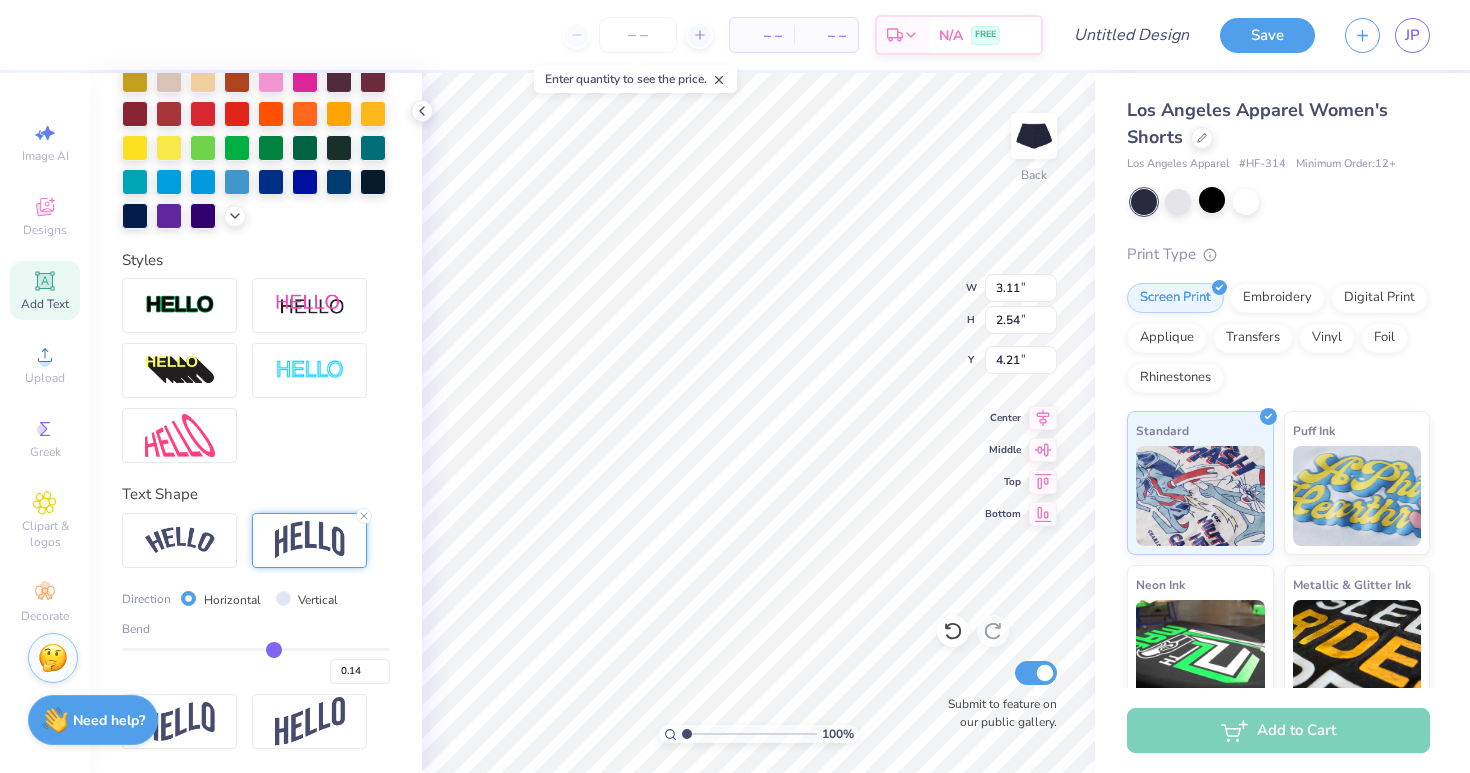 type on "0.06" 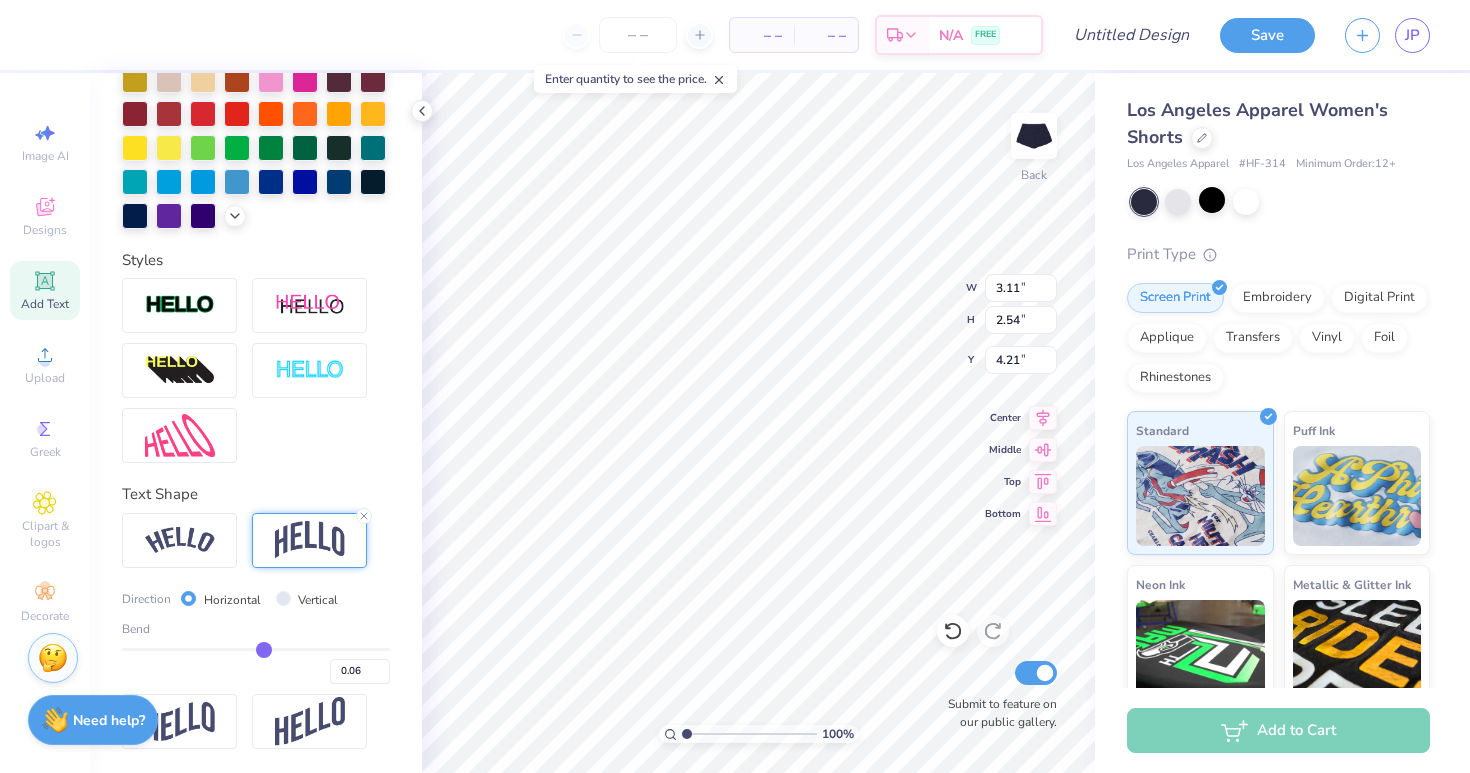type on "0.02" 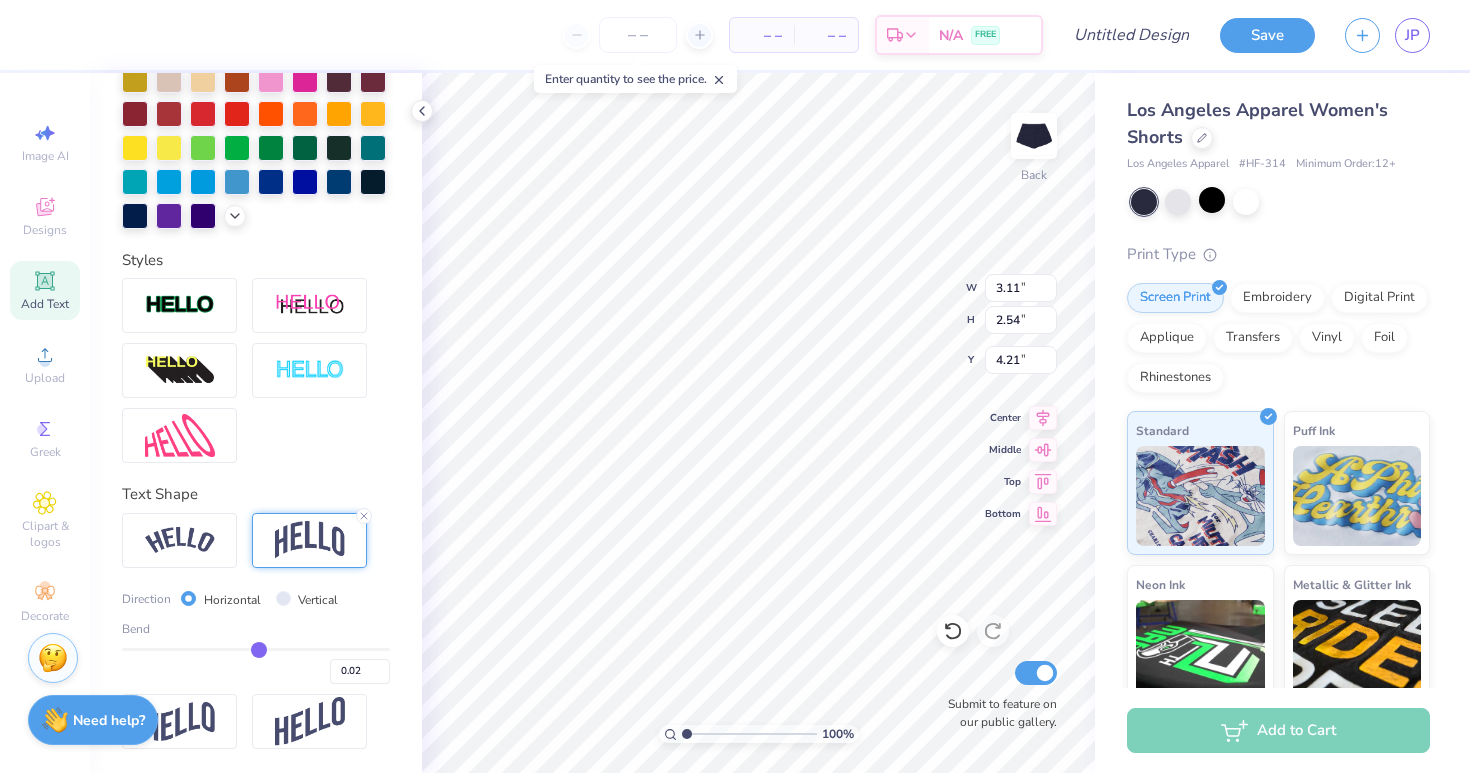 type on "-0.04" 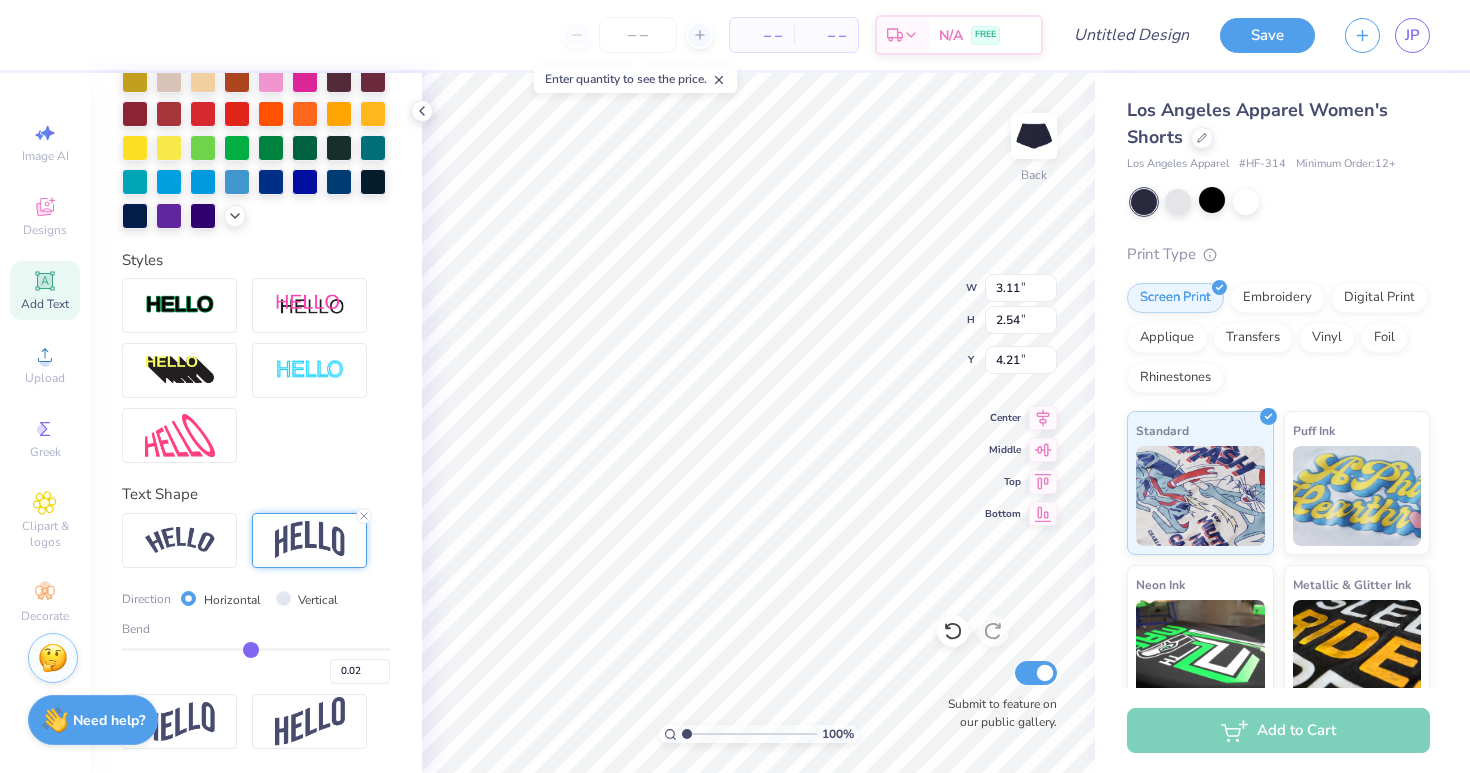 type on "-0.04" 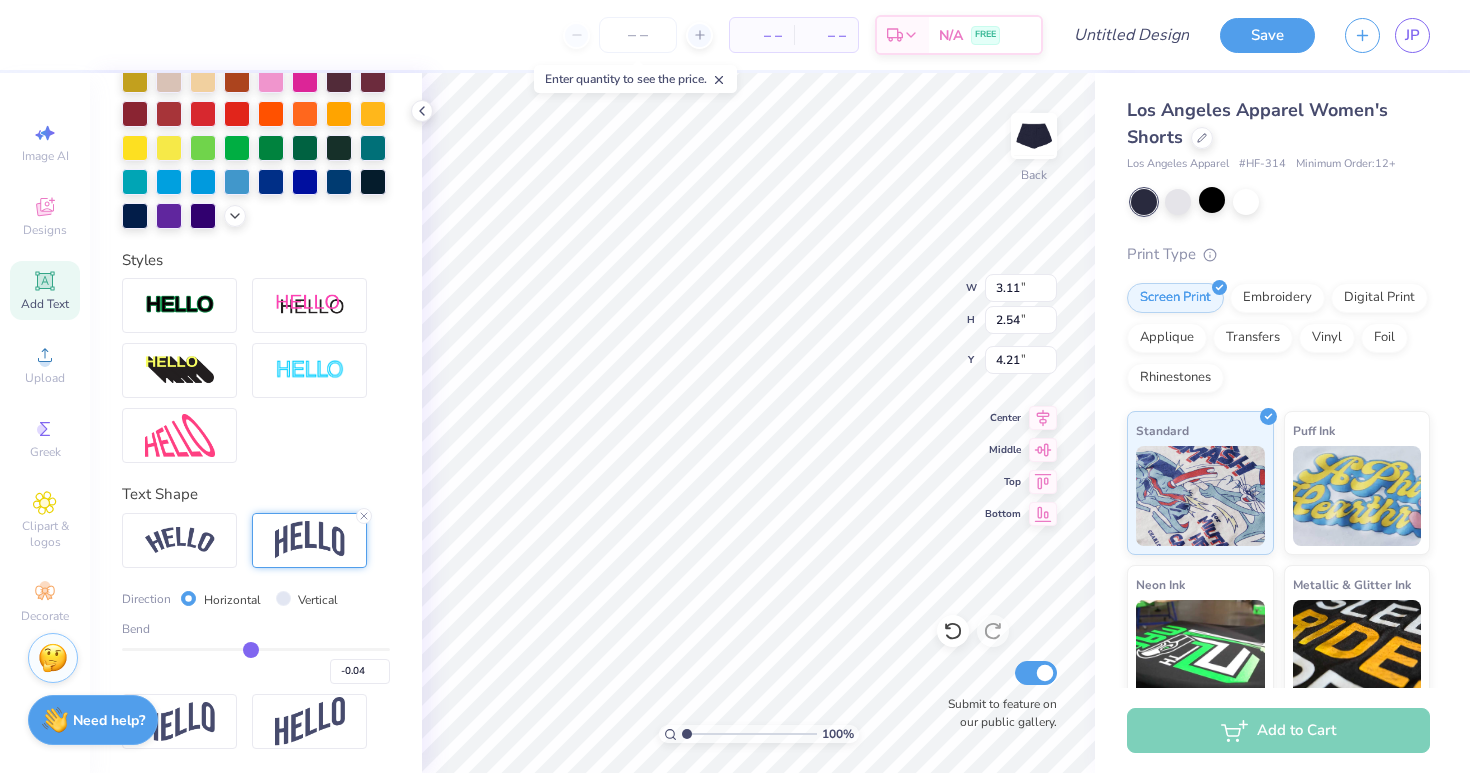 type on "-0.08" 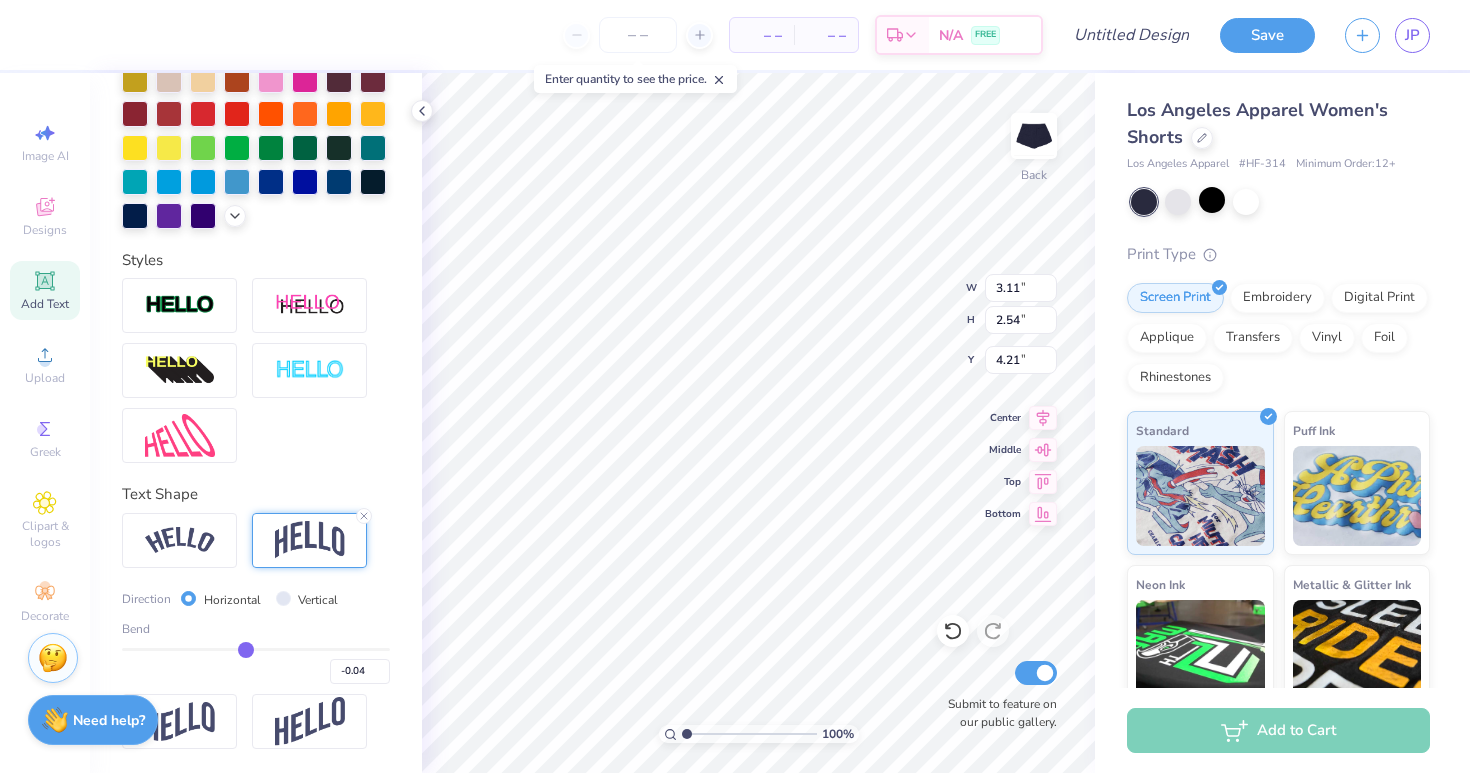 type on "-0.08" 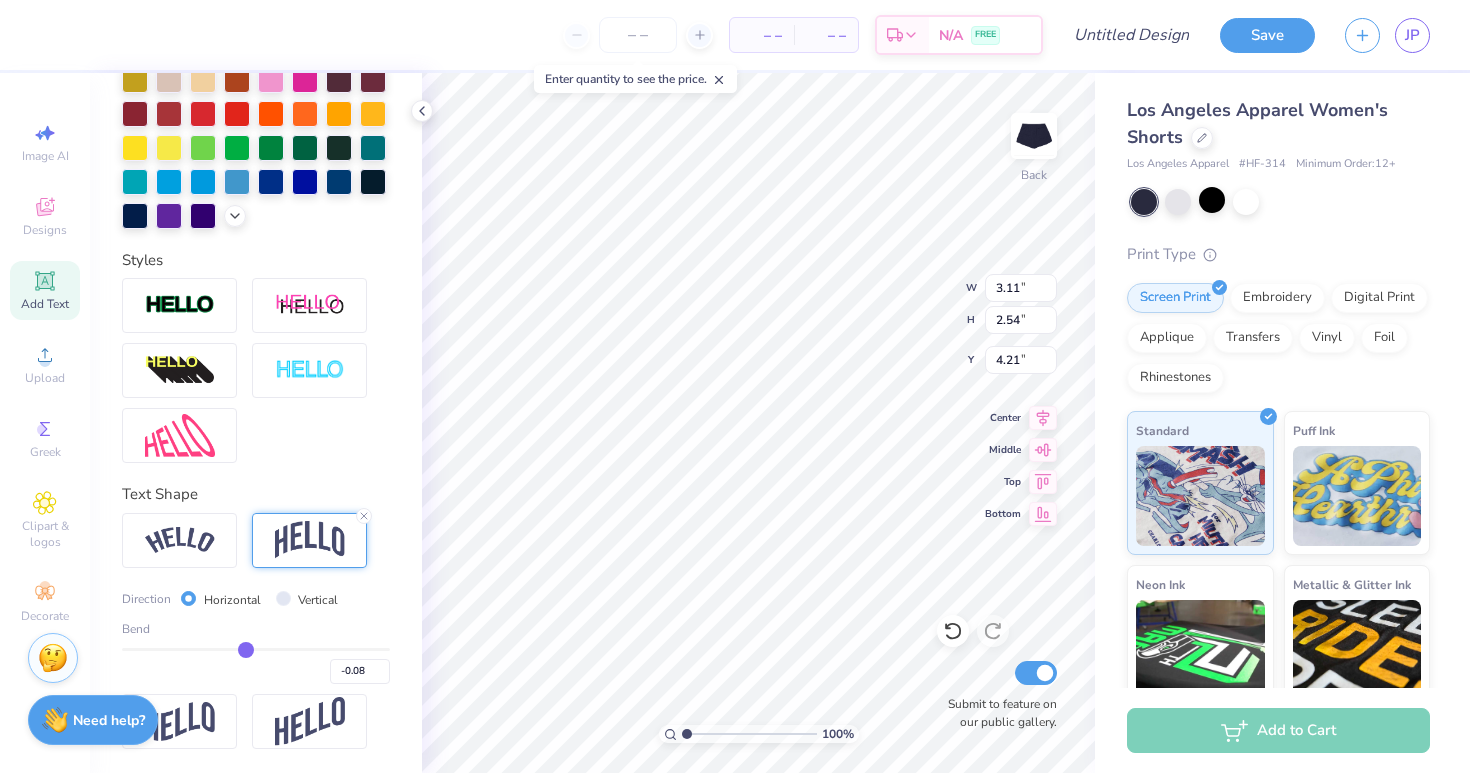 type on "-0.12" 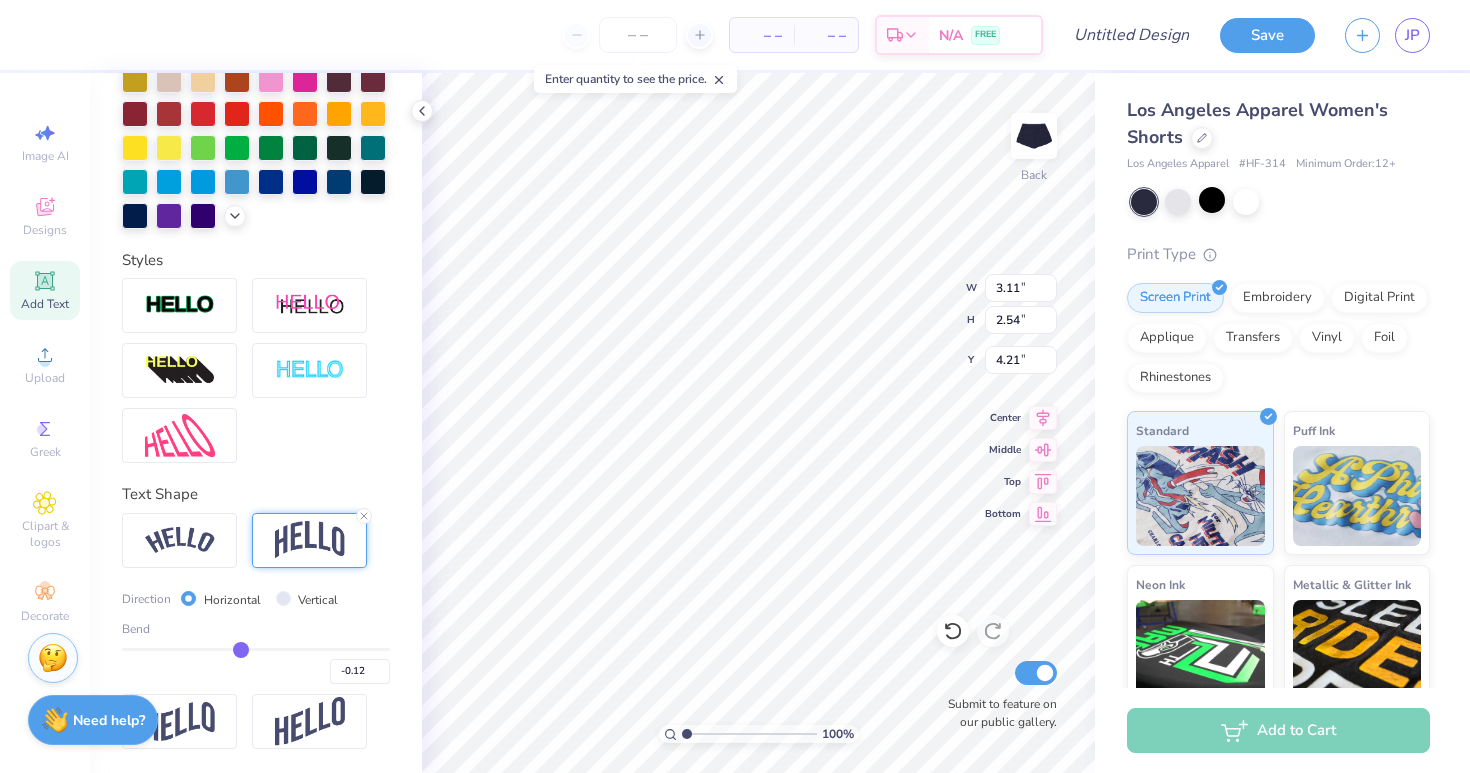 type on "-0.16" 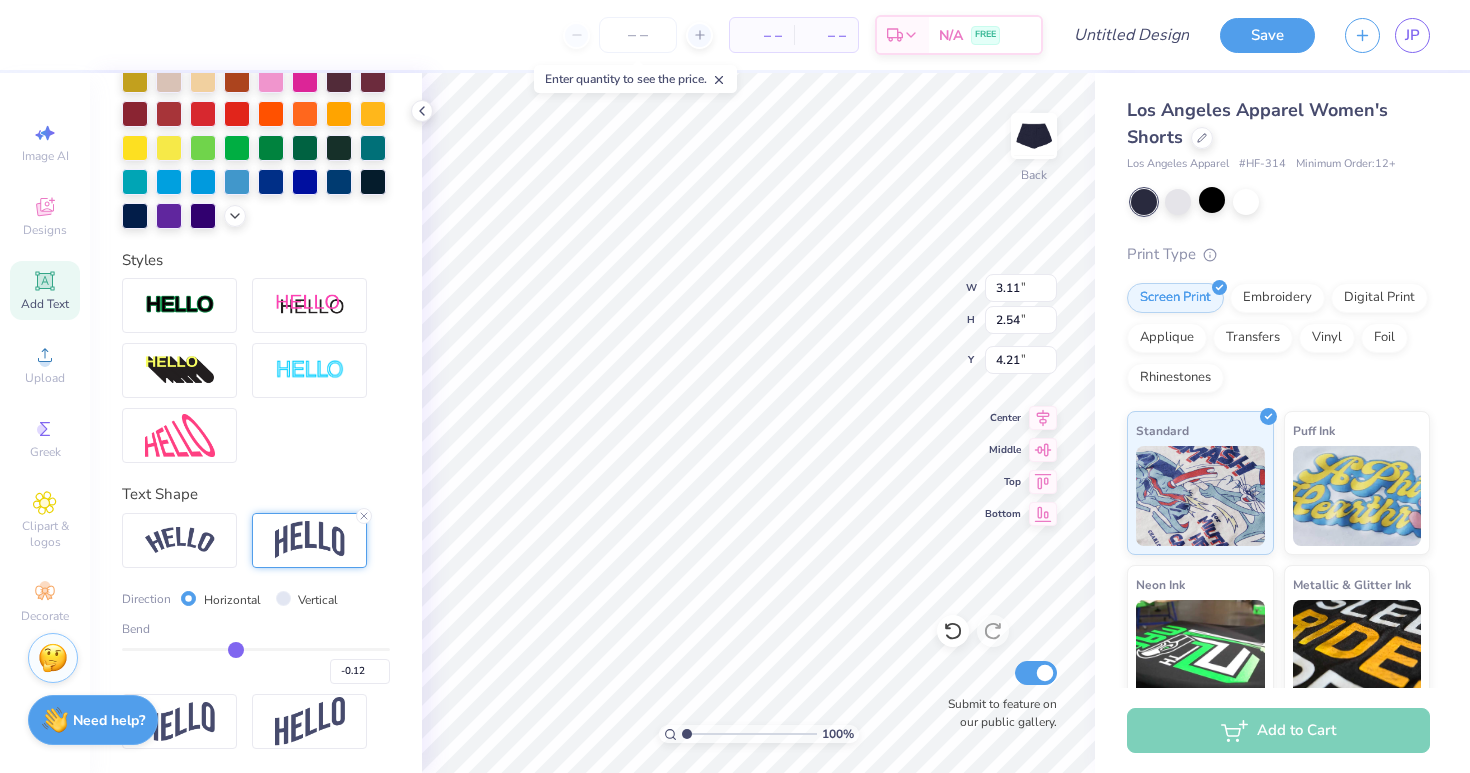 type on "-0.16" 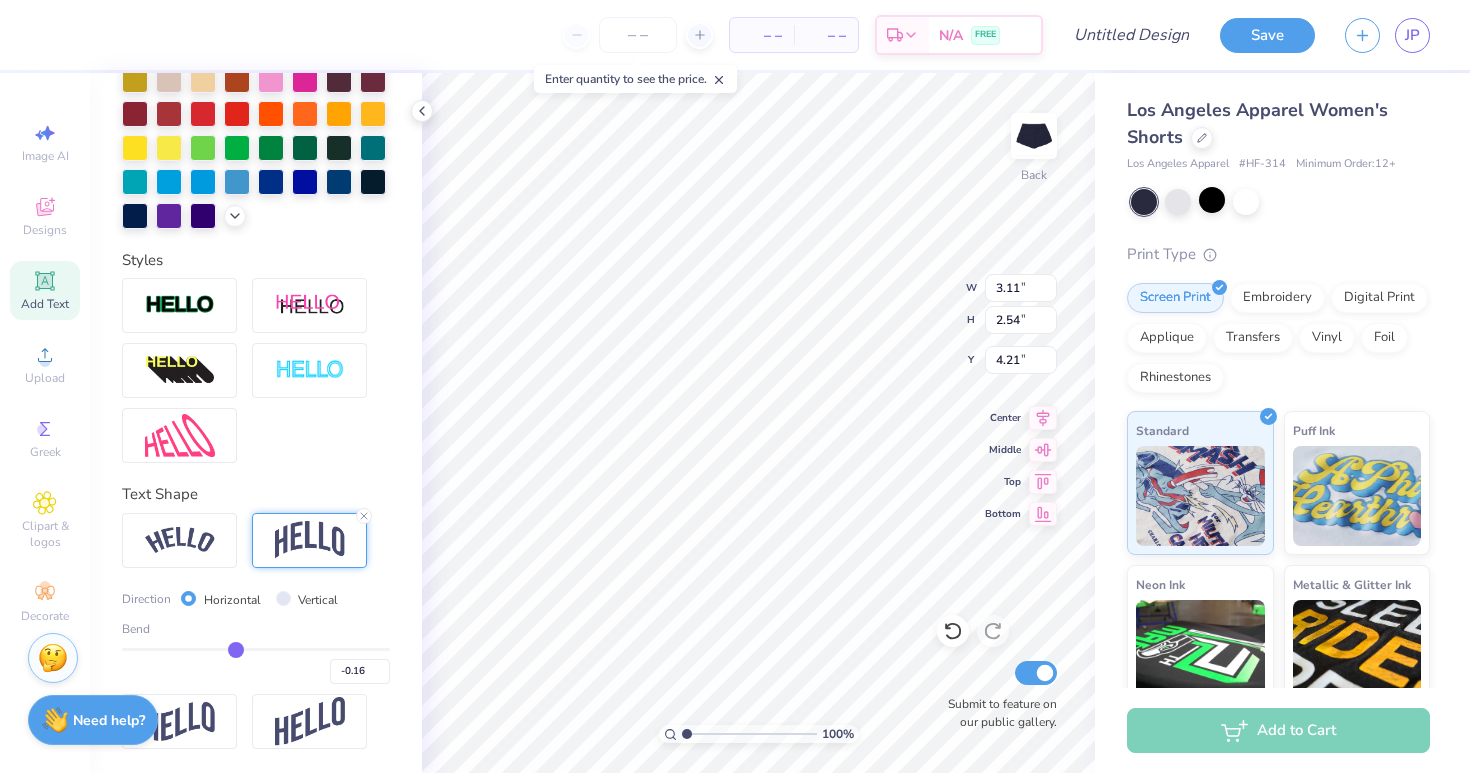 type on "-0.18" 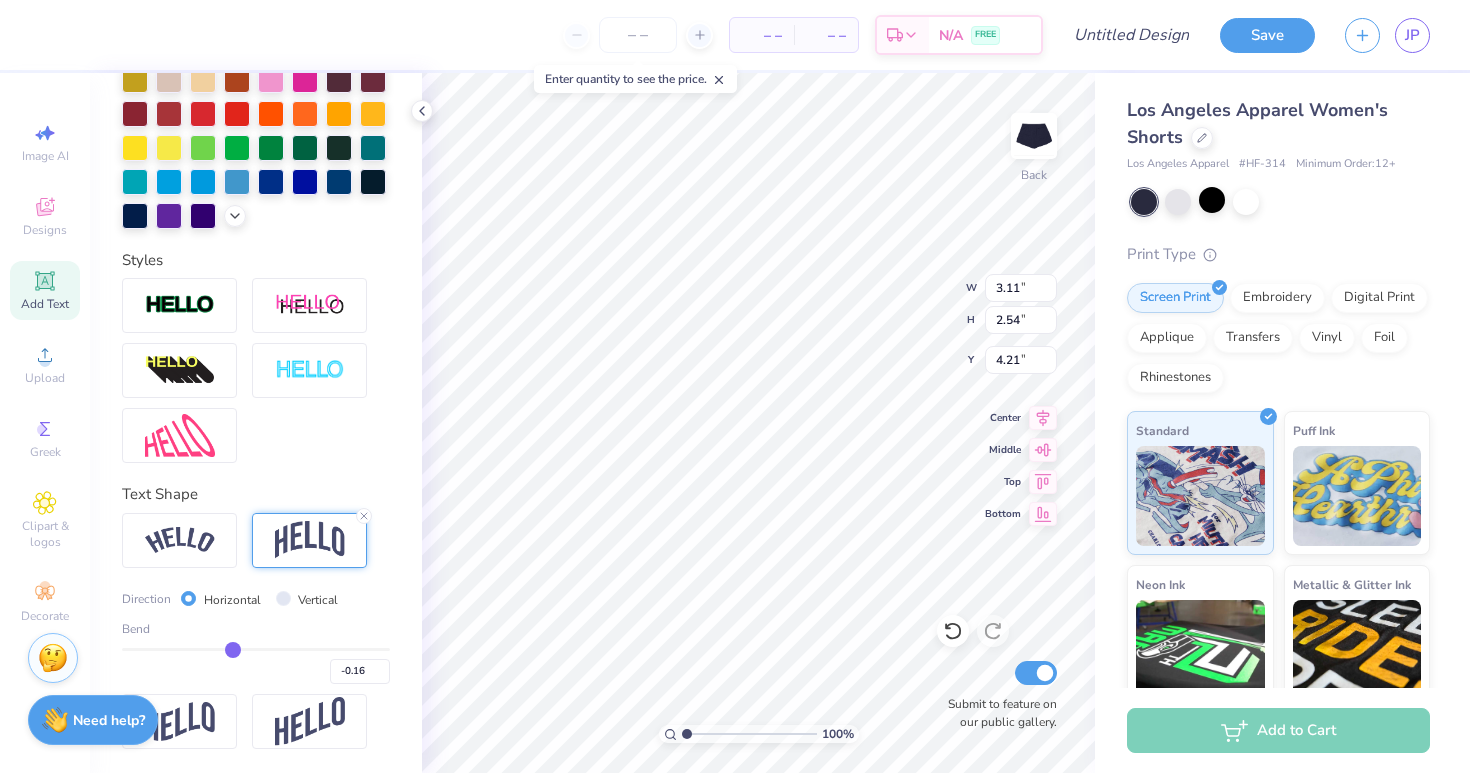 type on "-0.18" 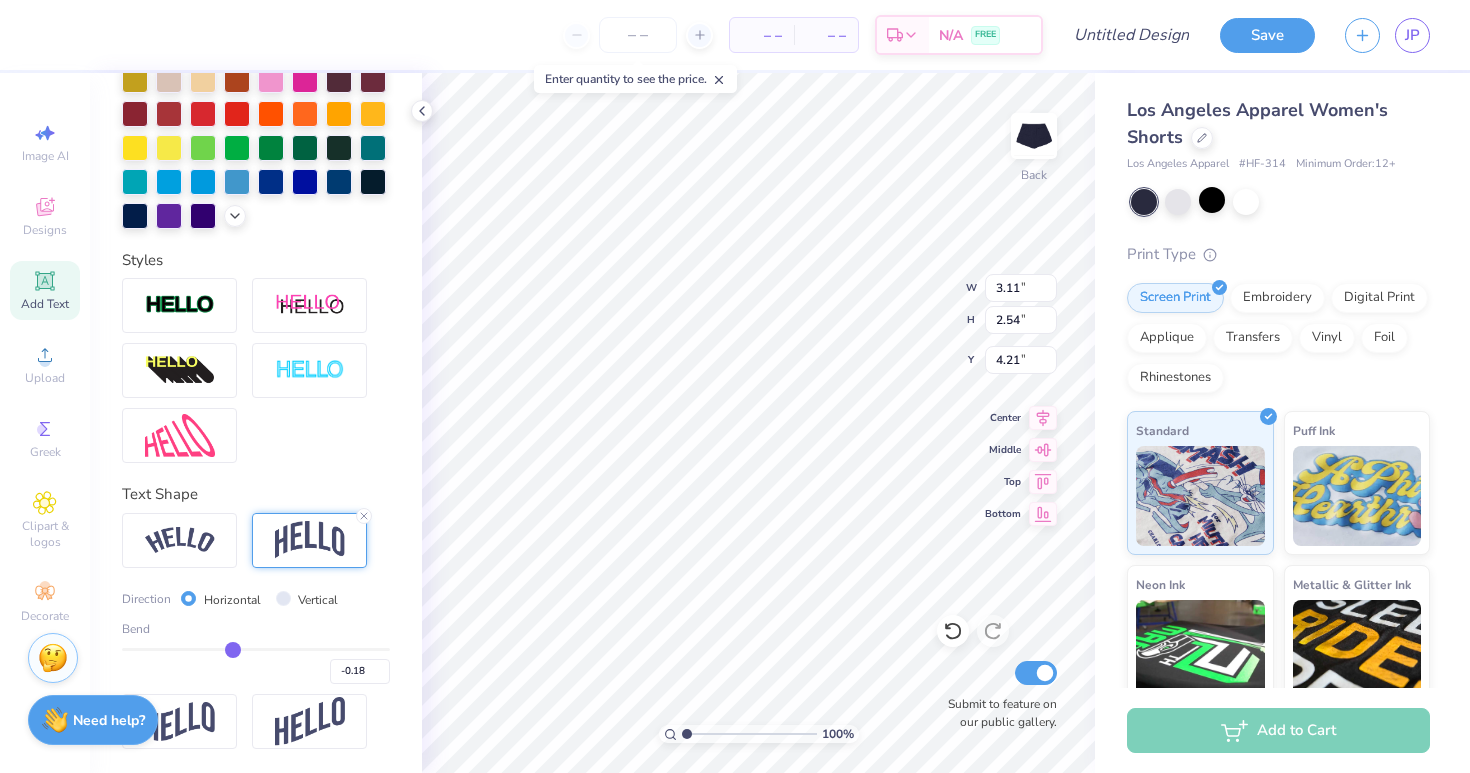 type on "-0.2" 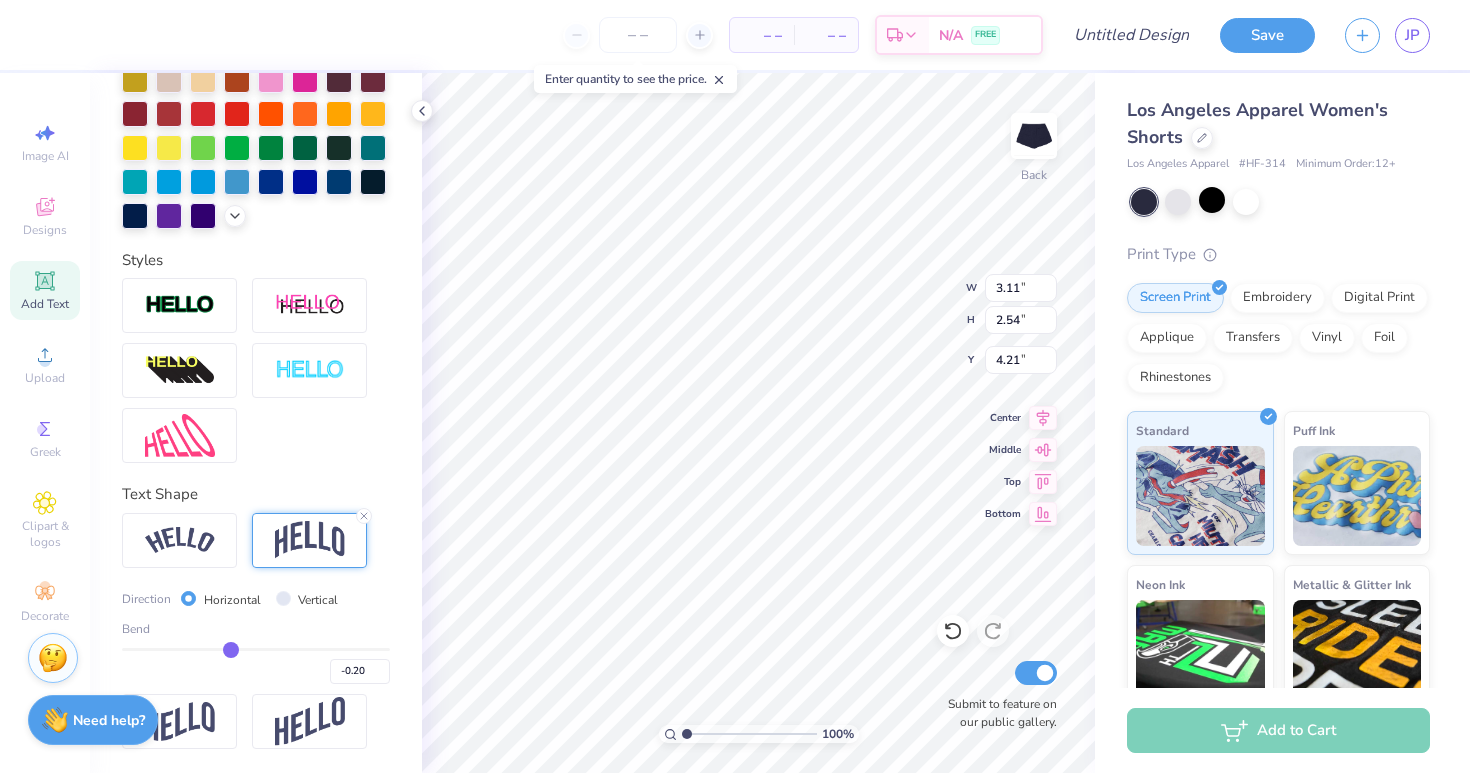 type on "-0.22" 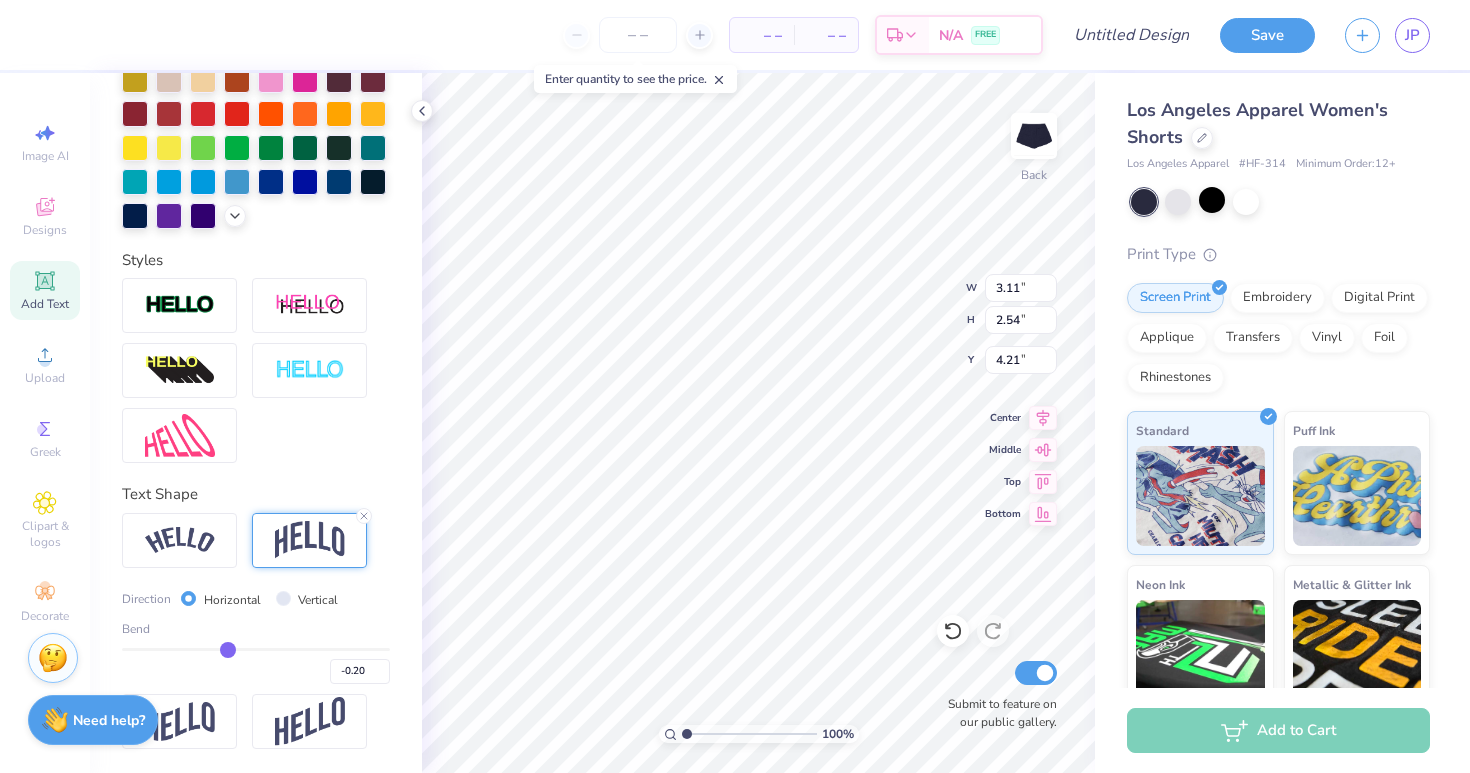 type on "-0.22" 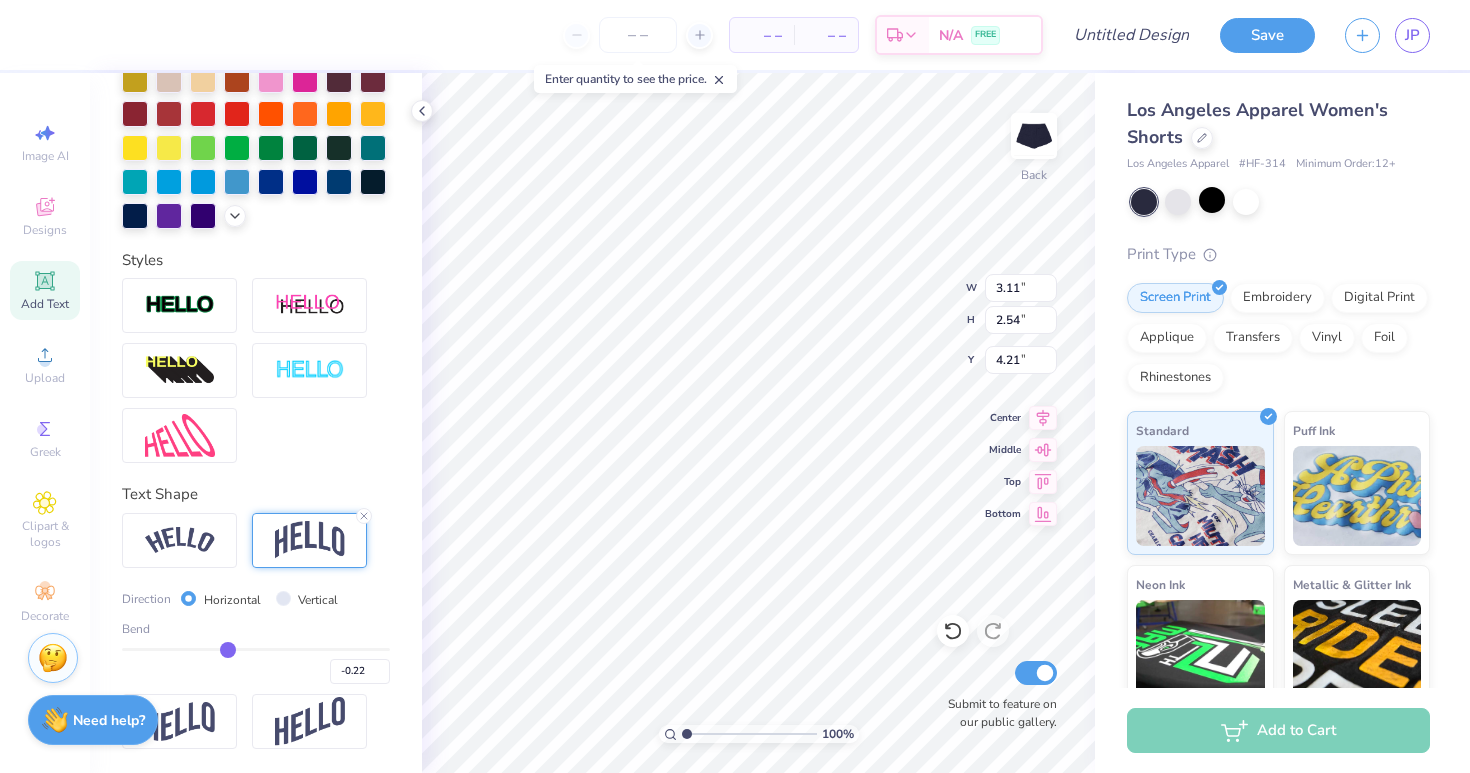 type on "-0.23" 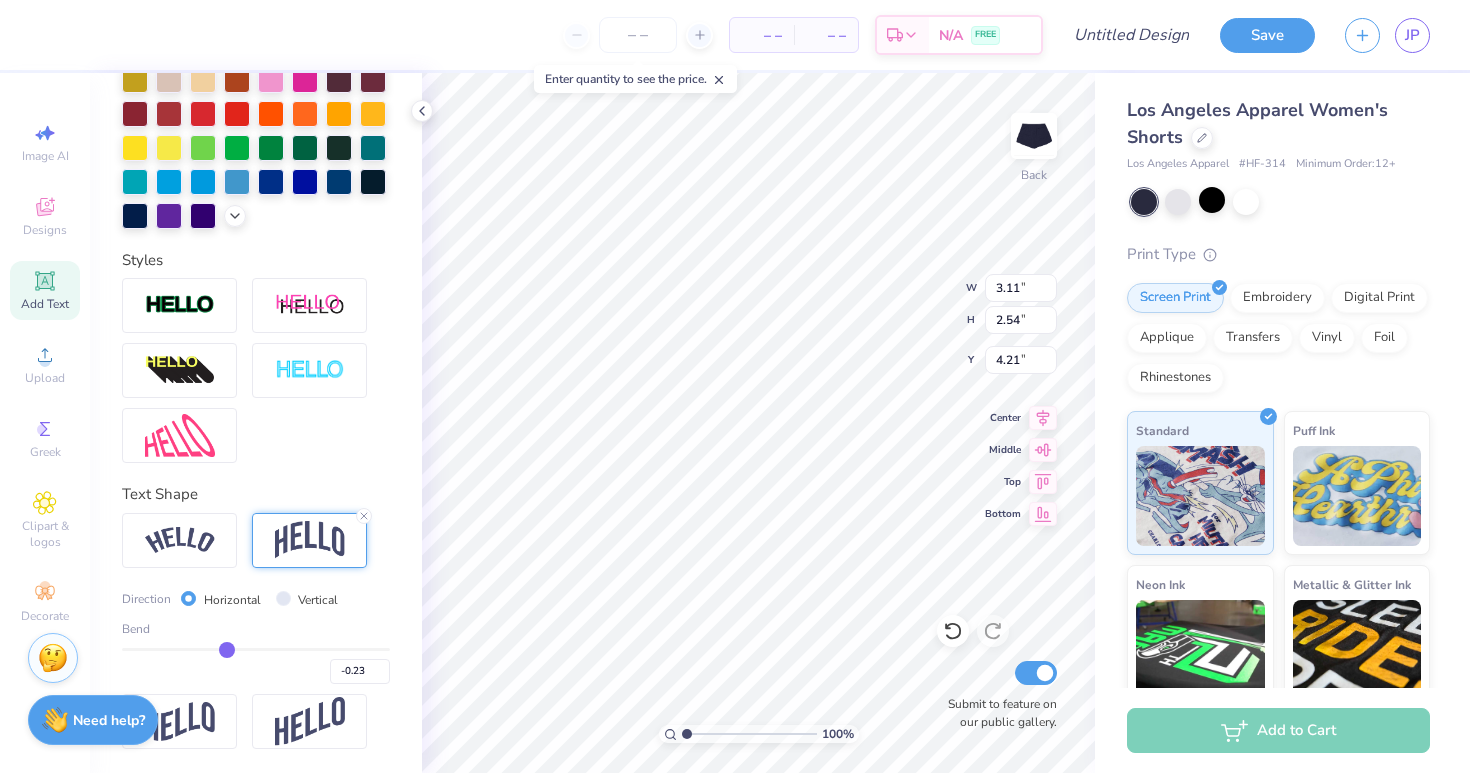 type on "-0.25" 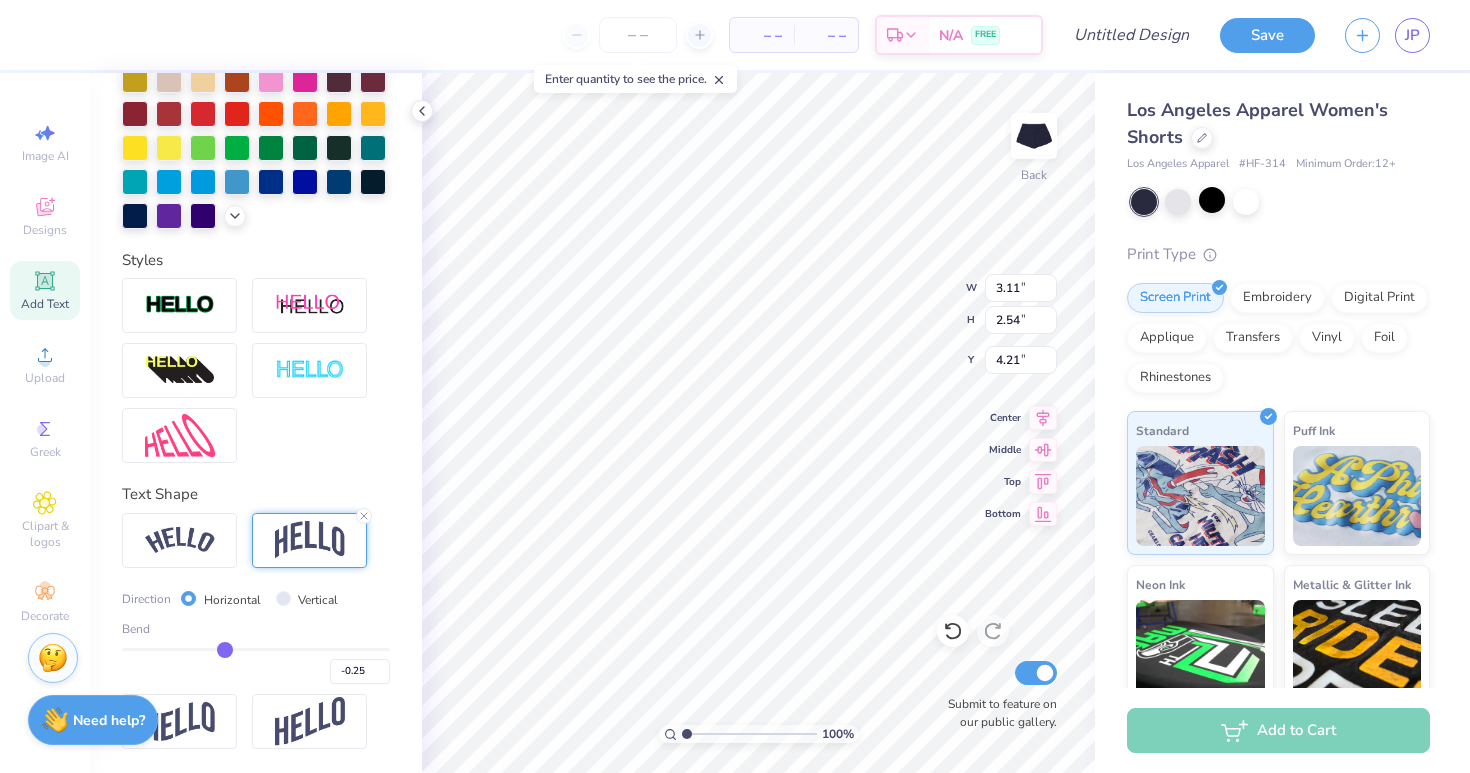 type on "-0.26" 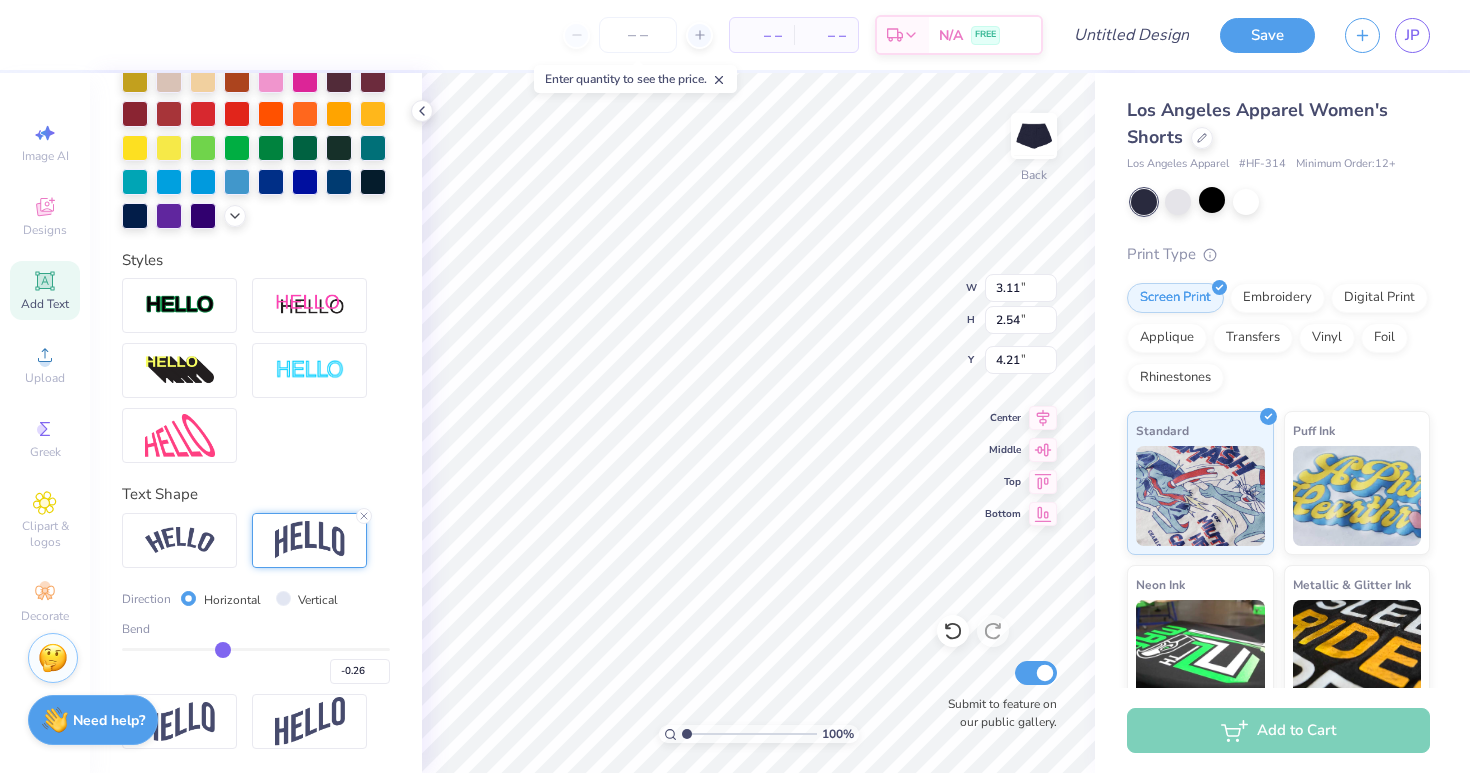 type on "-0.27" 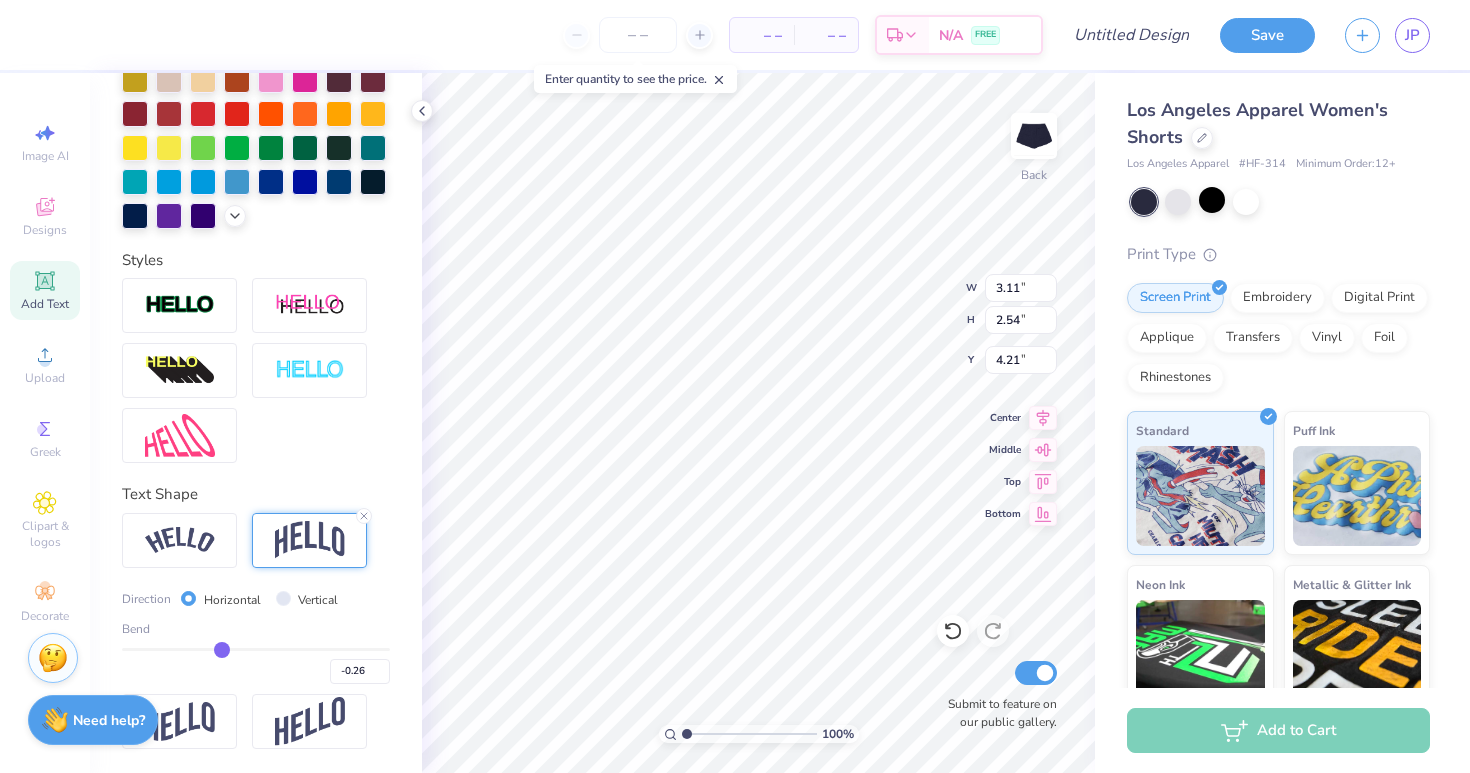 type on "-0.27" 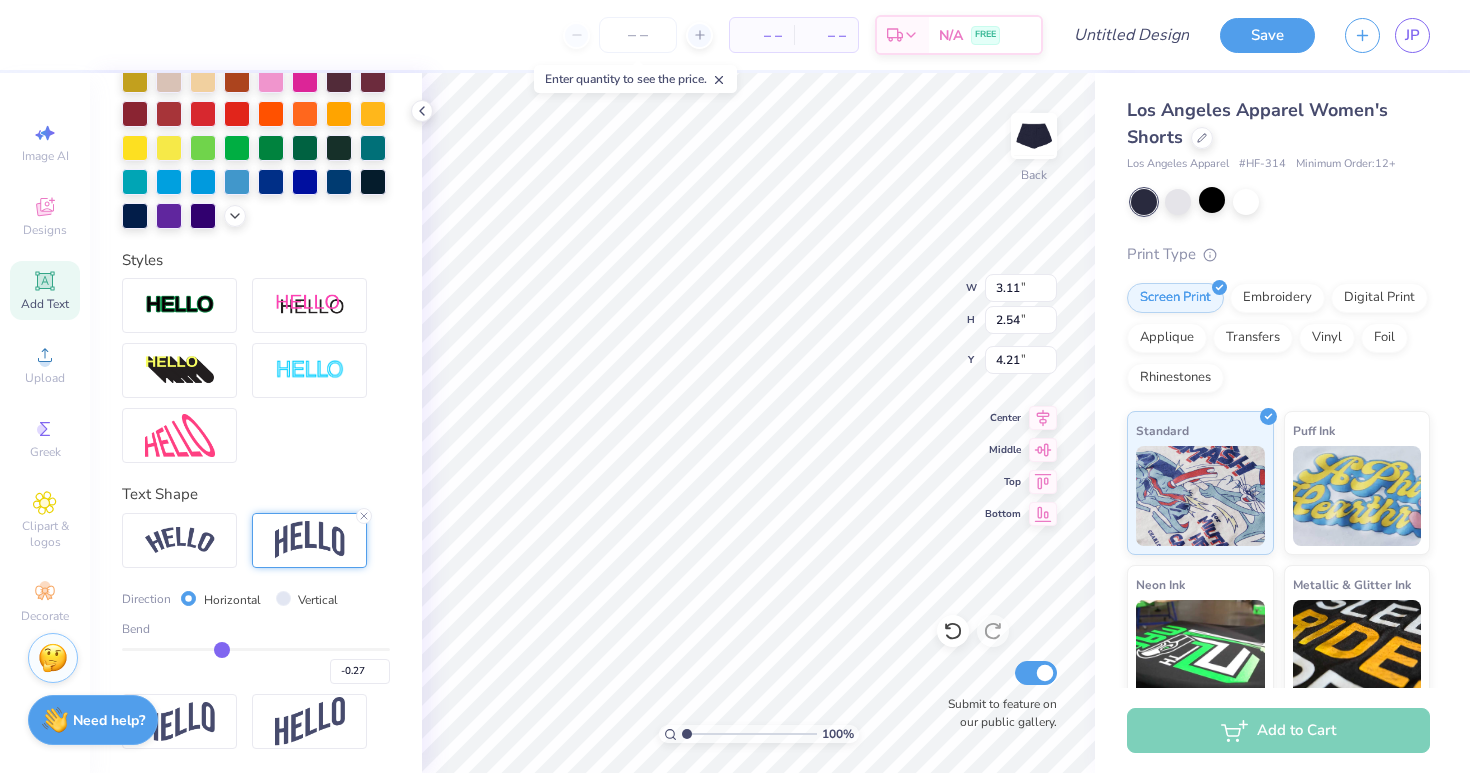 type on "-0.28" 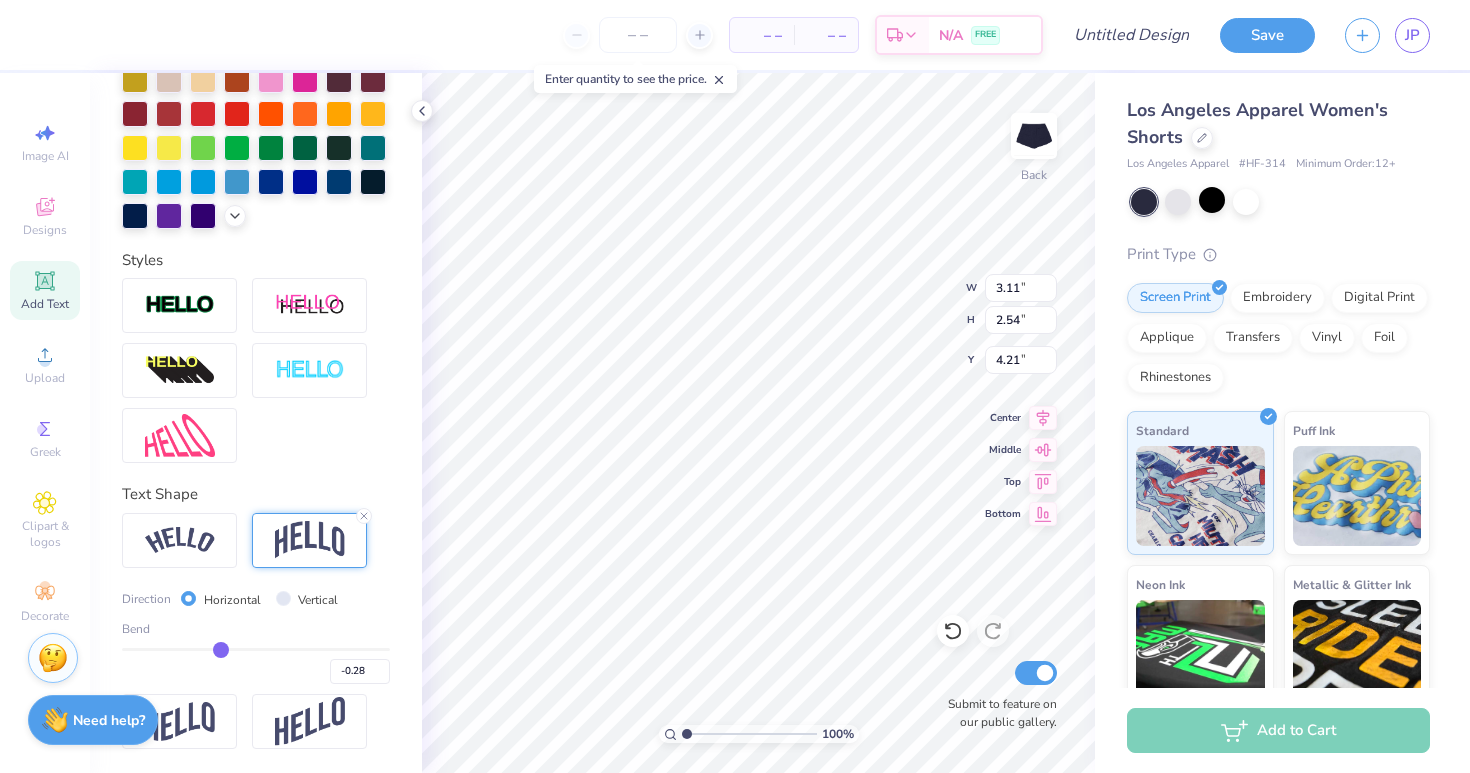 type on "-0.29" 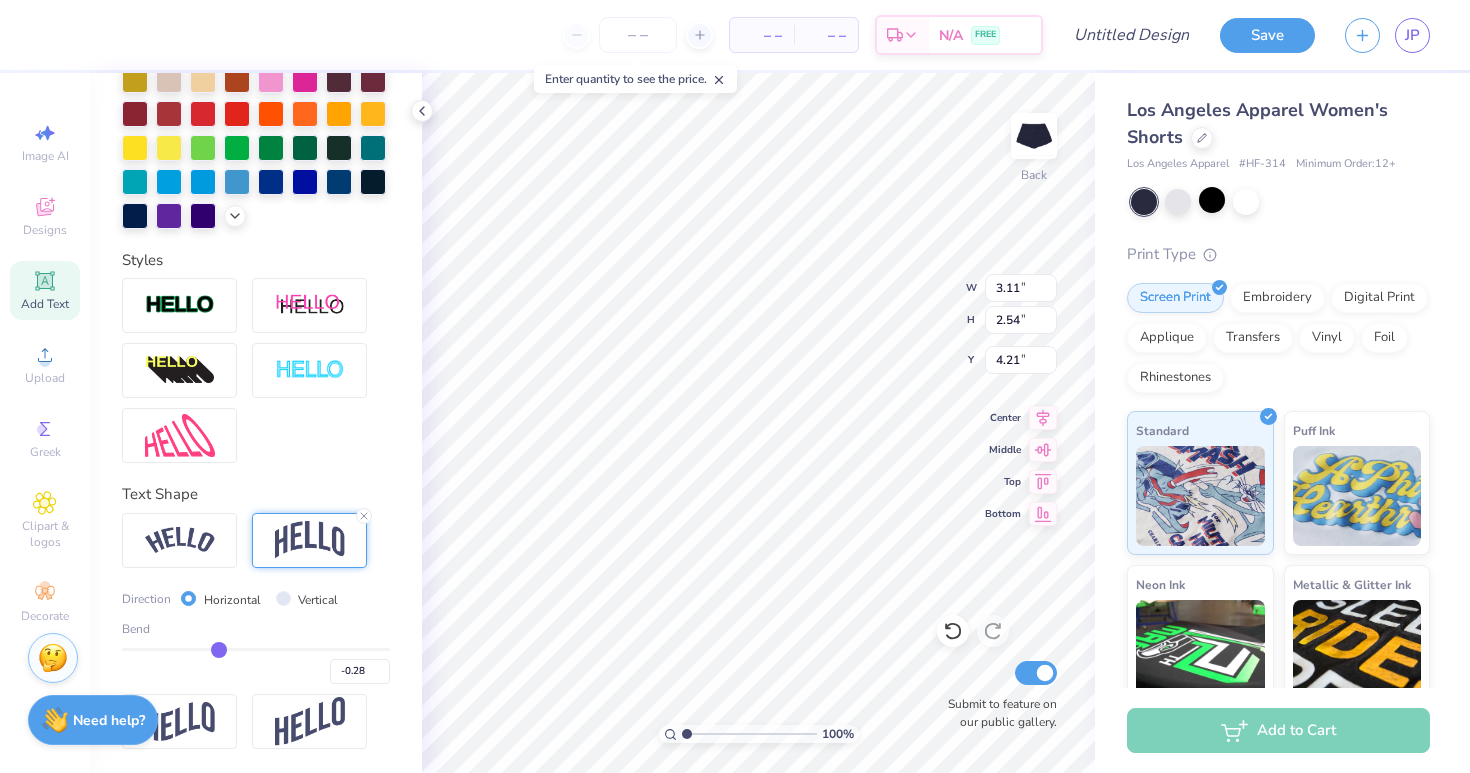 type on "-0.29" 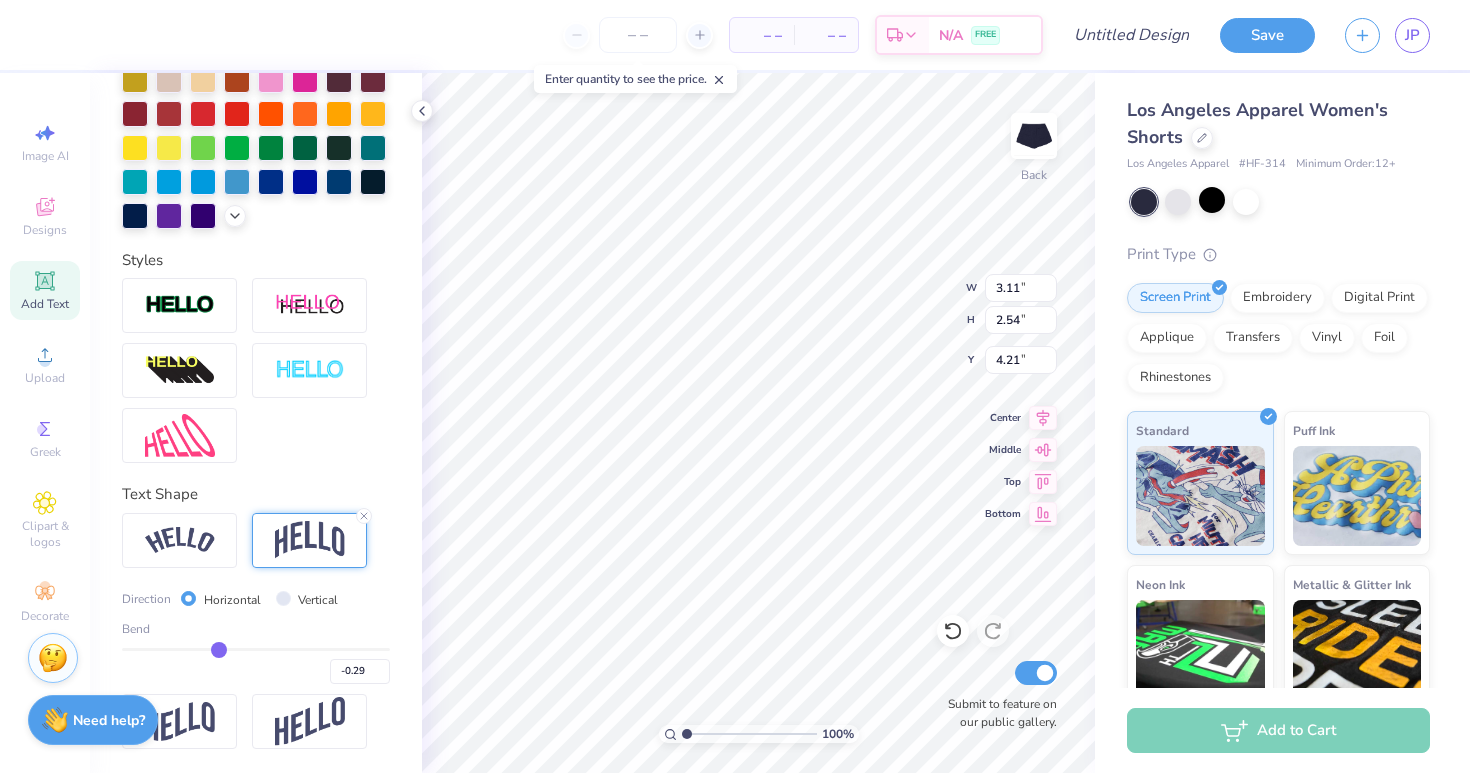 type on "-0.3" 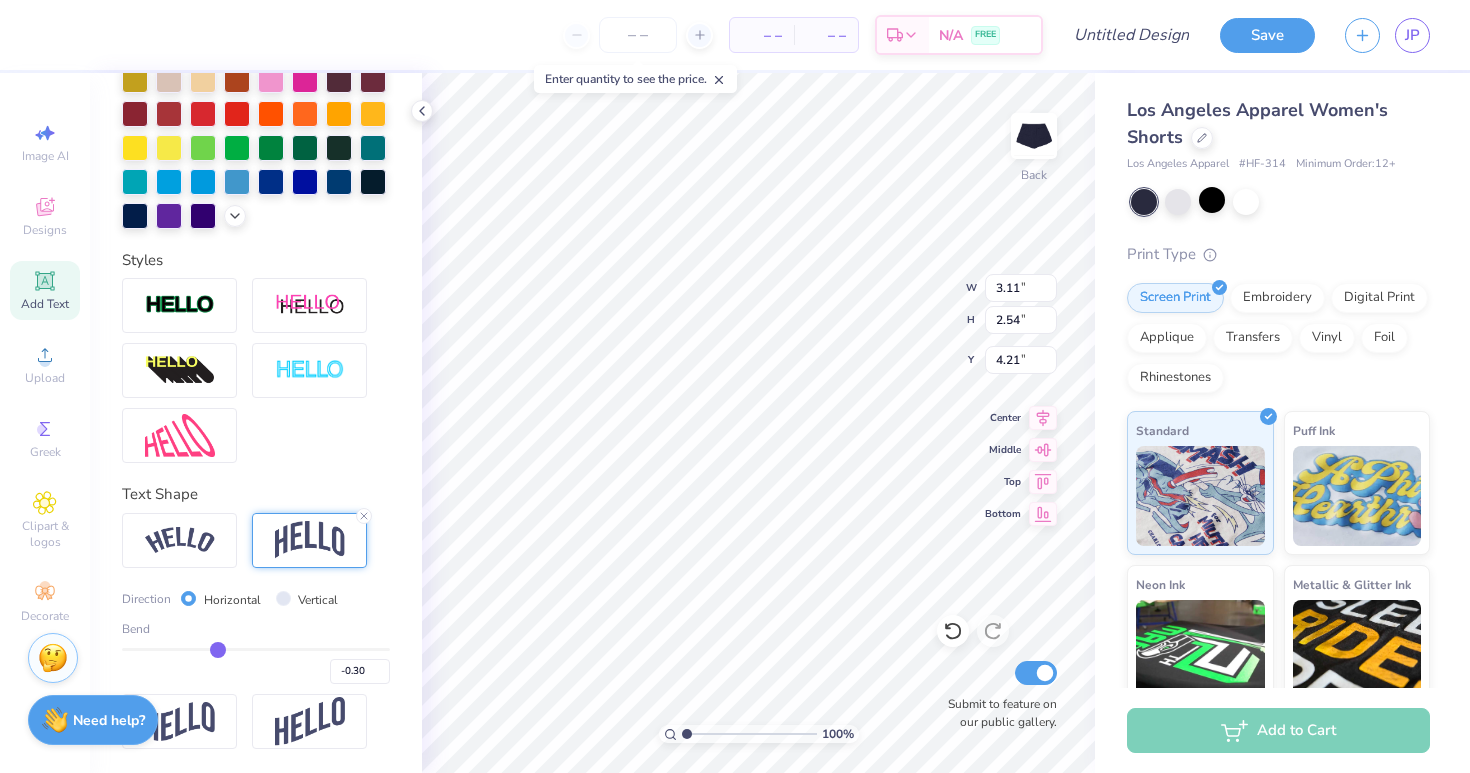 type on "-0.31" 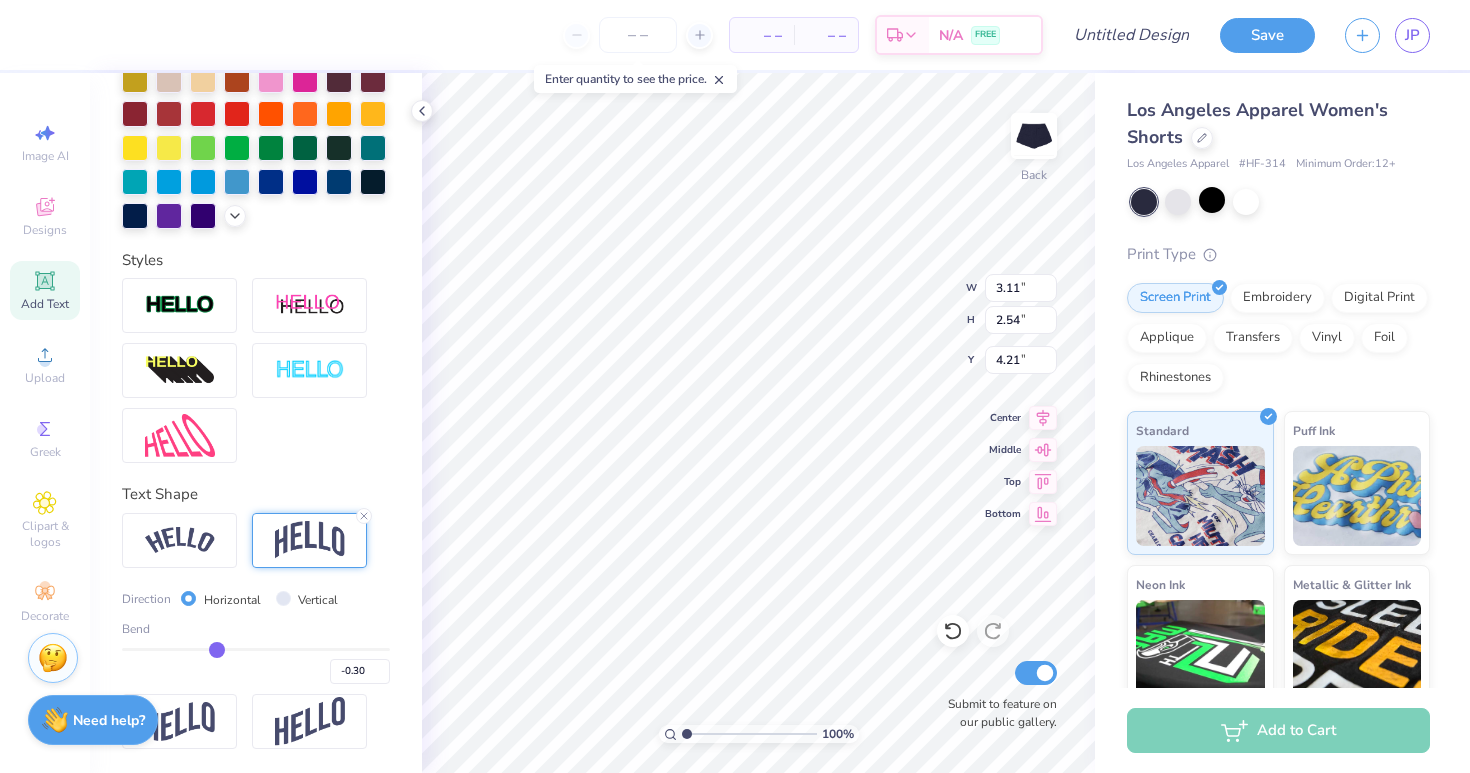 type on "-0.31" 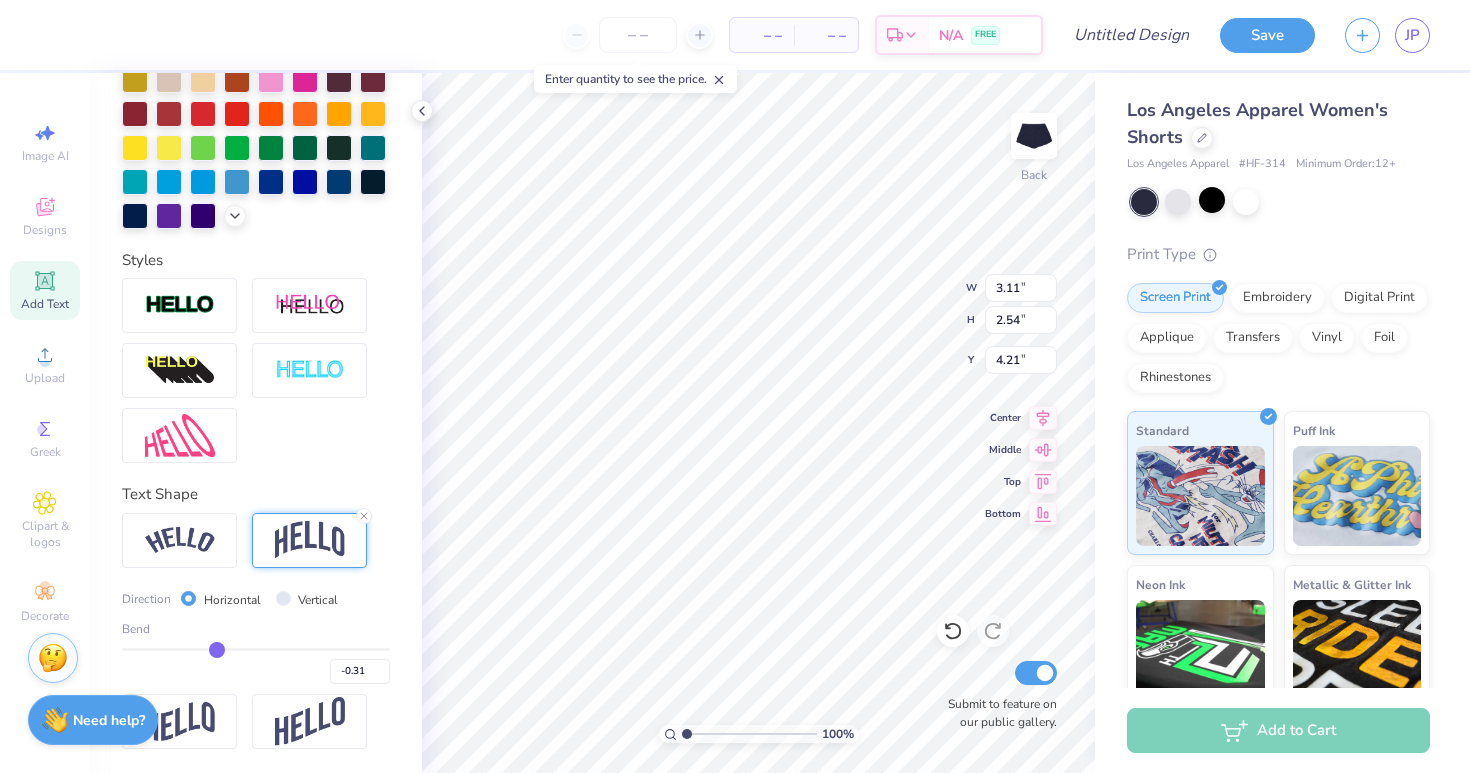 type on "-0.32" 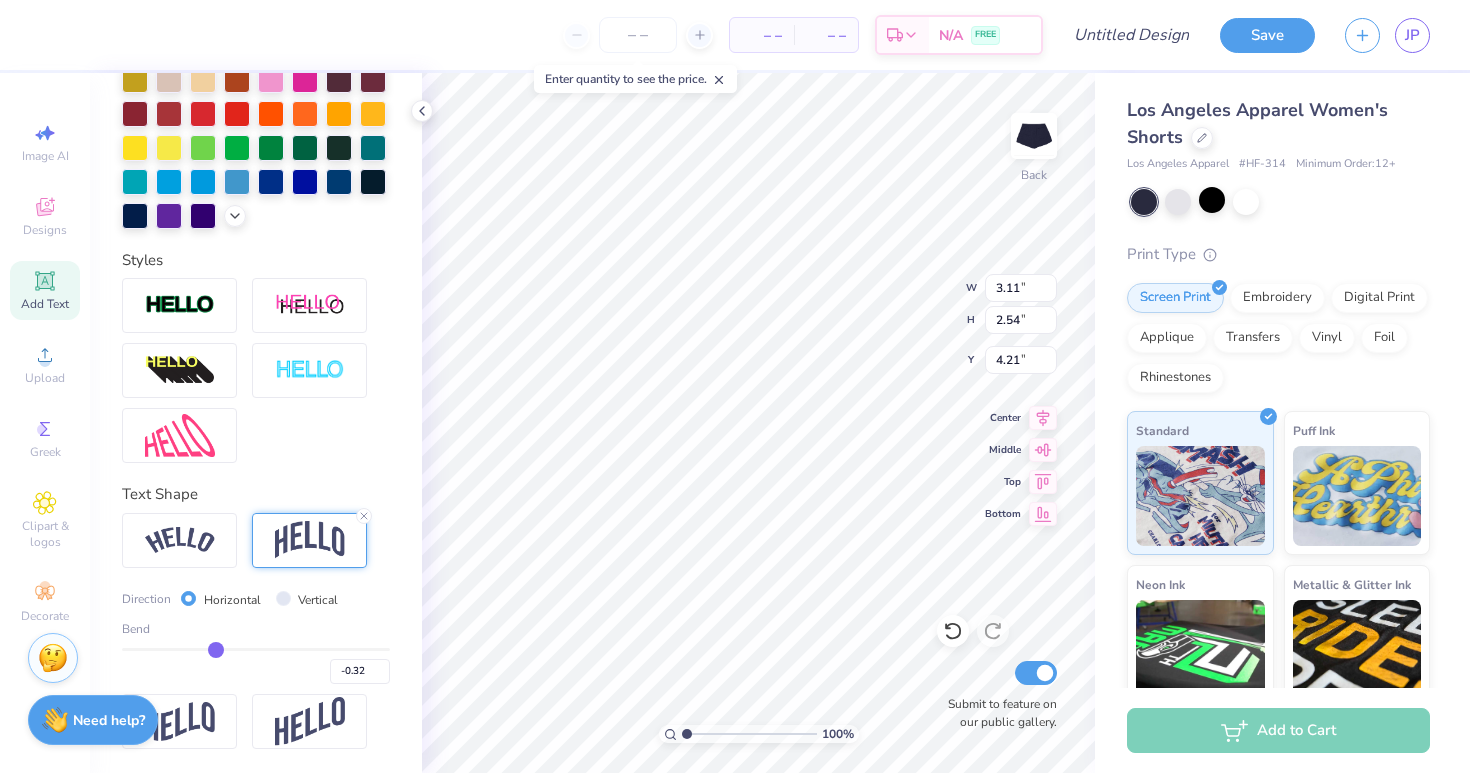 type on "-0.33" 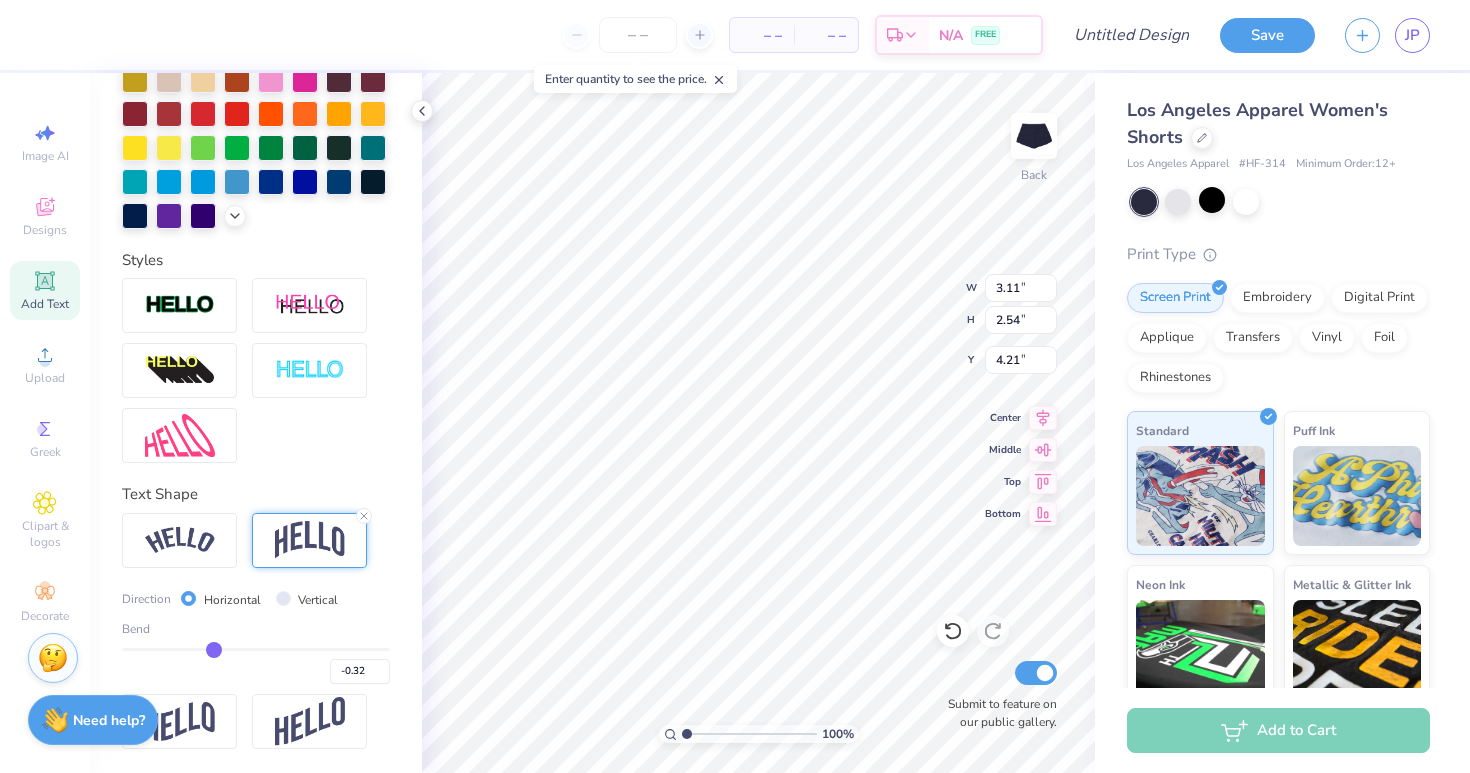 type on "-0.33" 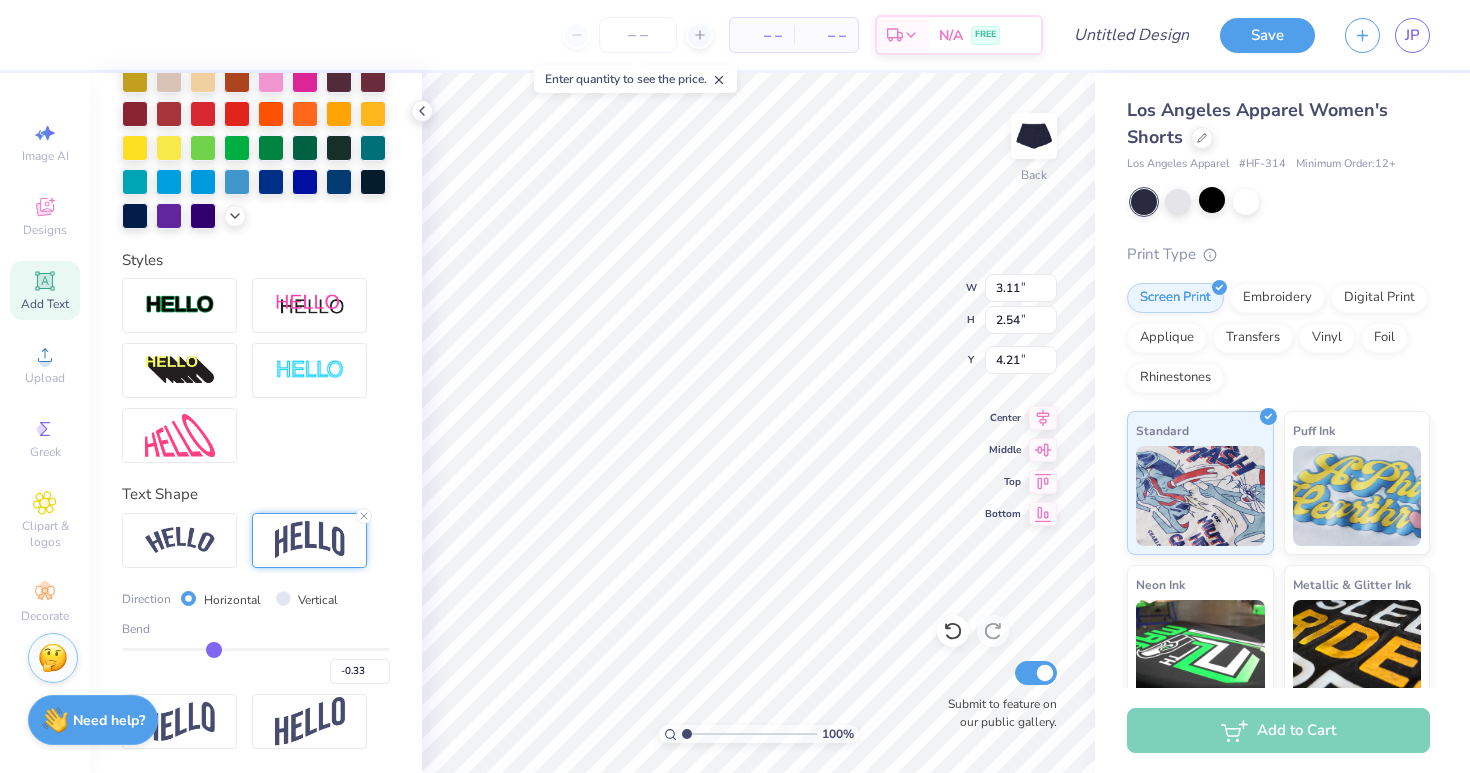 type on "-0.34" 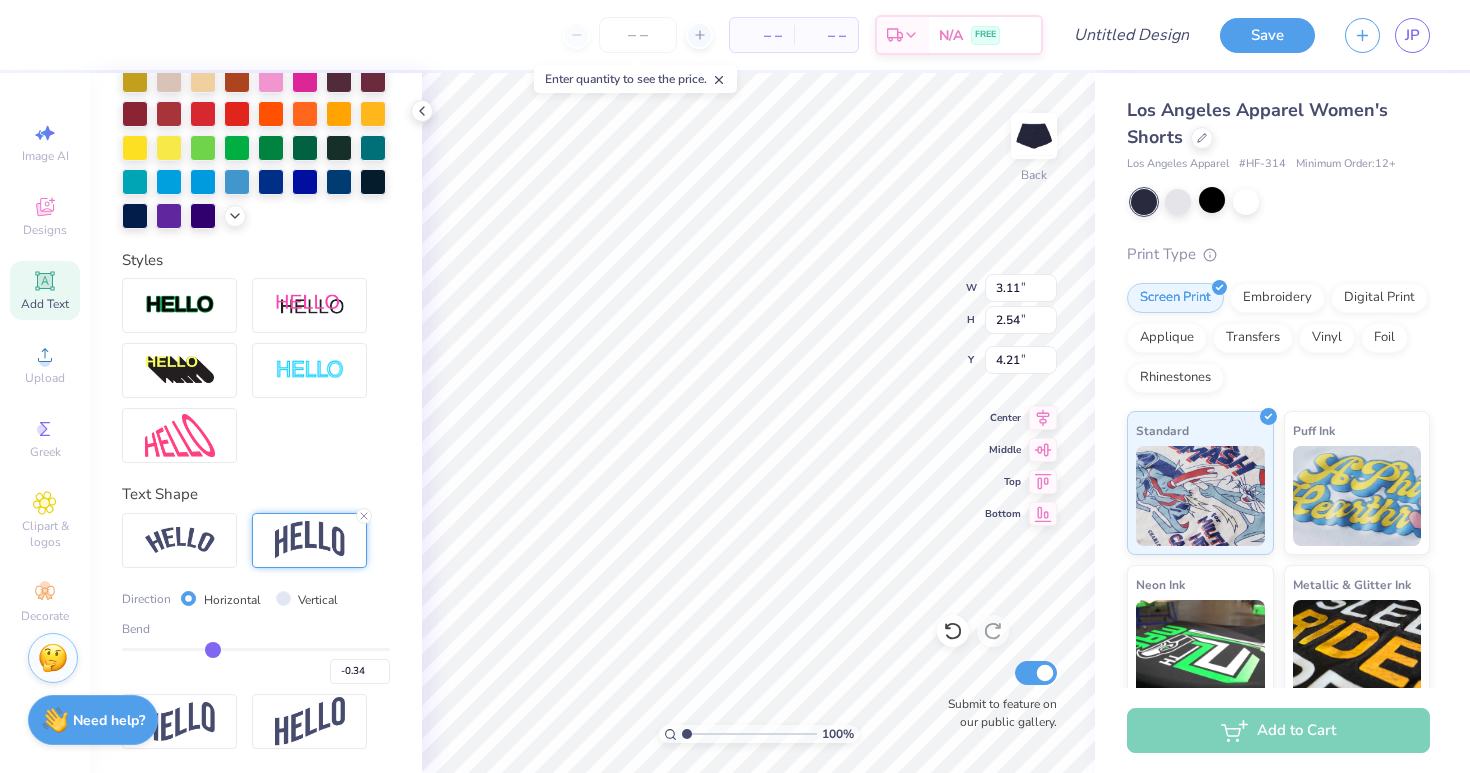 type on "-0.35" 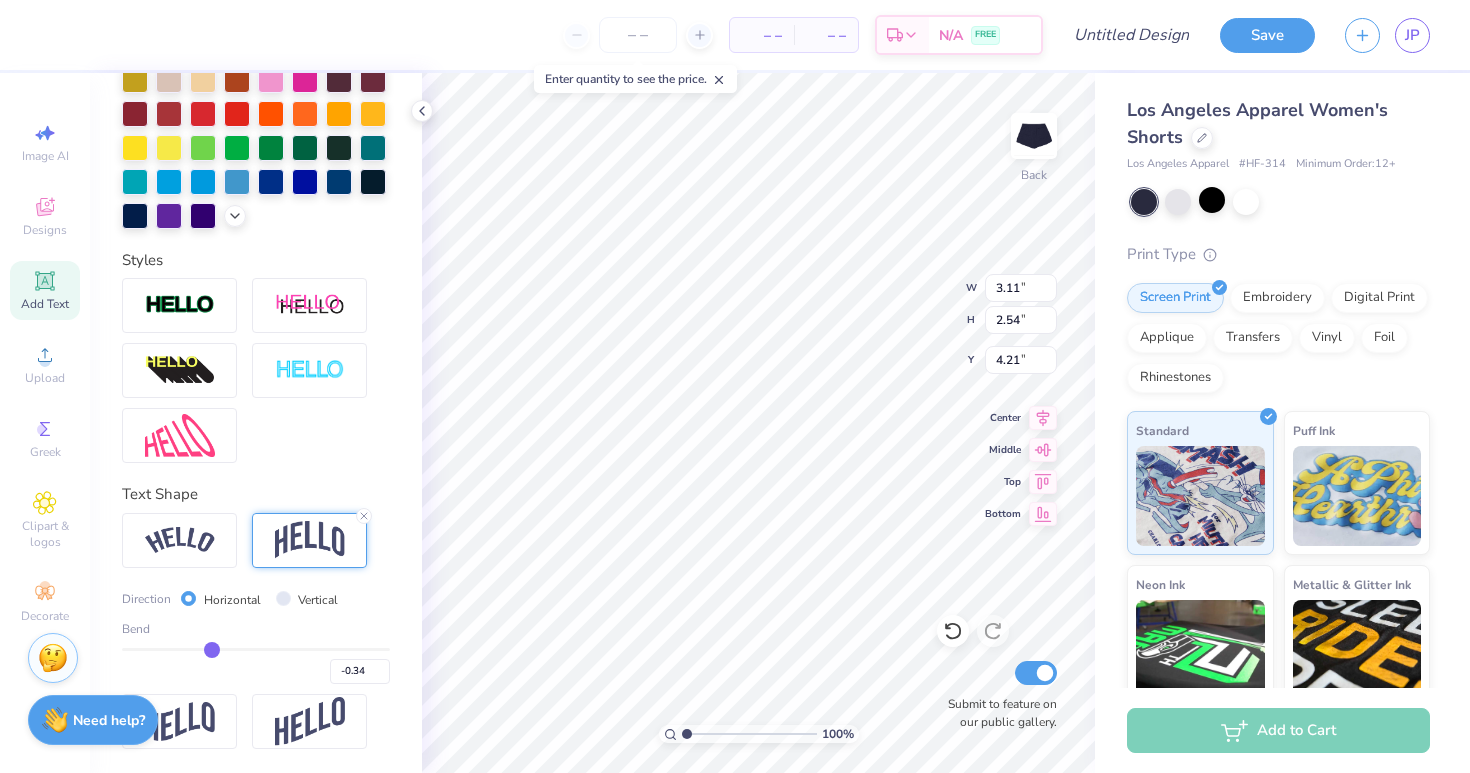 type on "-0.35" 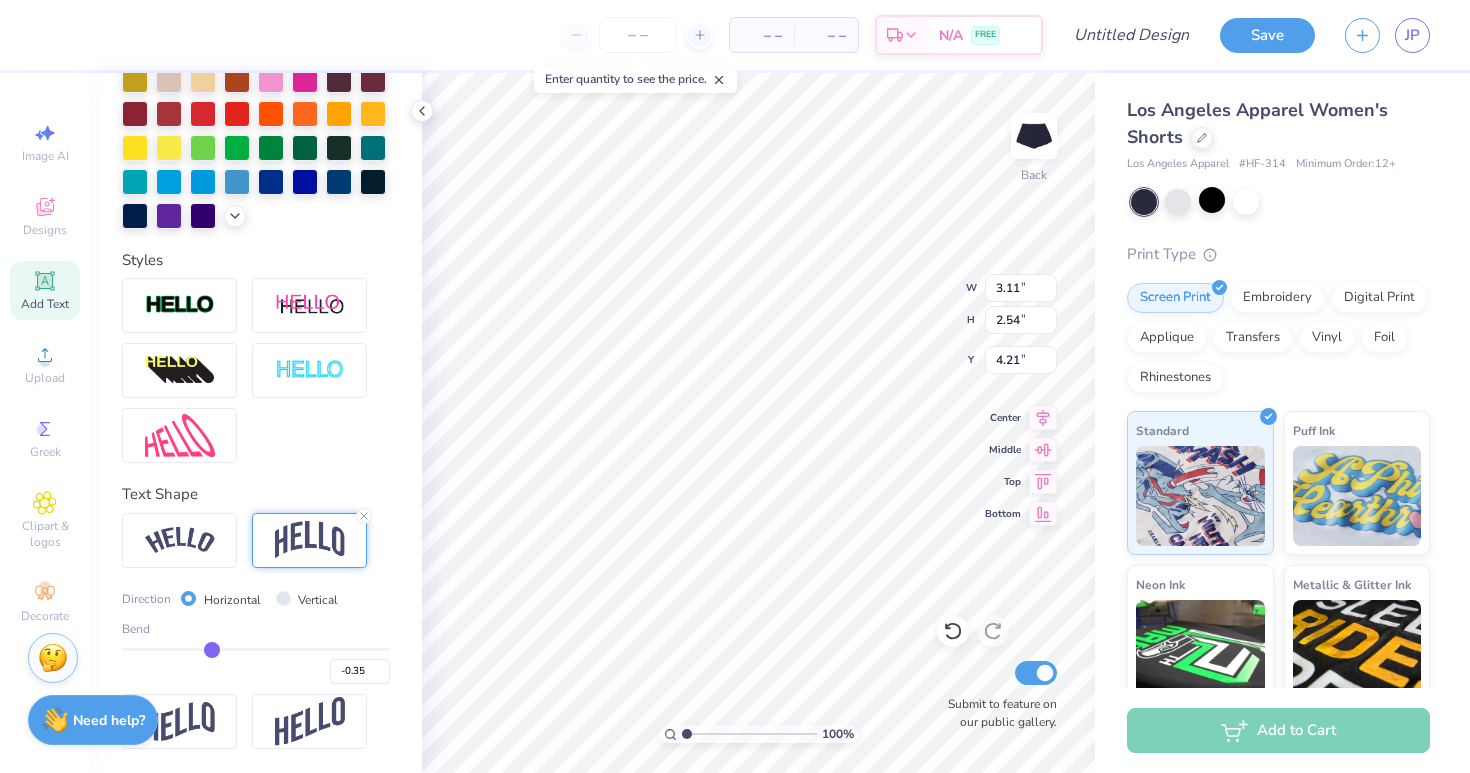 type on "-0.36" 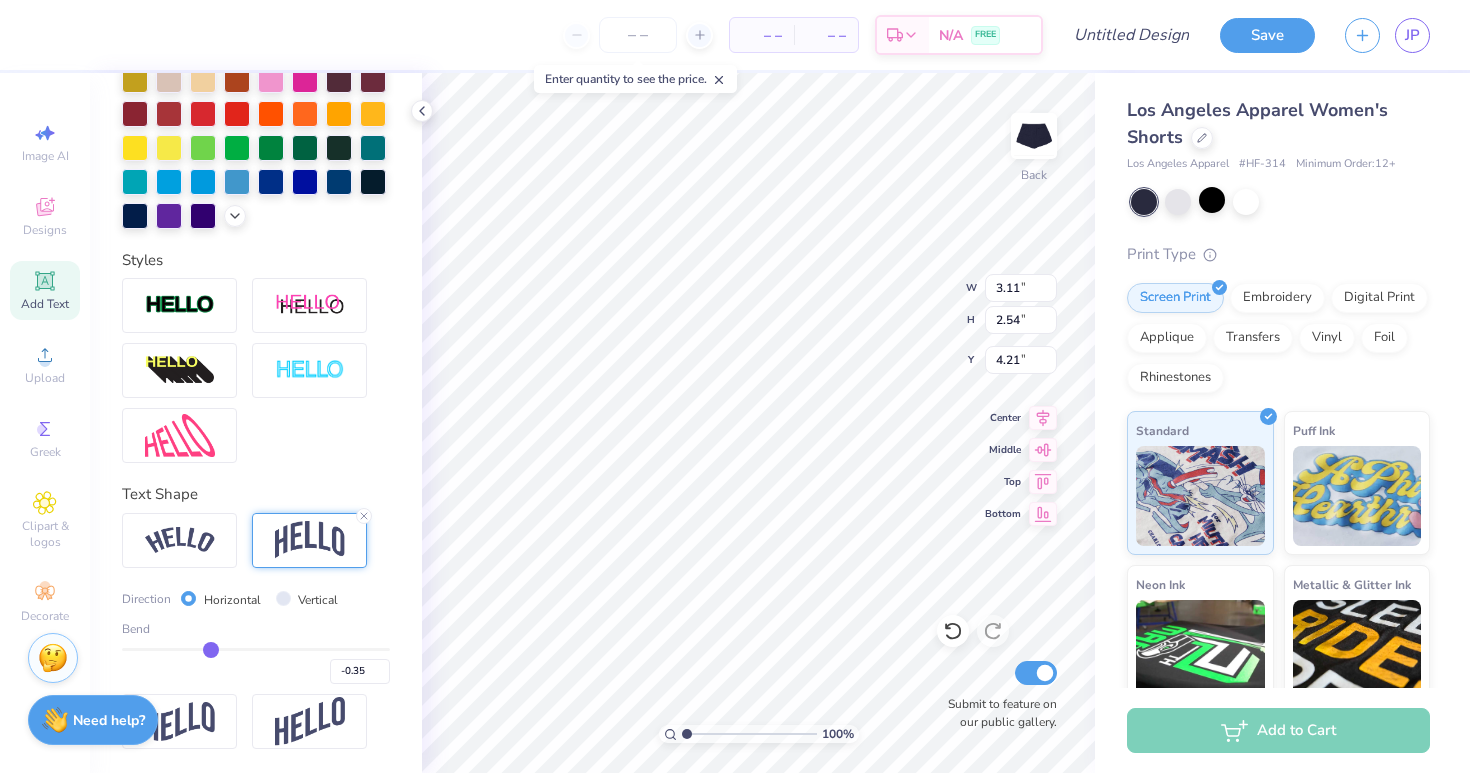 type on "-0.36" 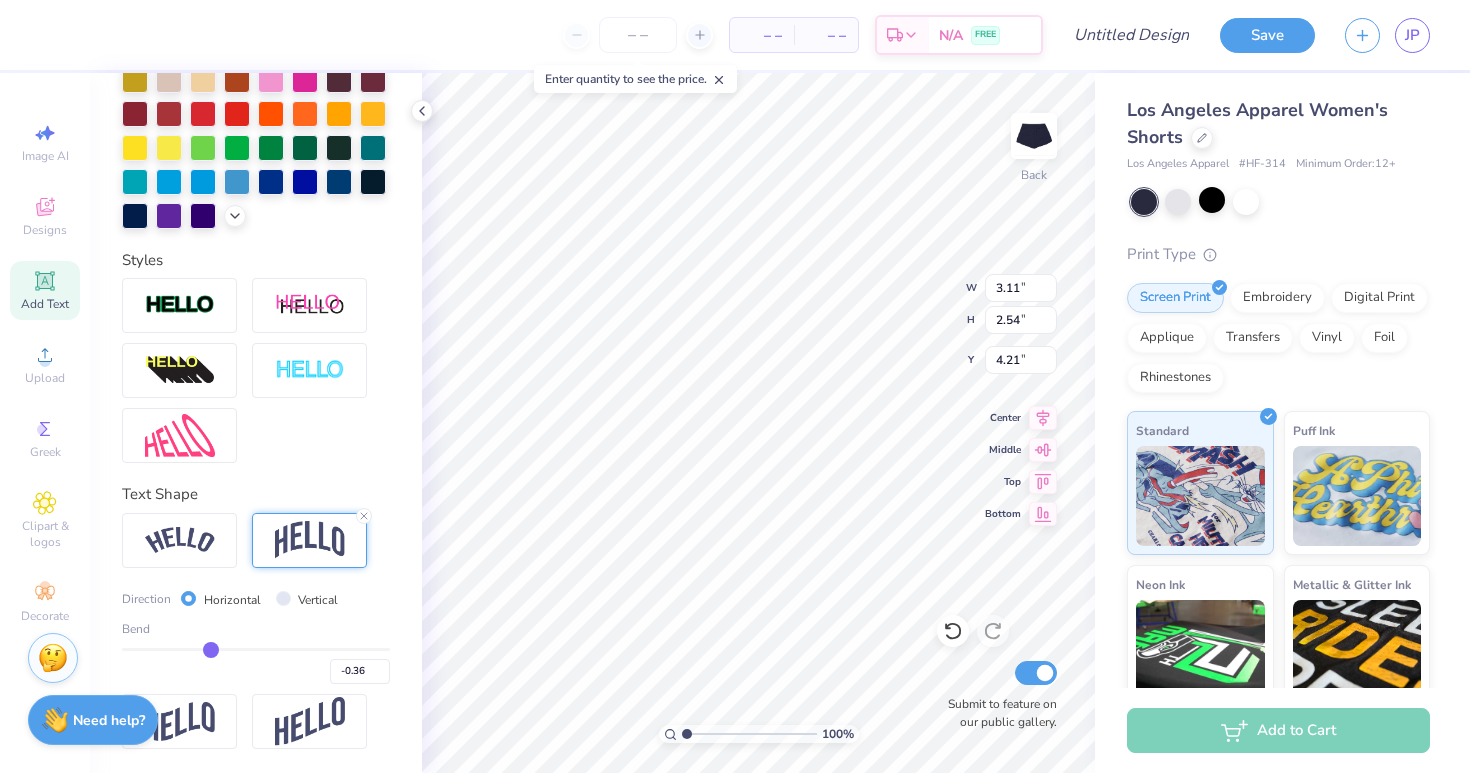 type on "-0.37" 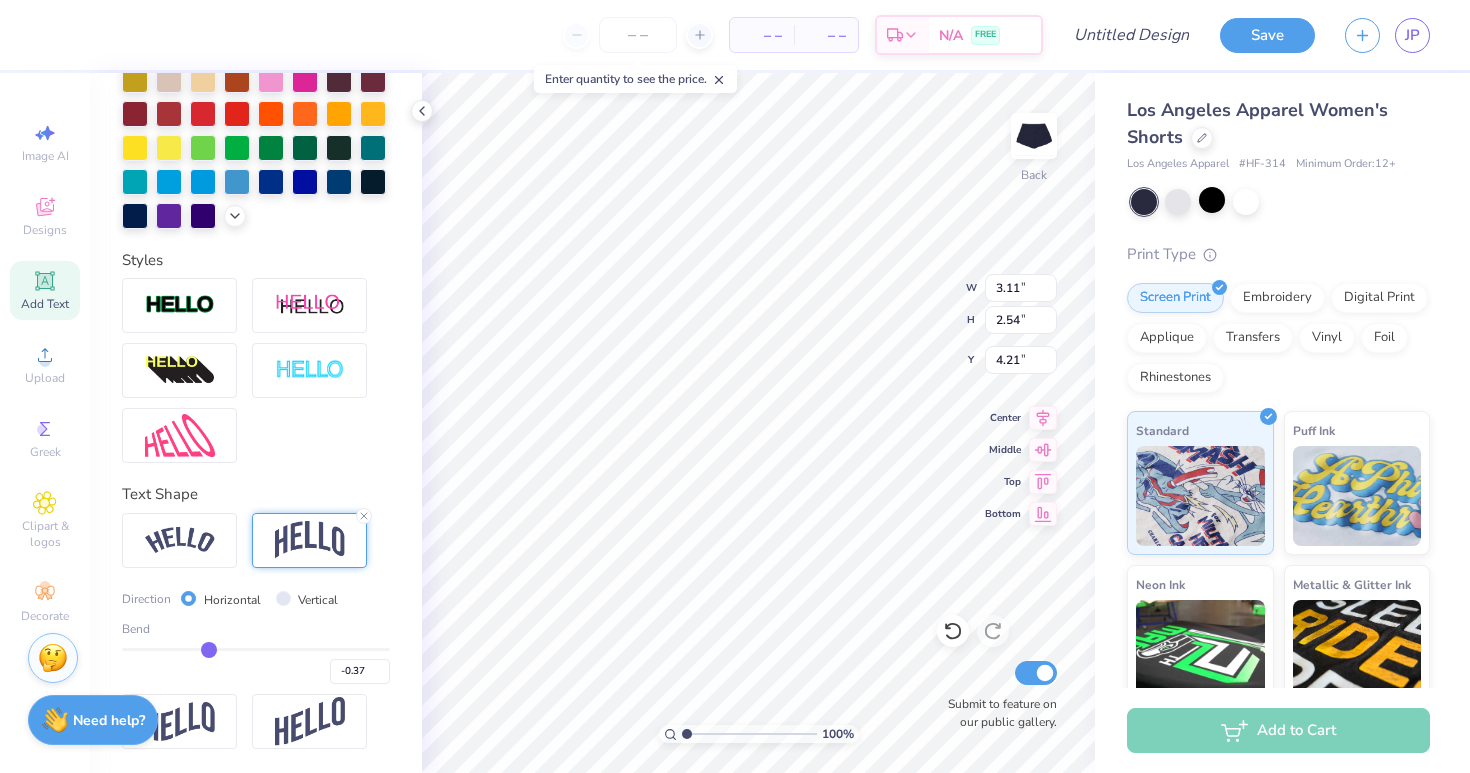 type on "-0.38" 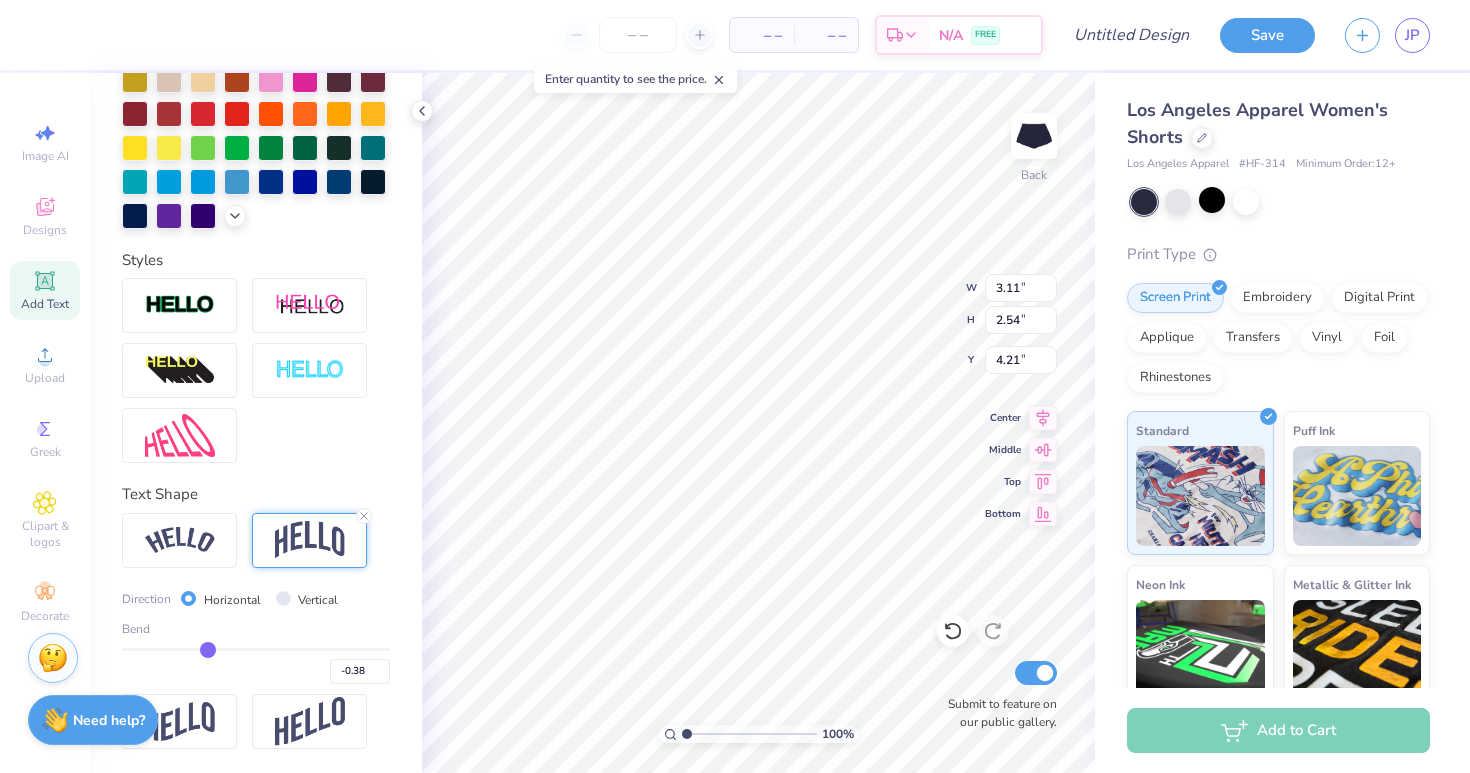 type on "-0.4" 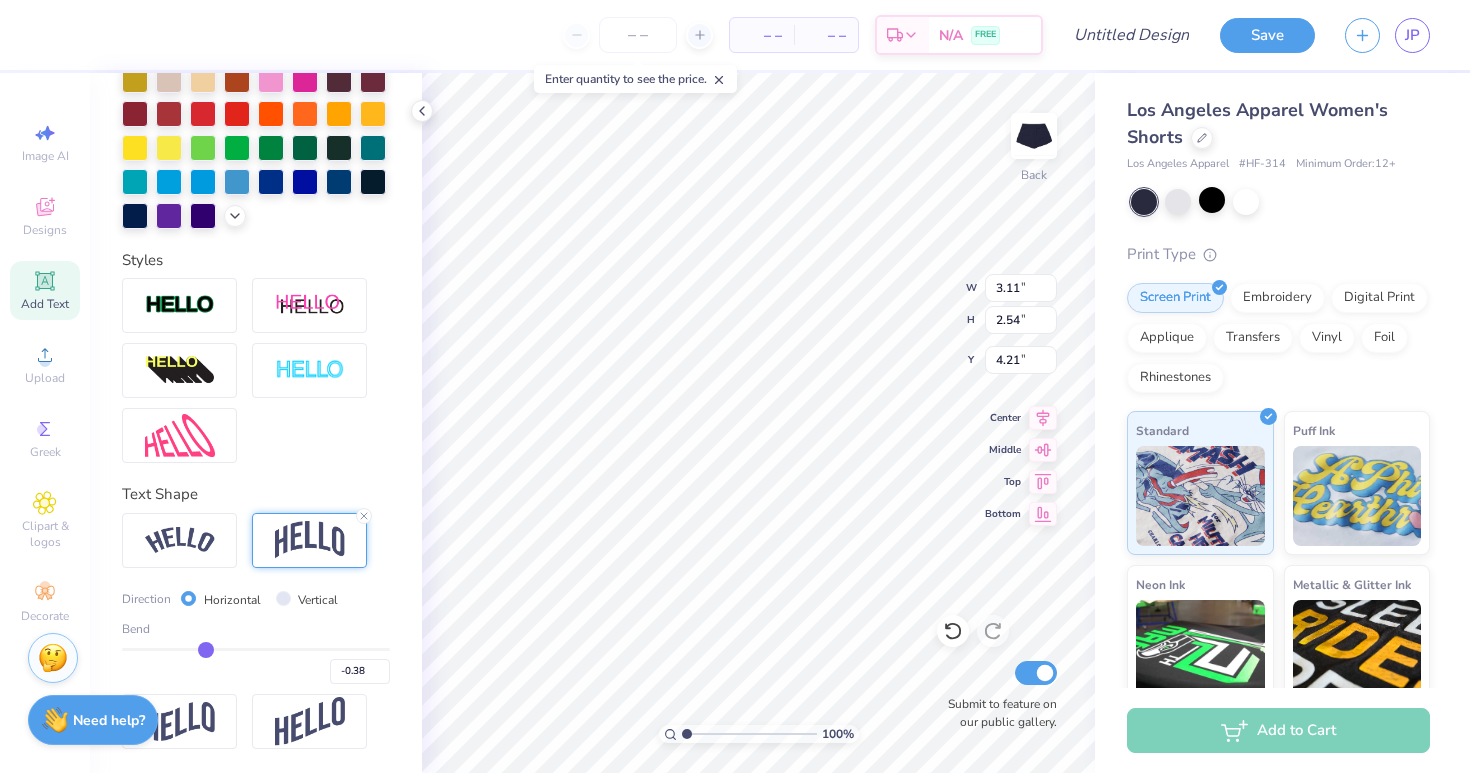 type on "-0.40" 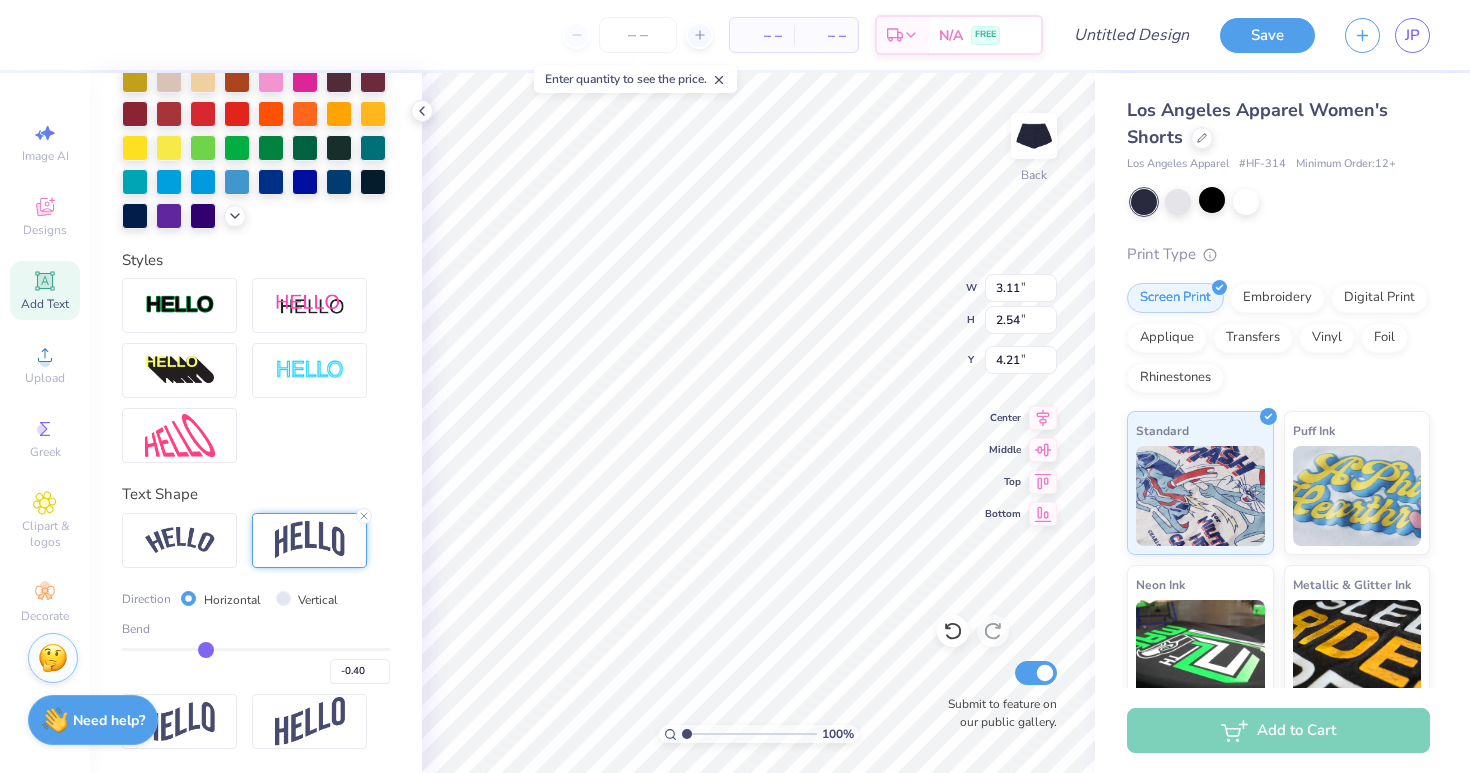 type on "-0.41" 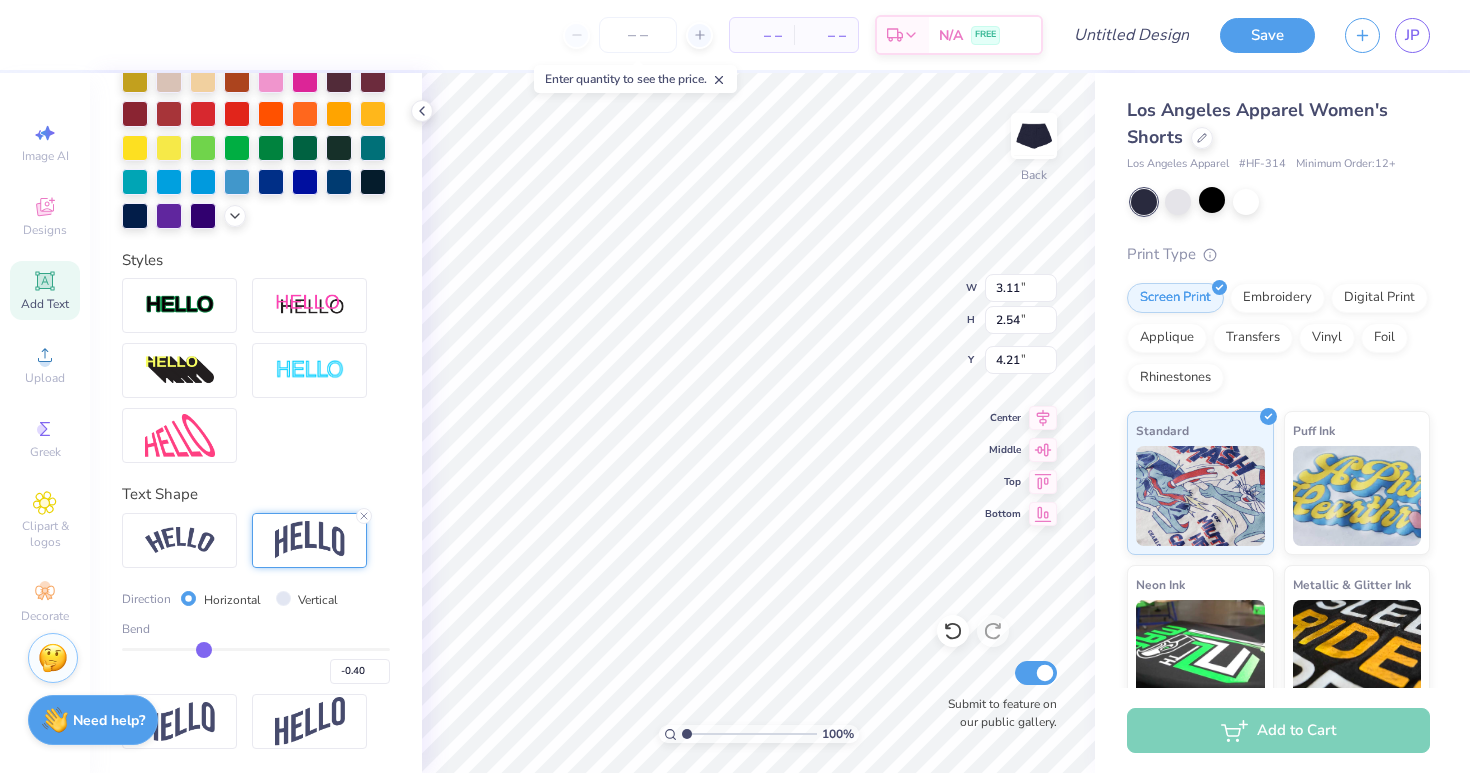 type on "-0.41" 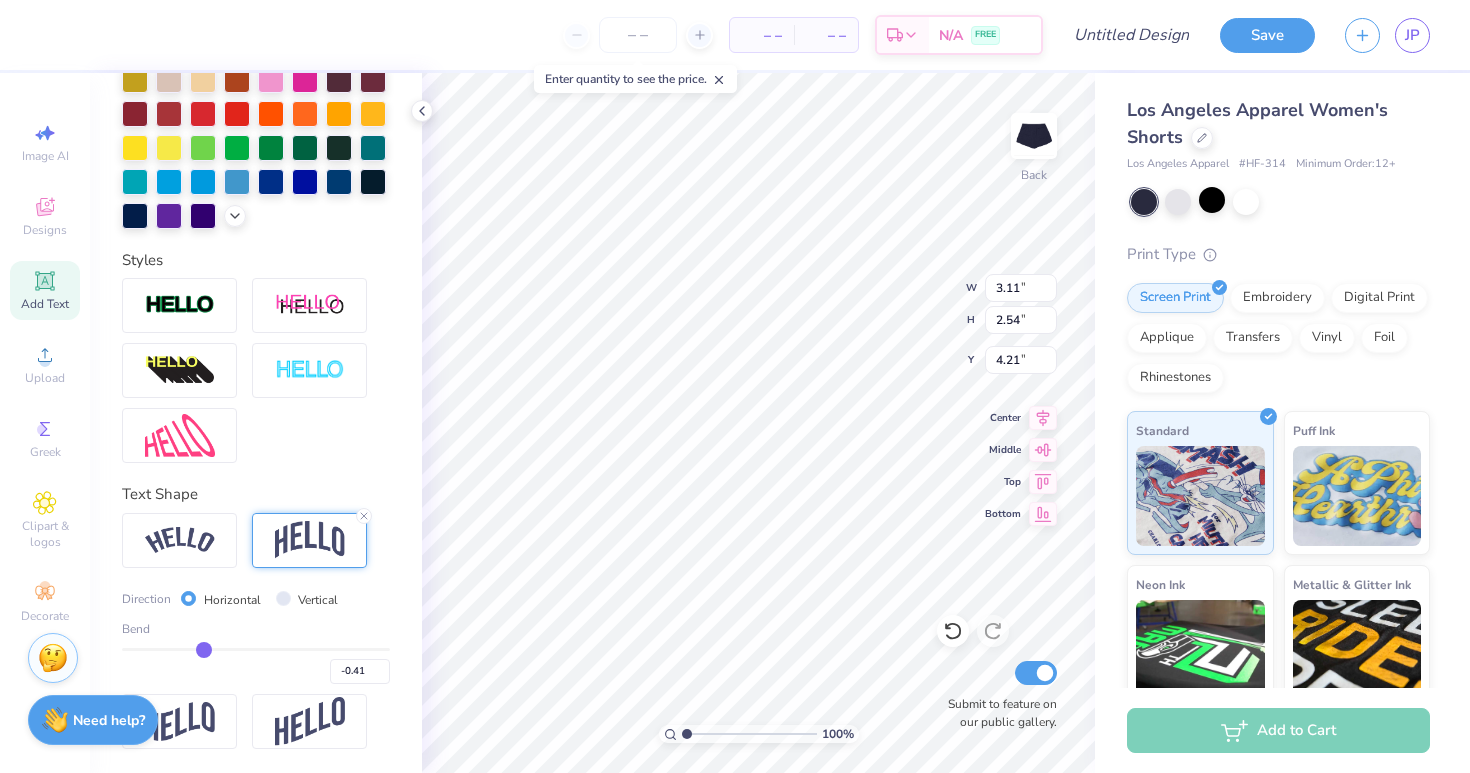type on "-0.43" 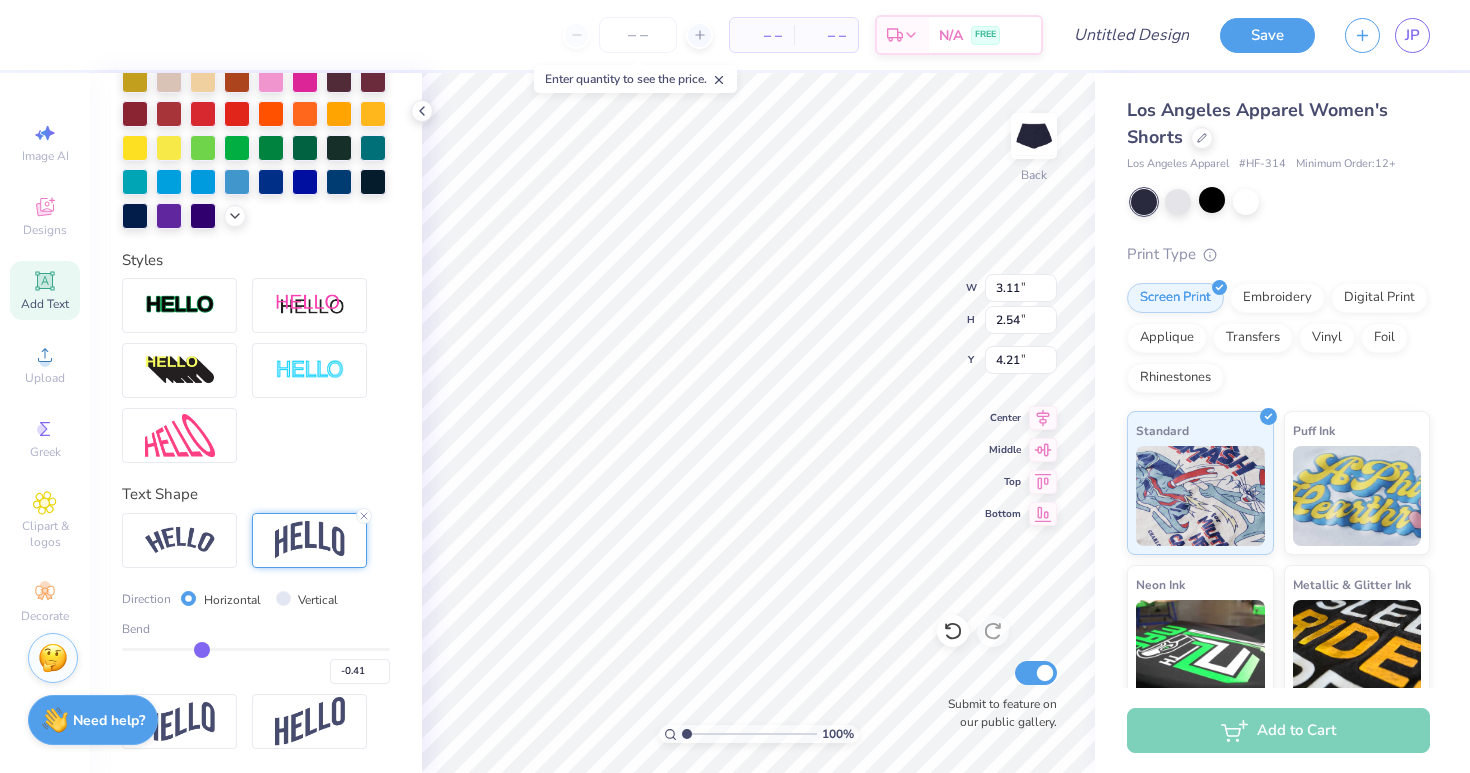 type on "-0.43" 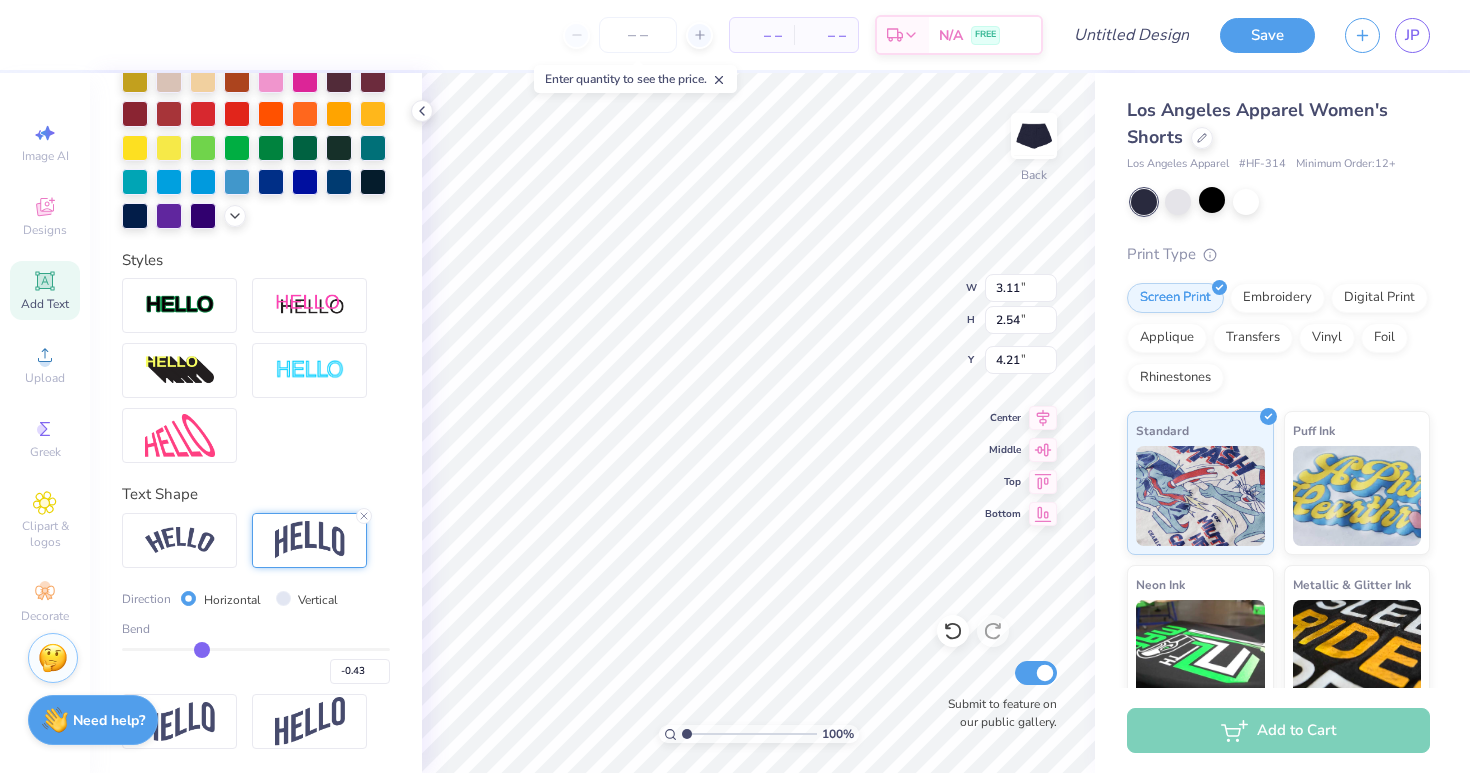 type on "-0.45" 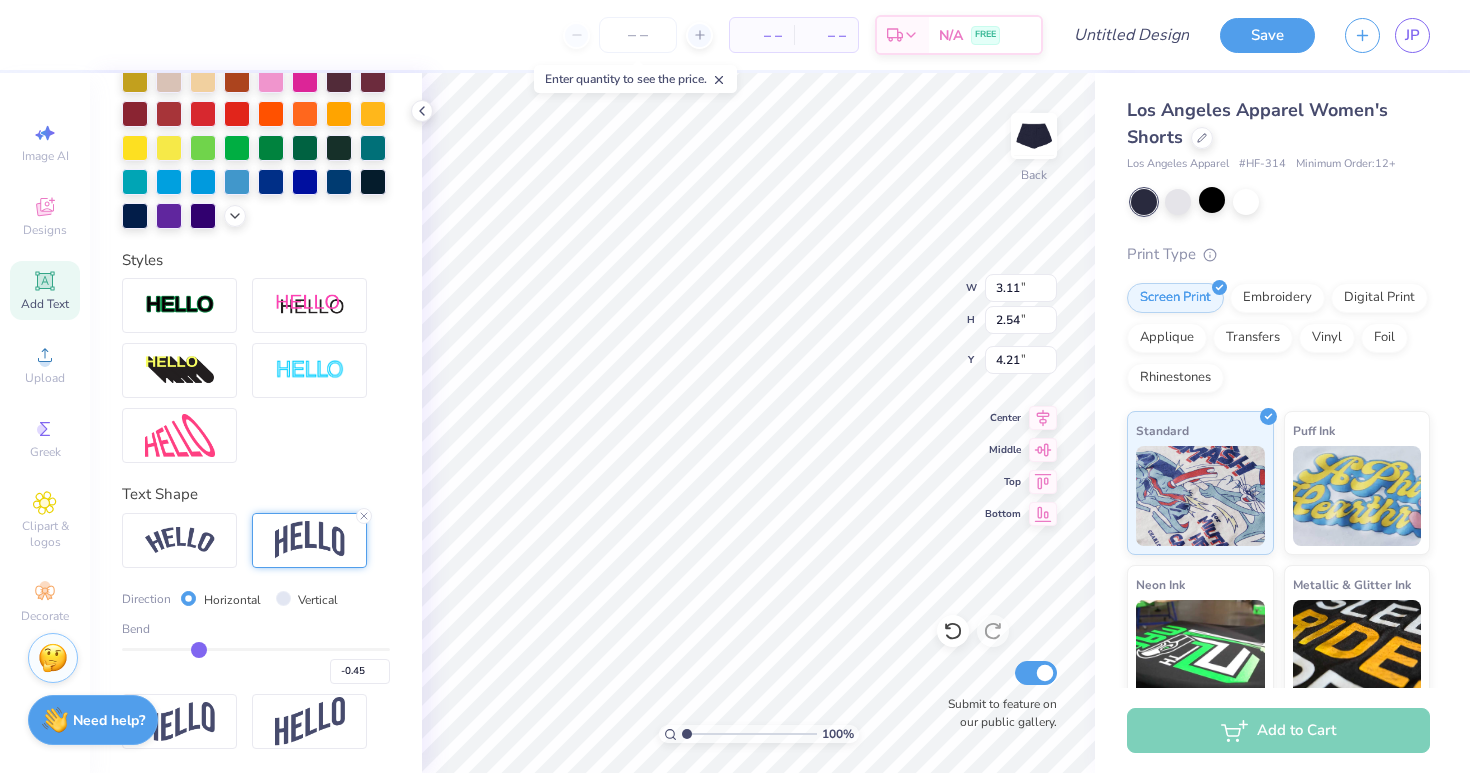 type on "-0.47" 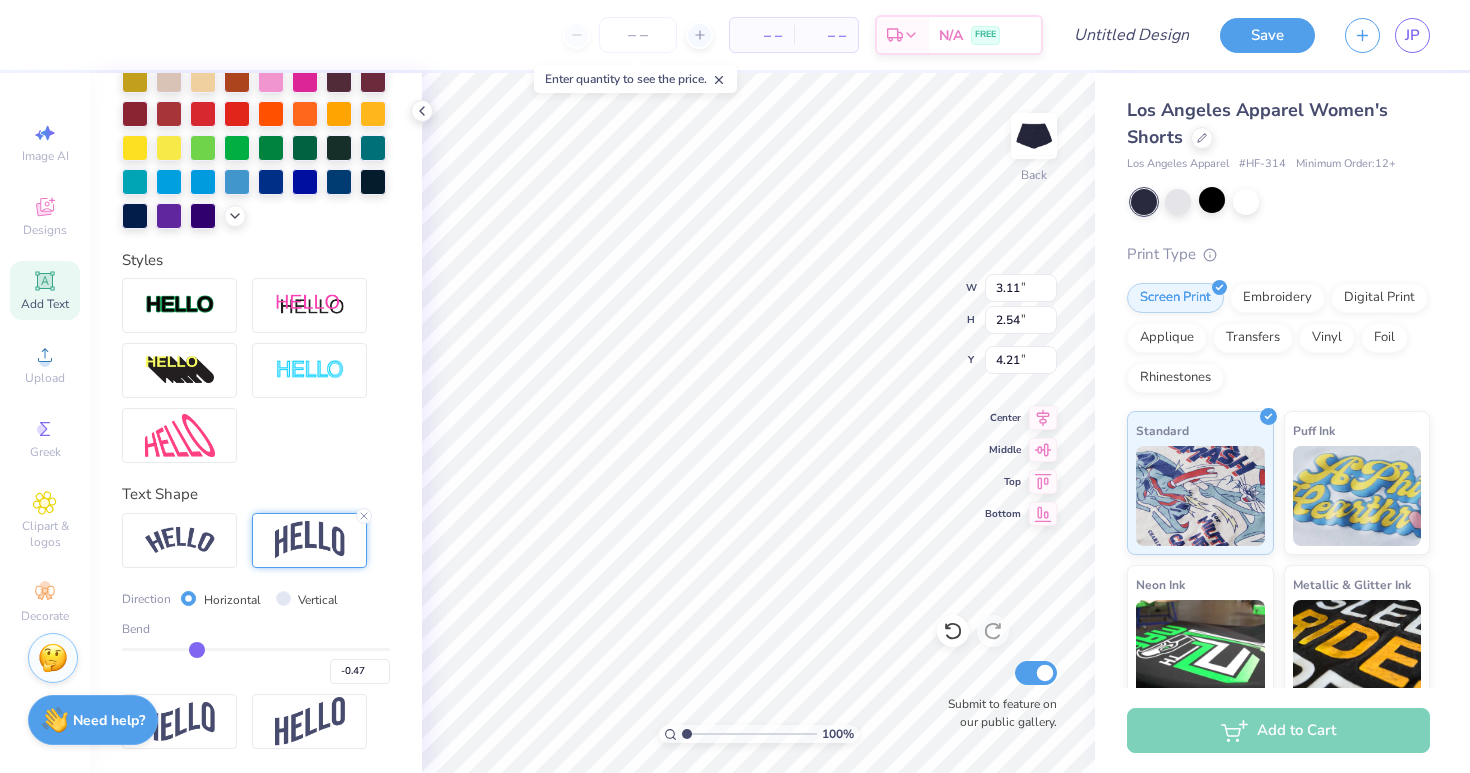 type on "-0.49" 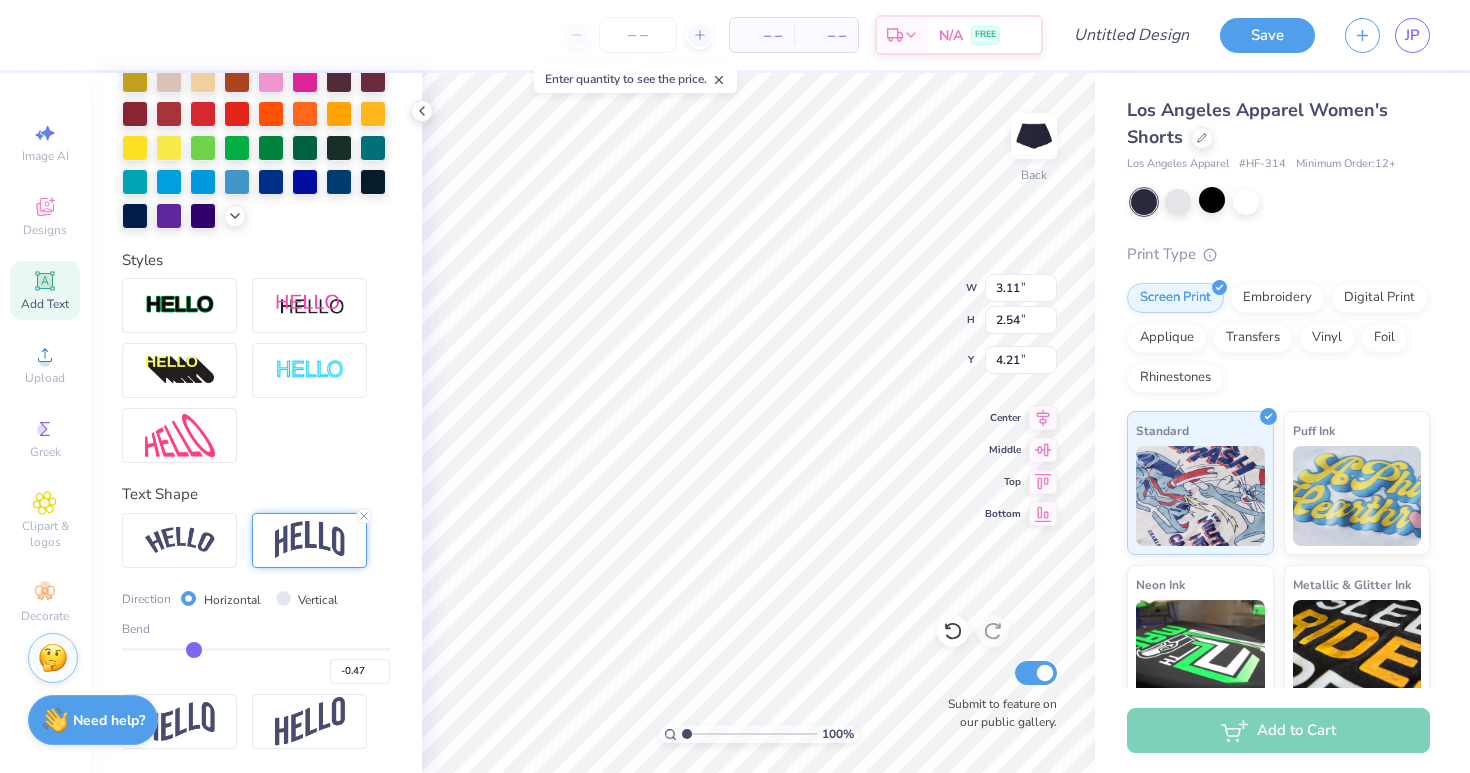 type on "-0.49" 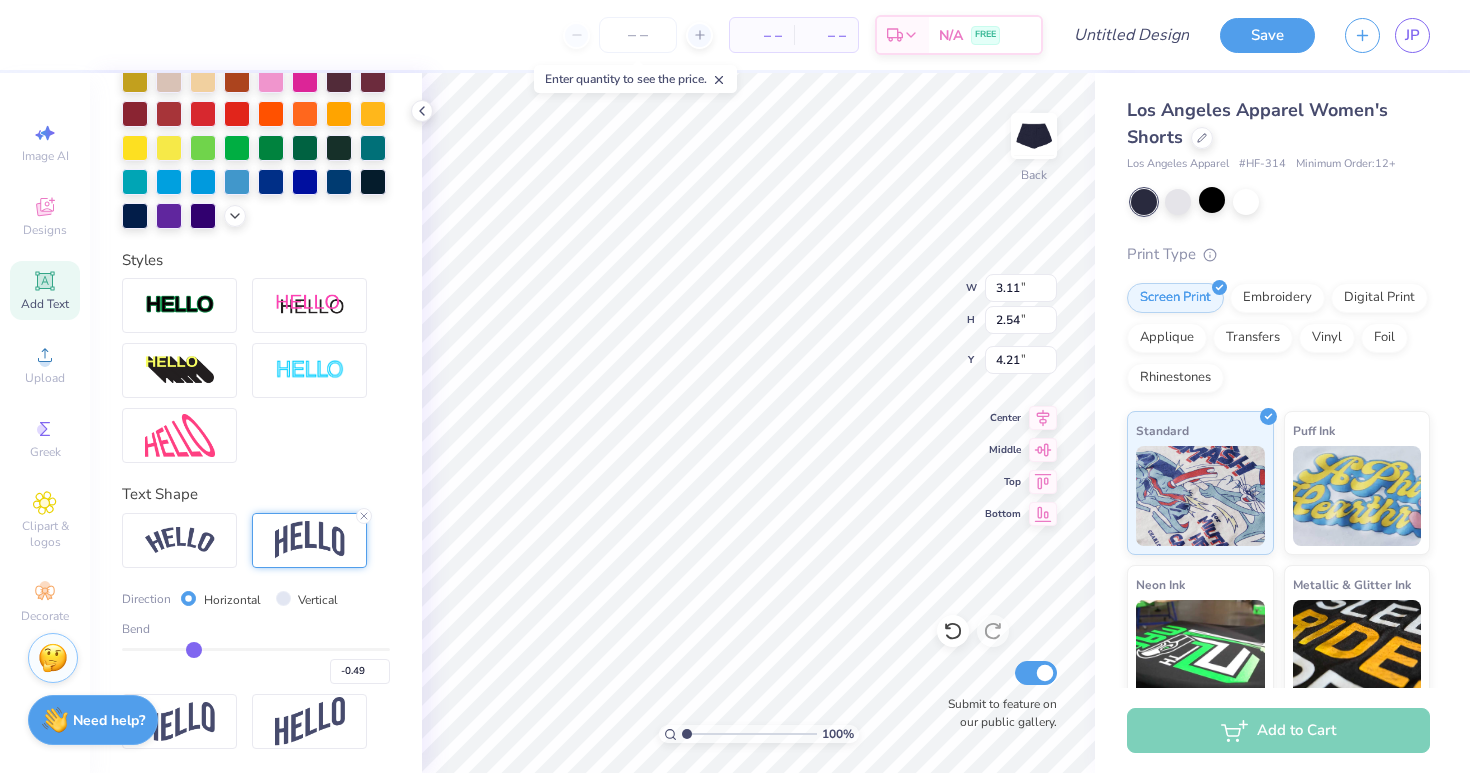 type on "-0.5" 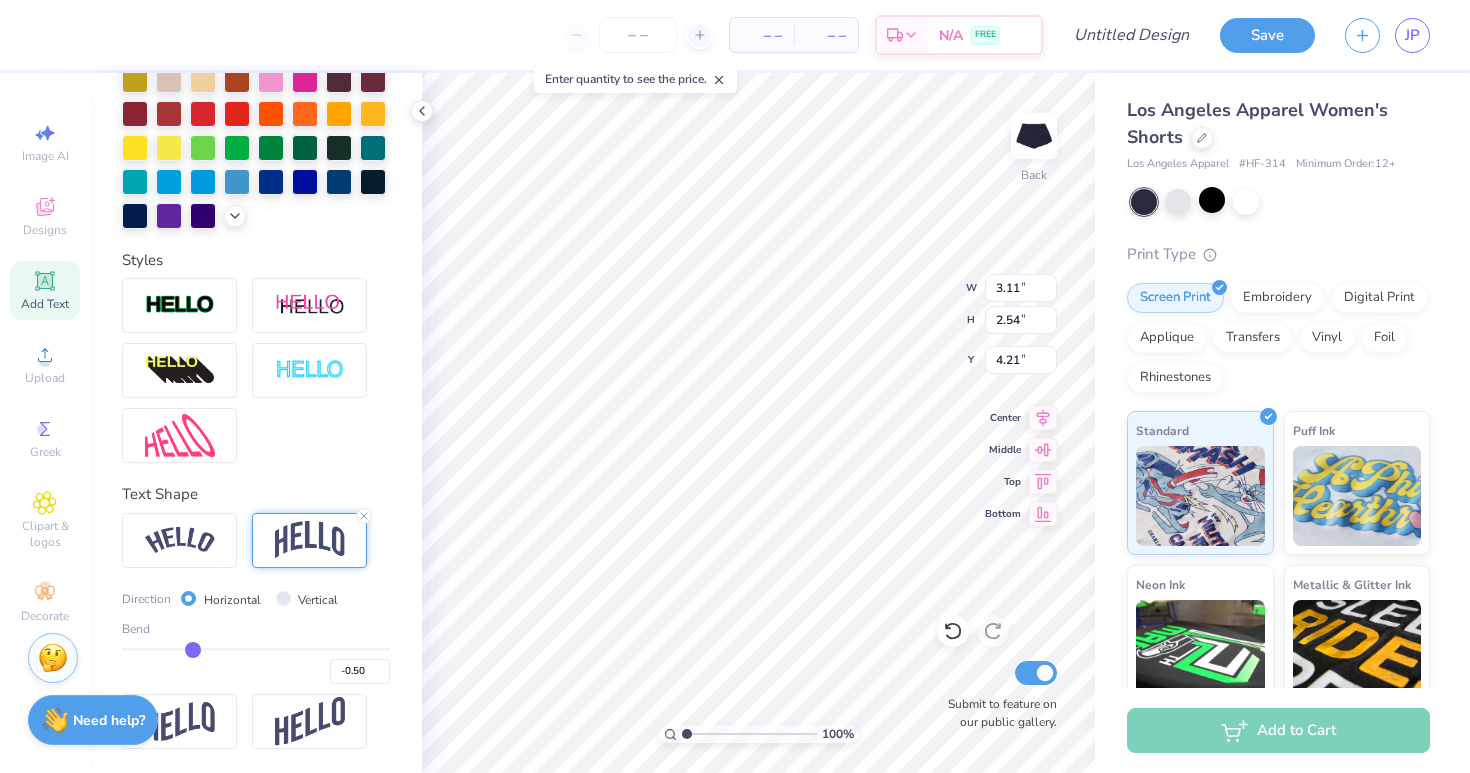 type on "-0.52" 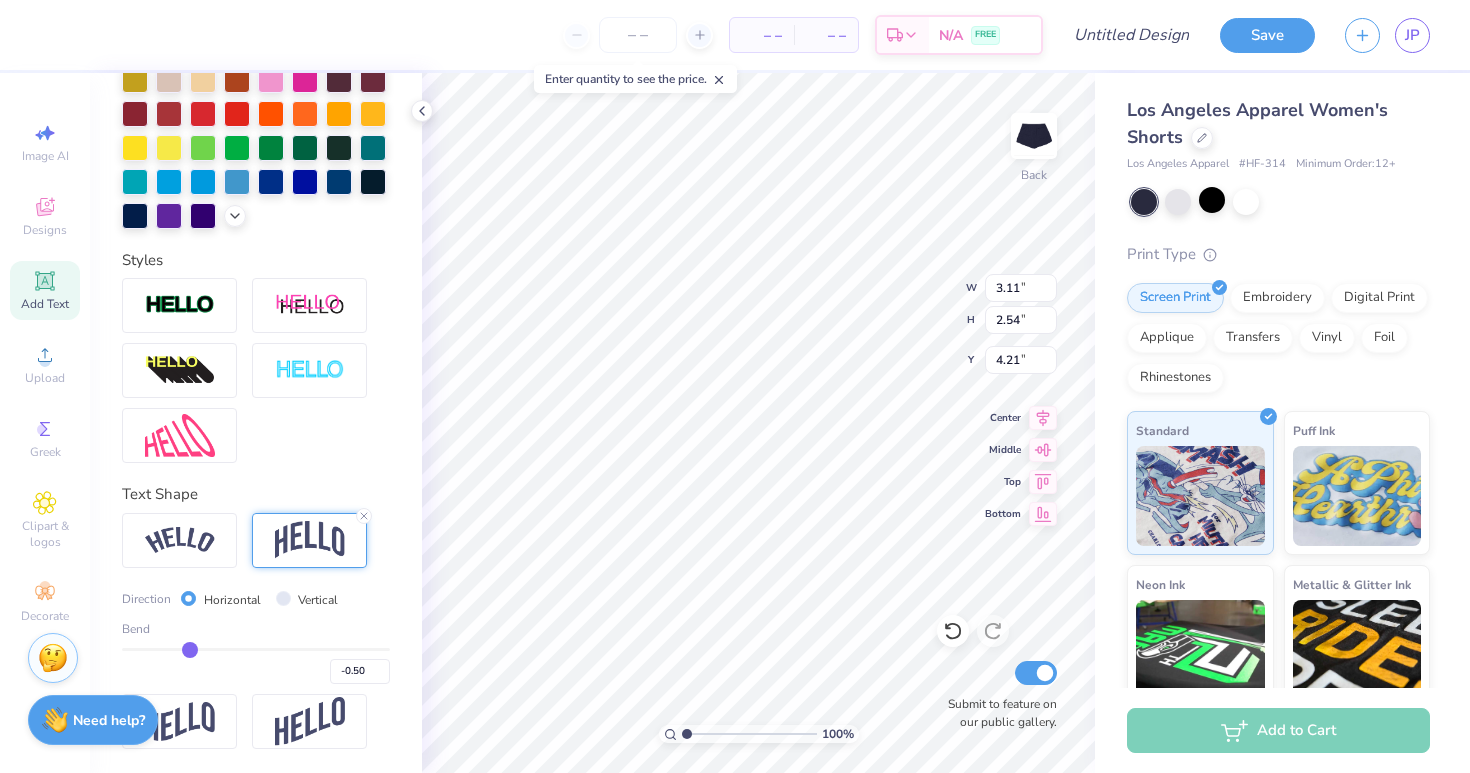 type on "-0.52" 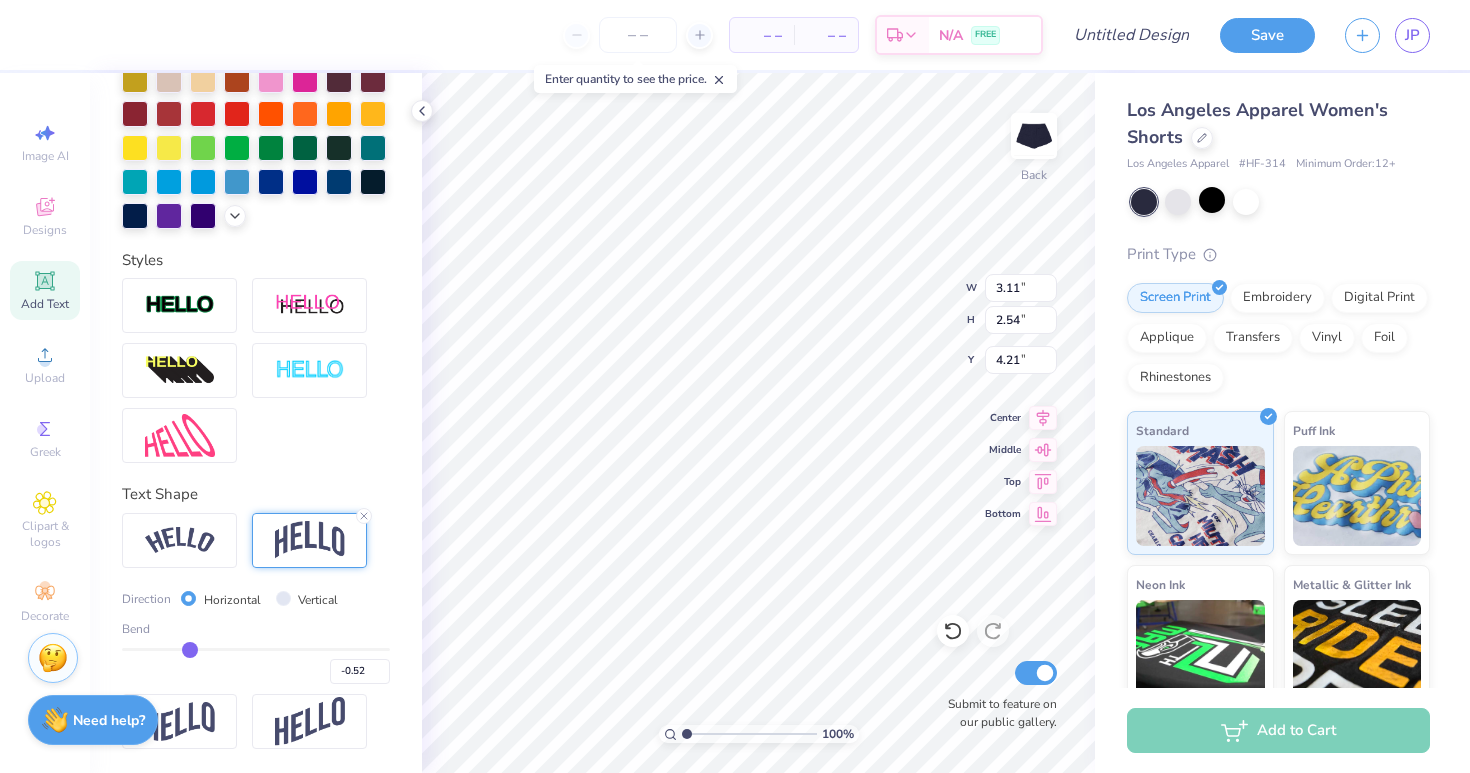 type on "-0.53" 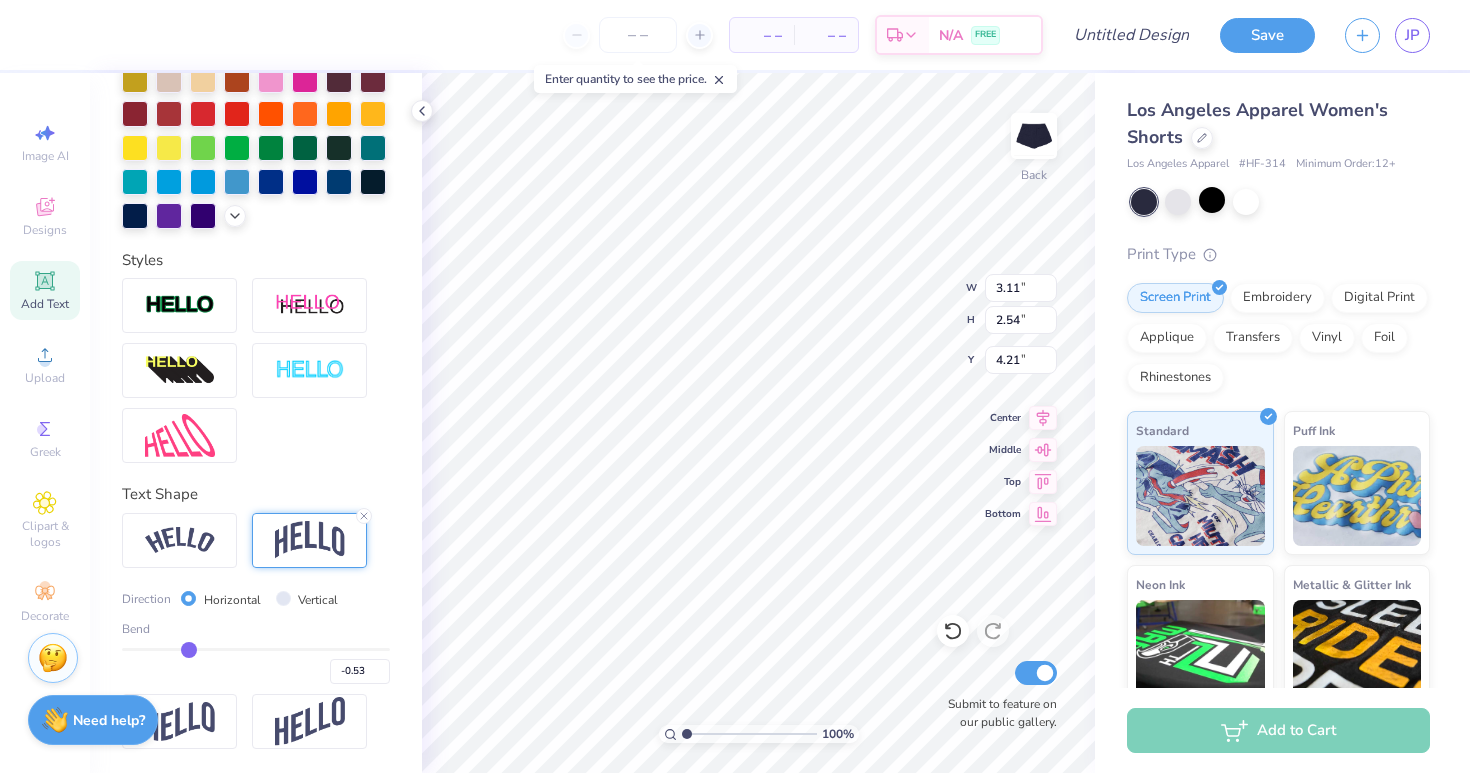 type on "-0.54" 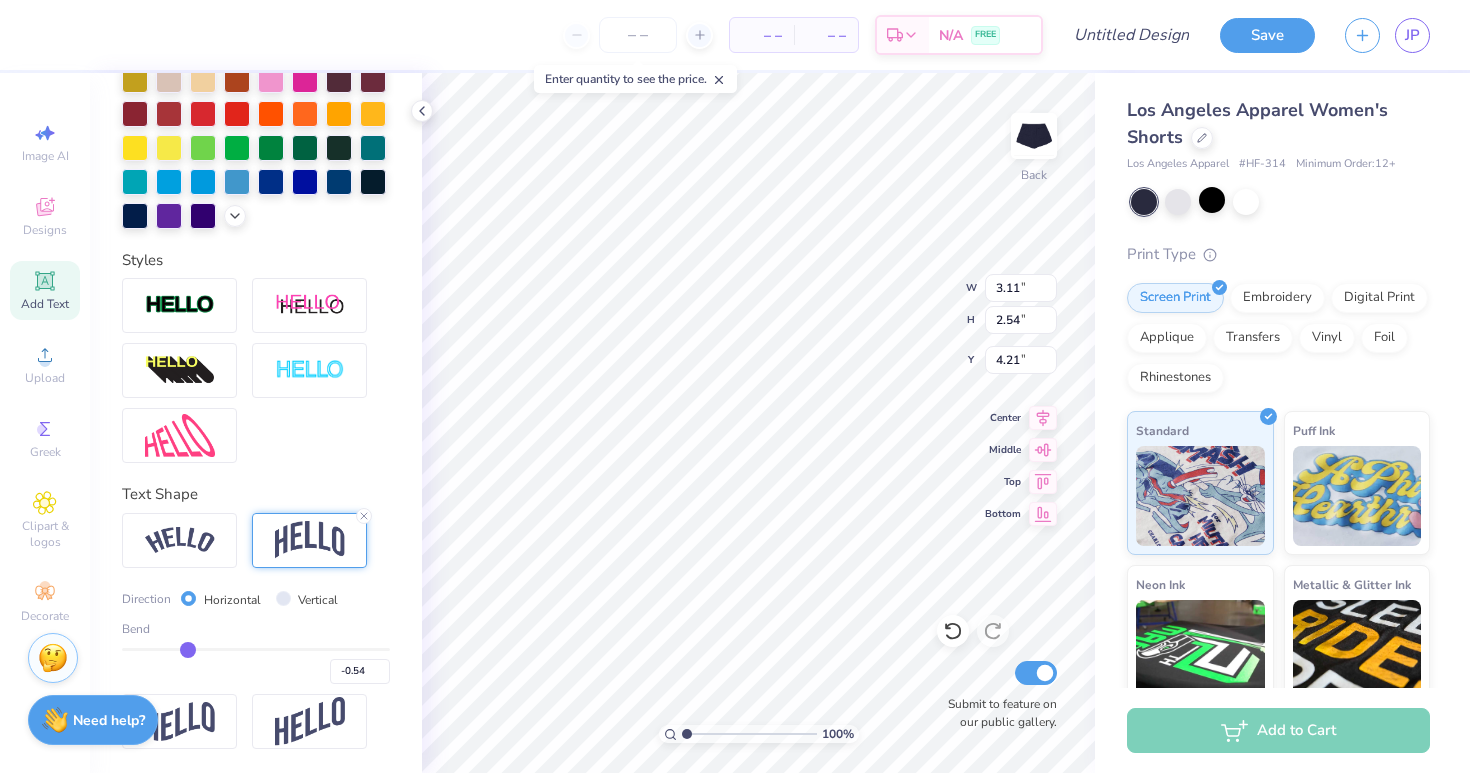 type on "-0.55" 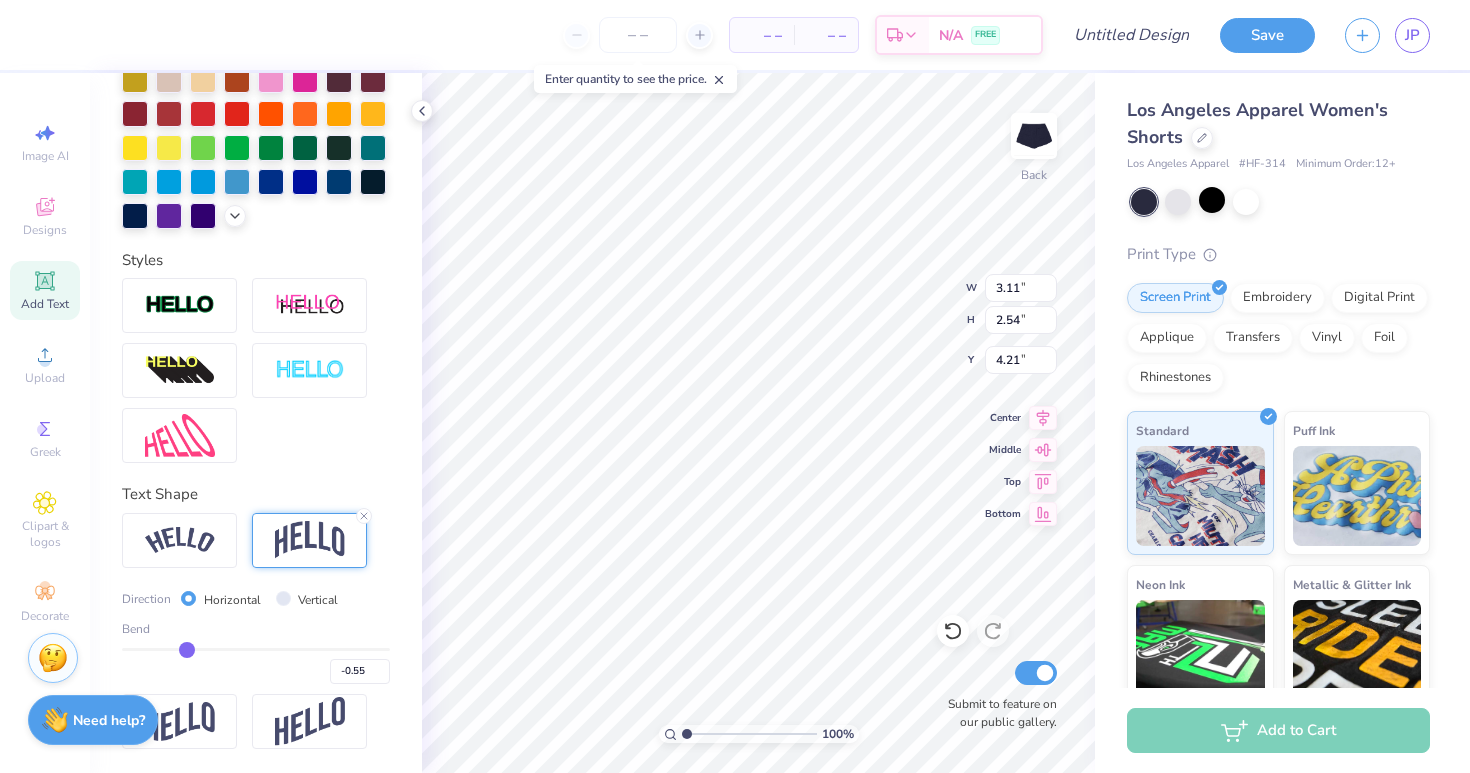 type on "-0.54" 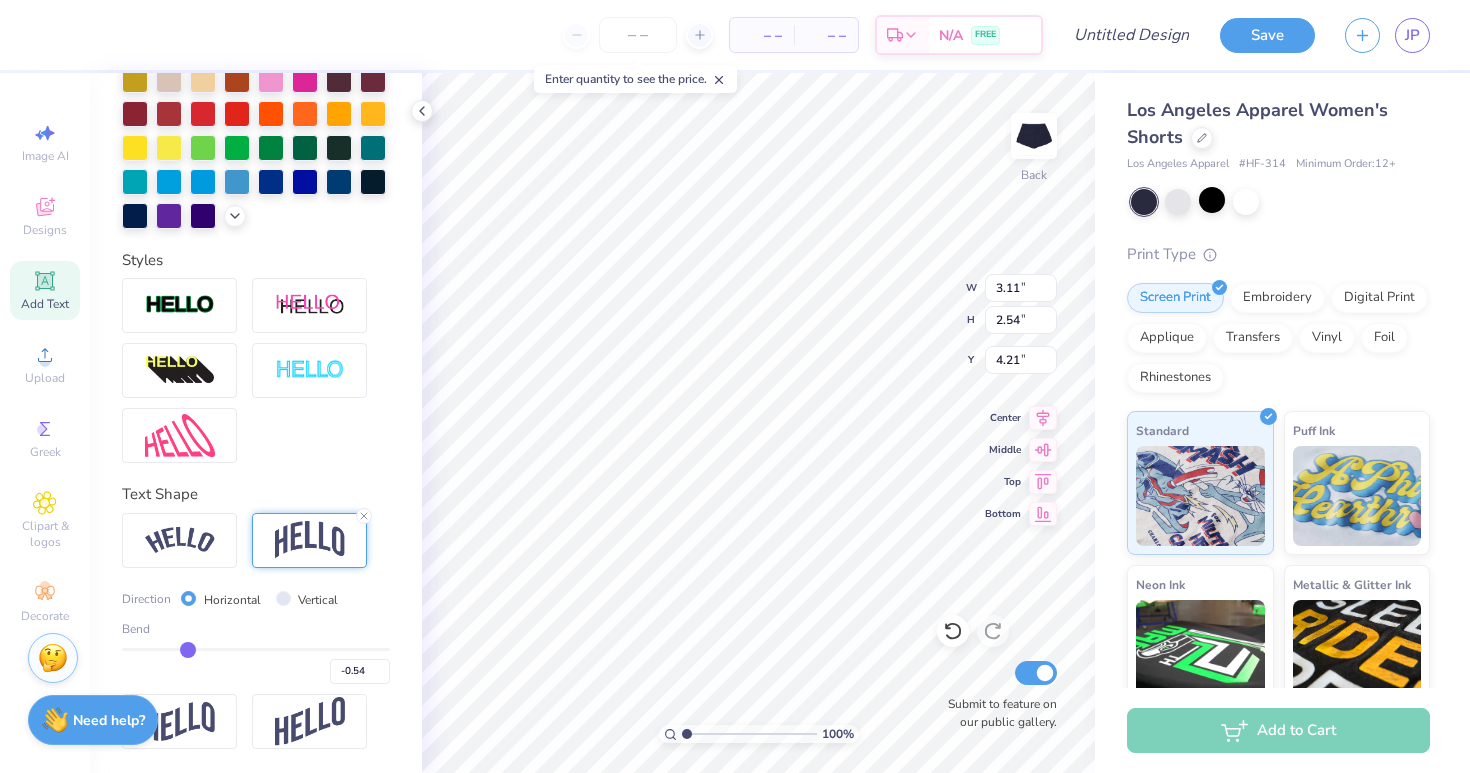 drag, startPoint x: 315, startPoint y: 648, endPoint x: 188, endPoint y: 651, distance: 127.03543 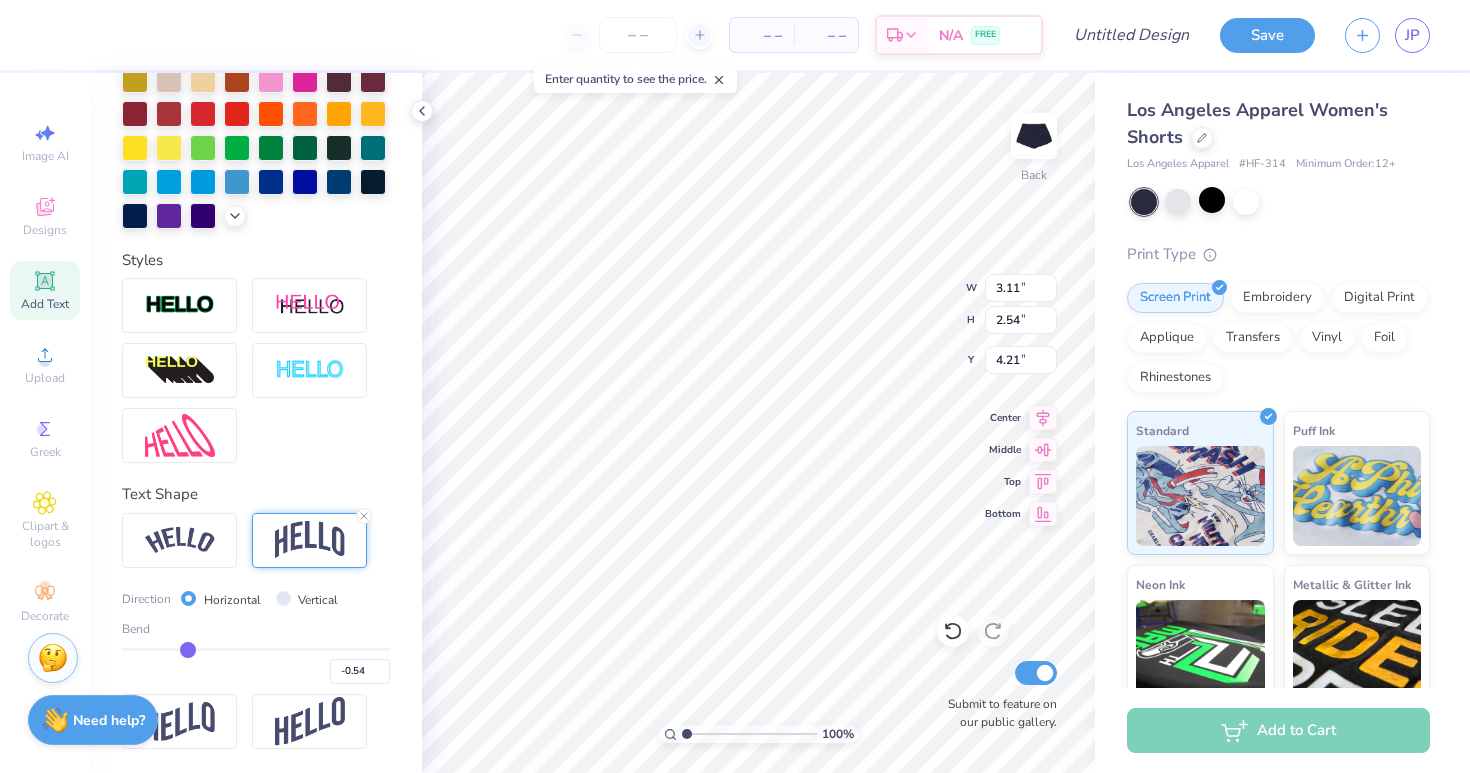 type on "2.88" 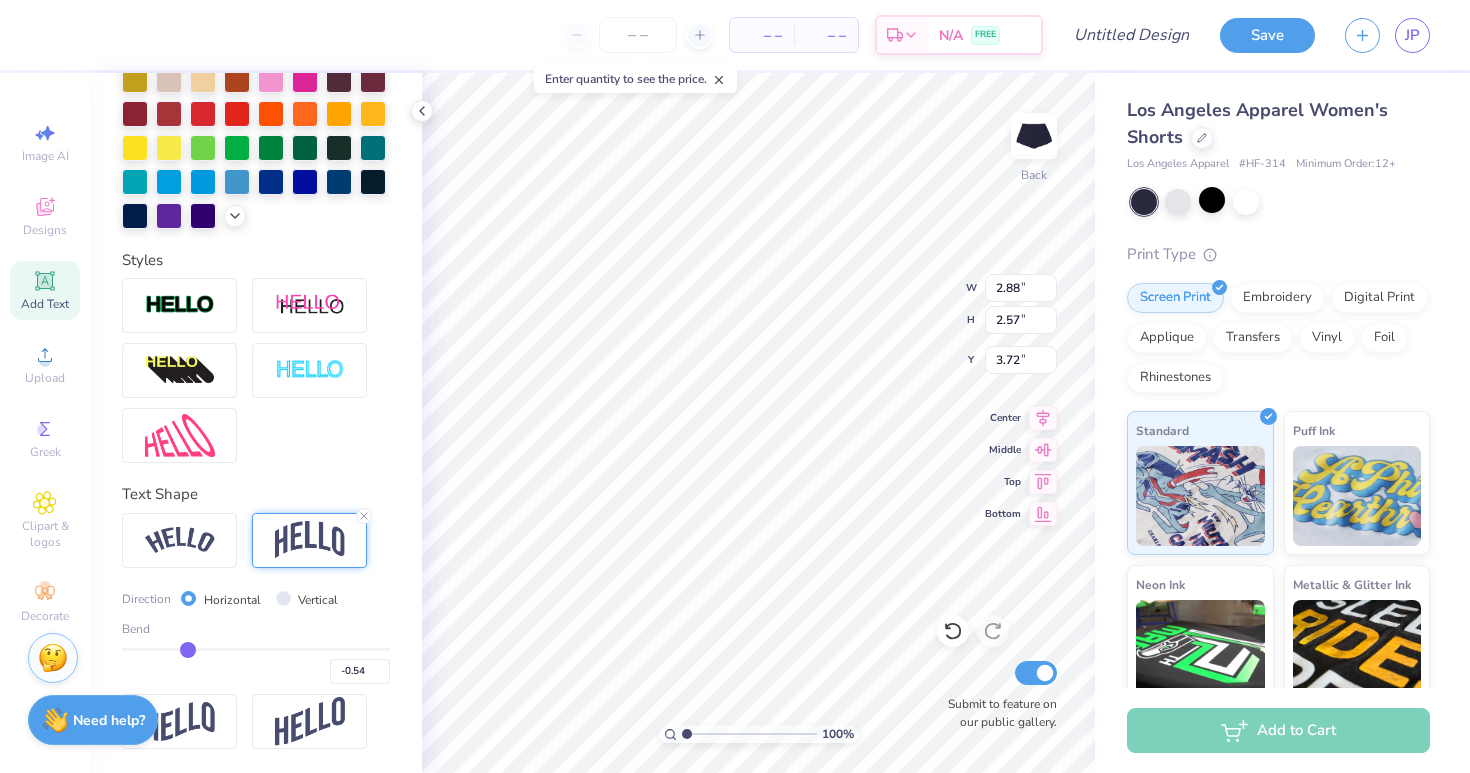 type on "-0.55" 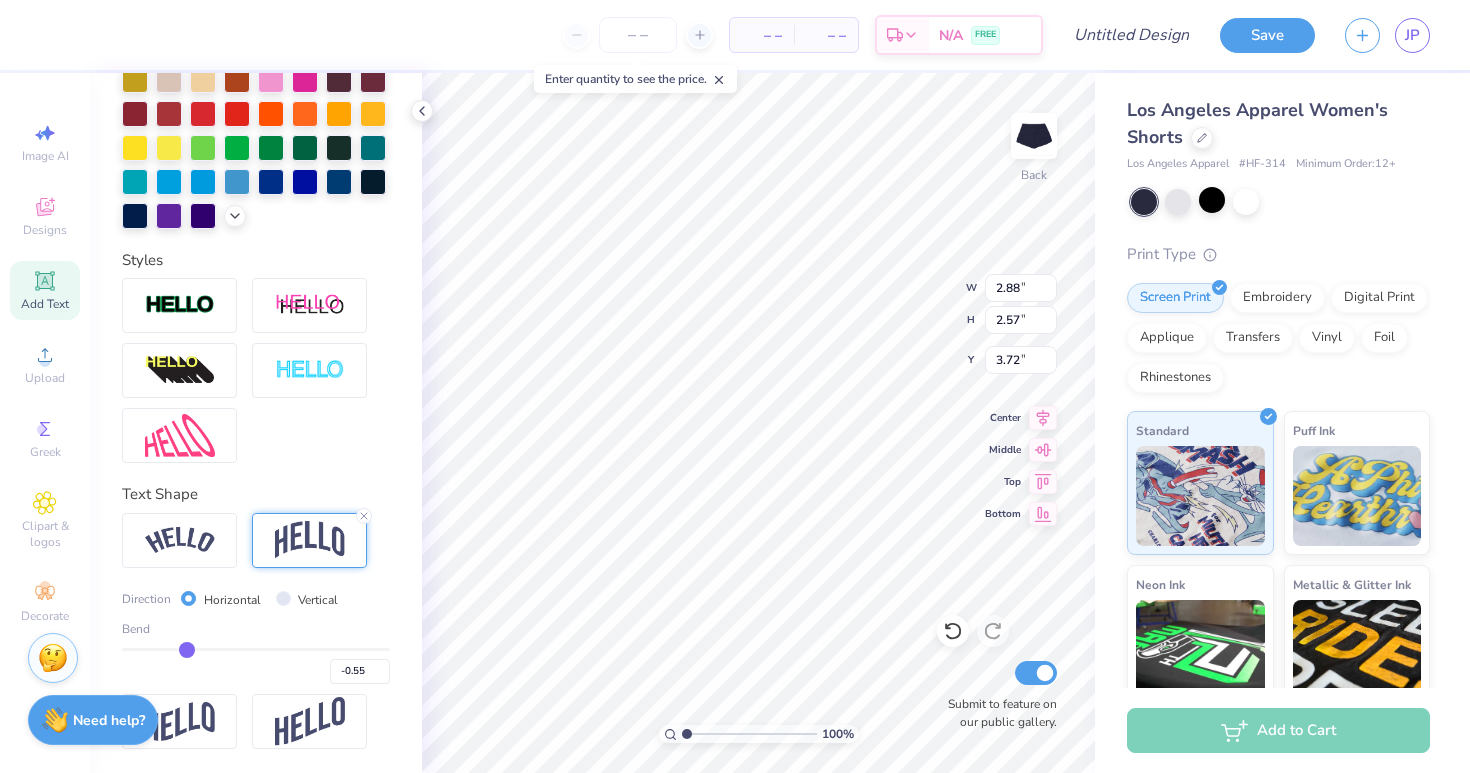 type on "-0.54" 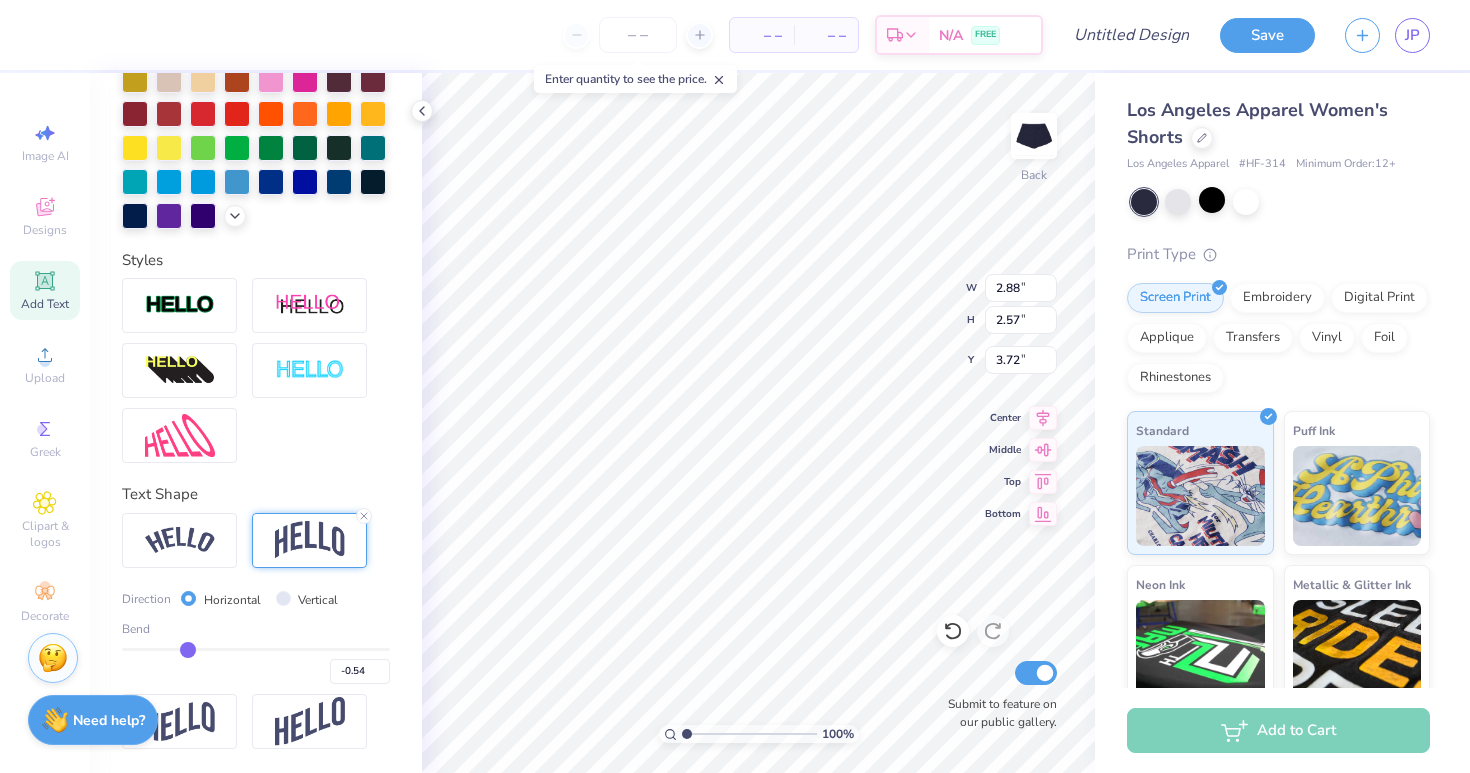 type on "-0.45" 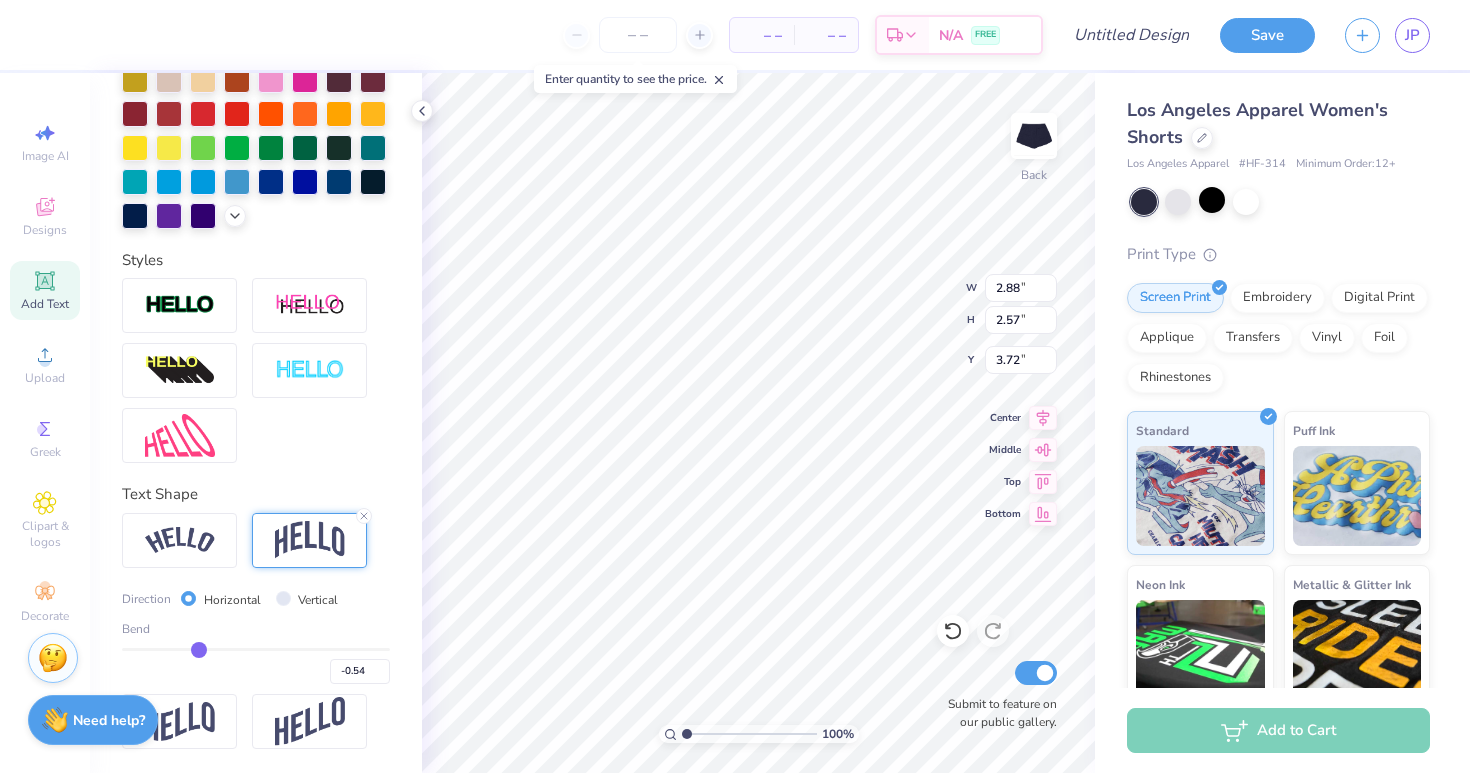 type on "-0.45" 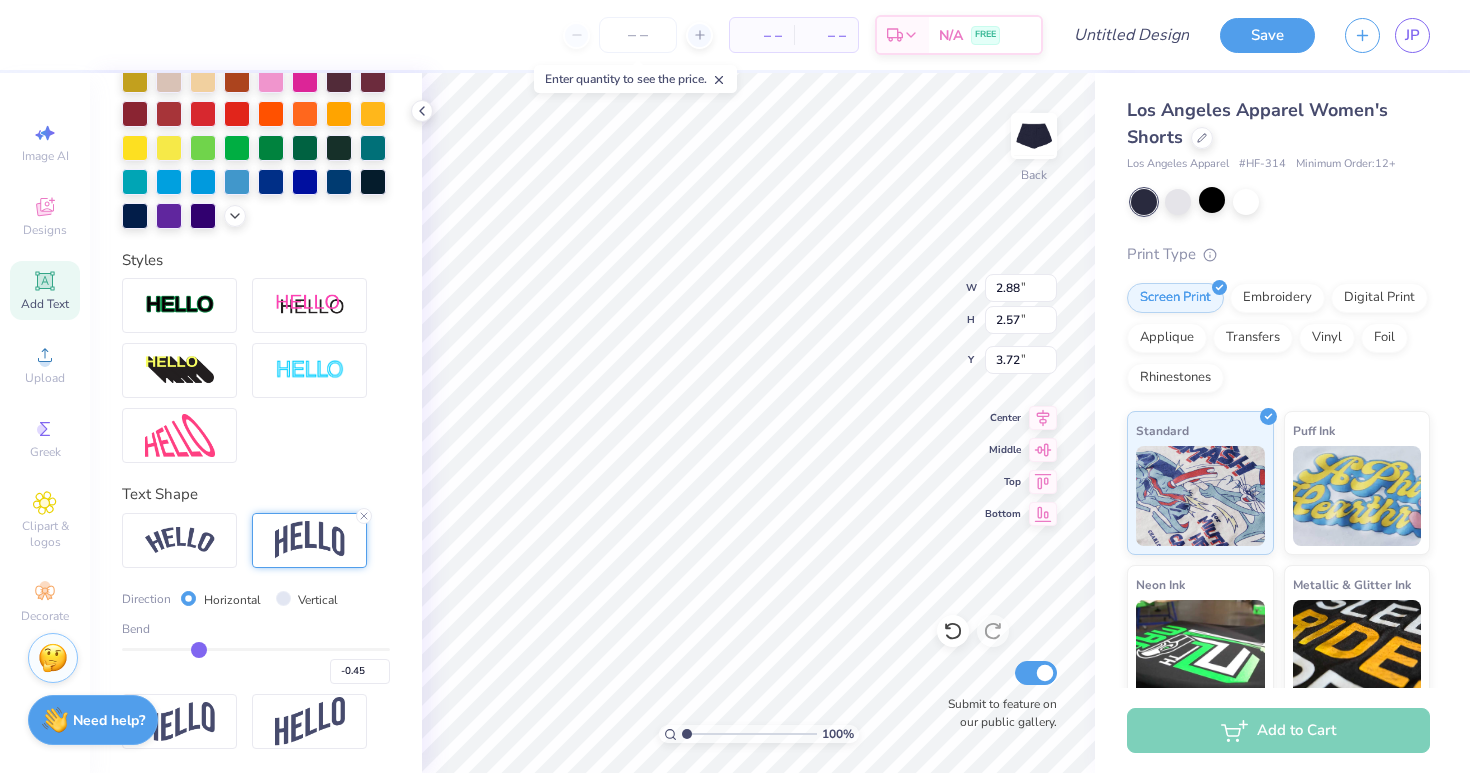 type on "-0.29" 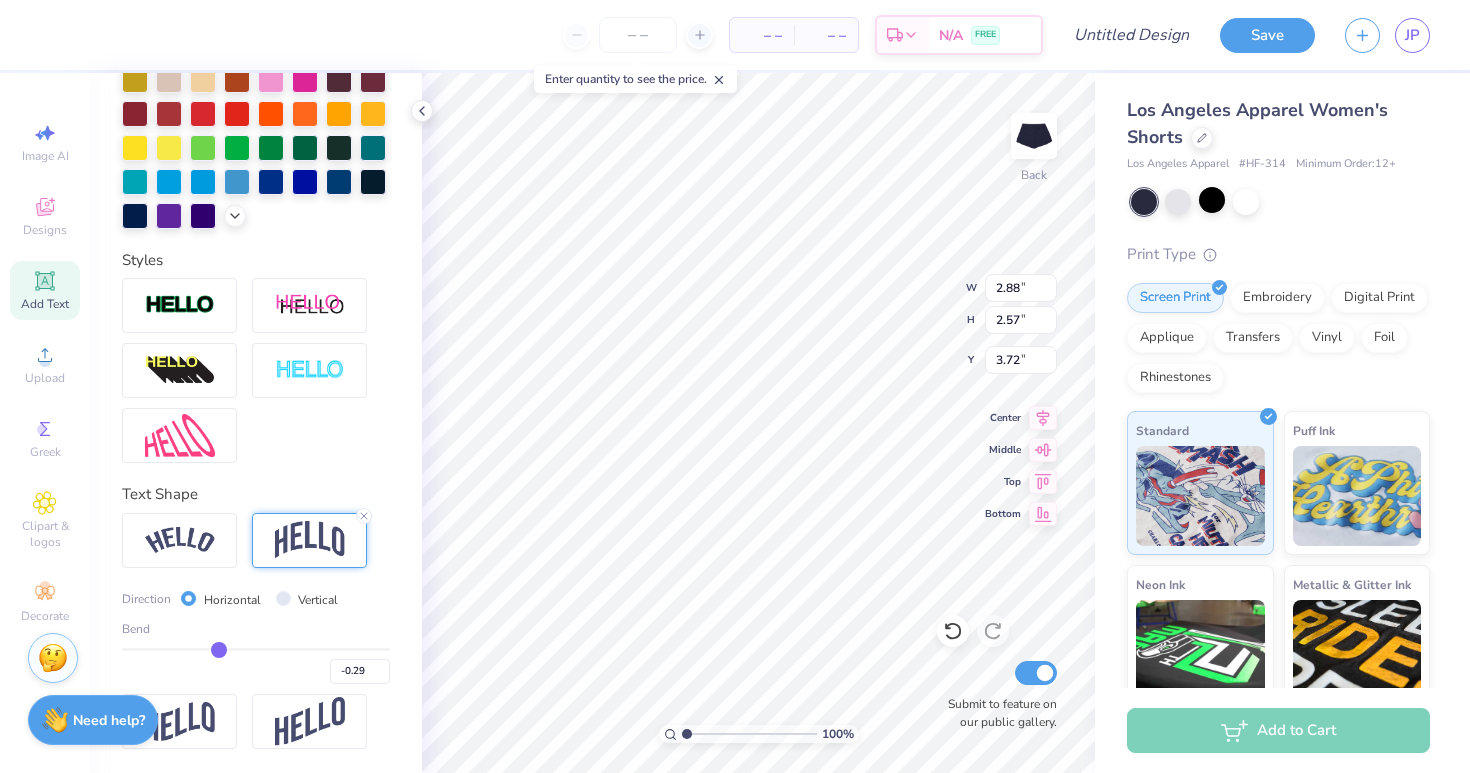 type on "-0.12" 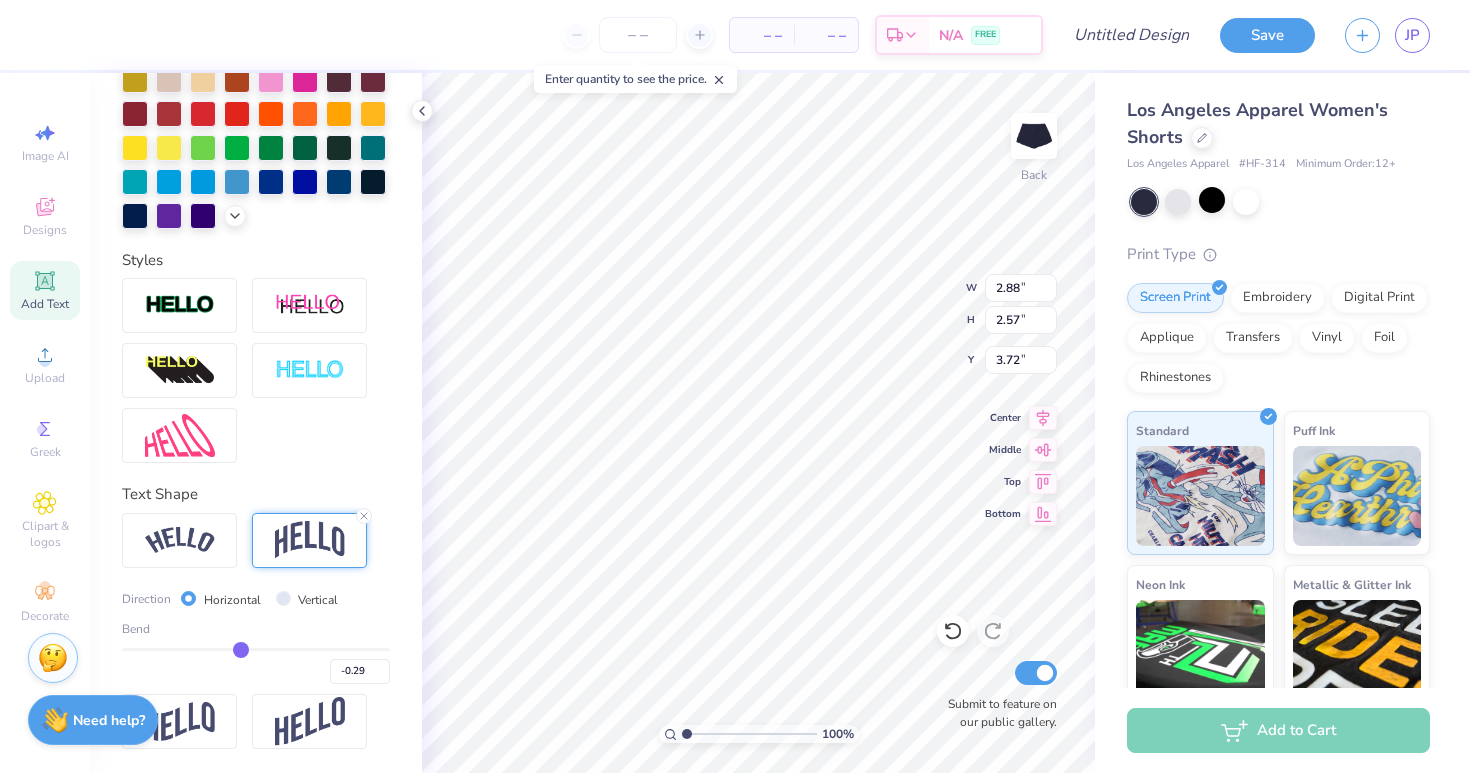 type on "-0.12" 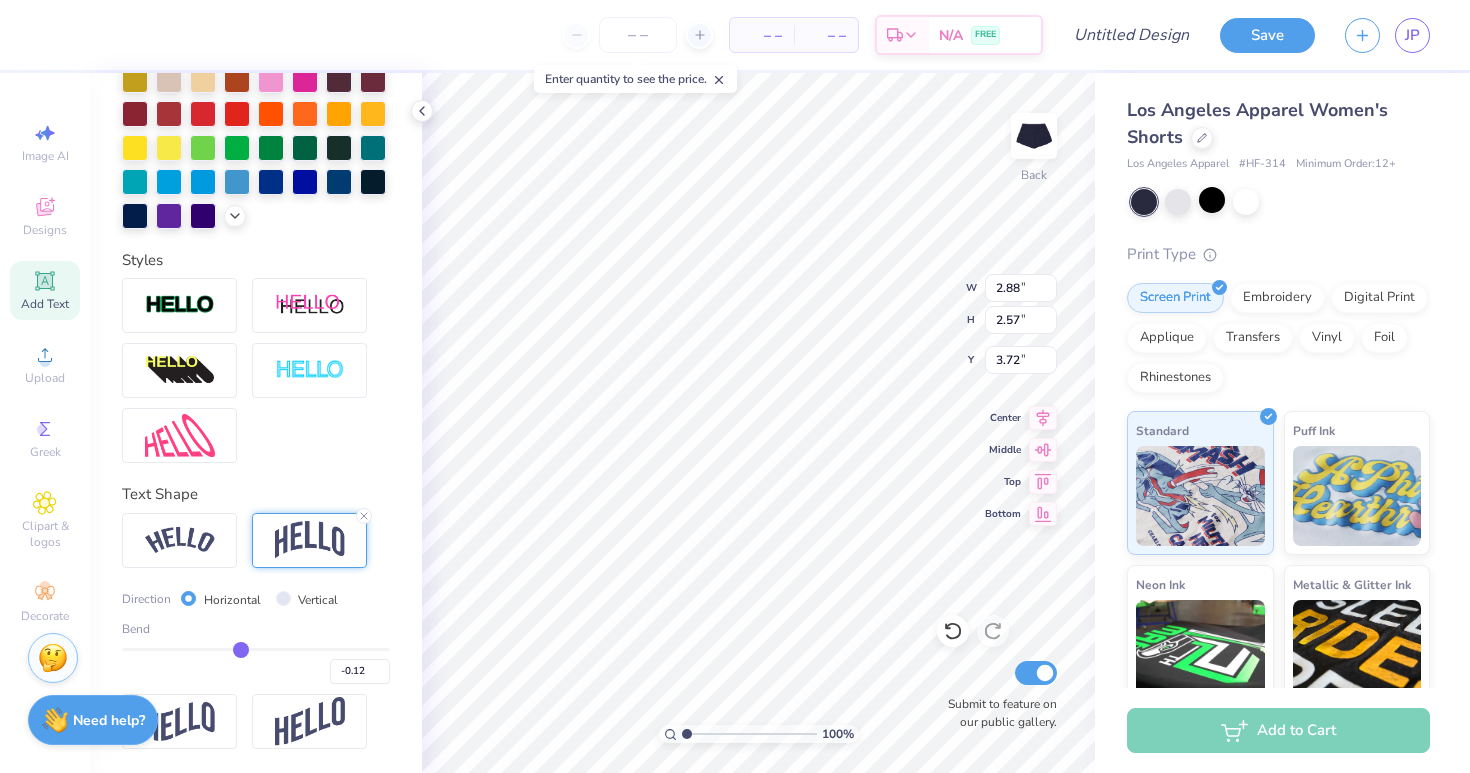 type on "-0.05" 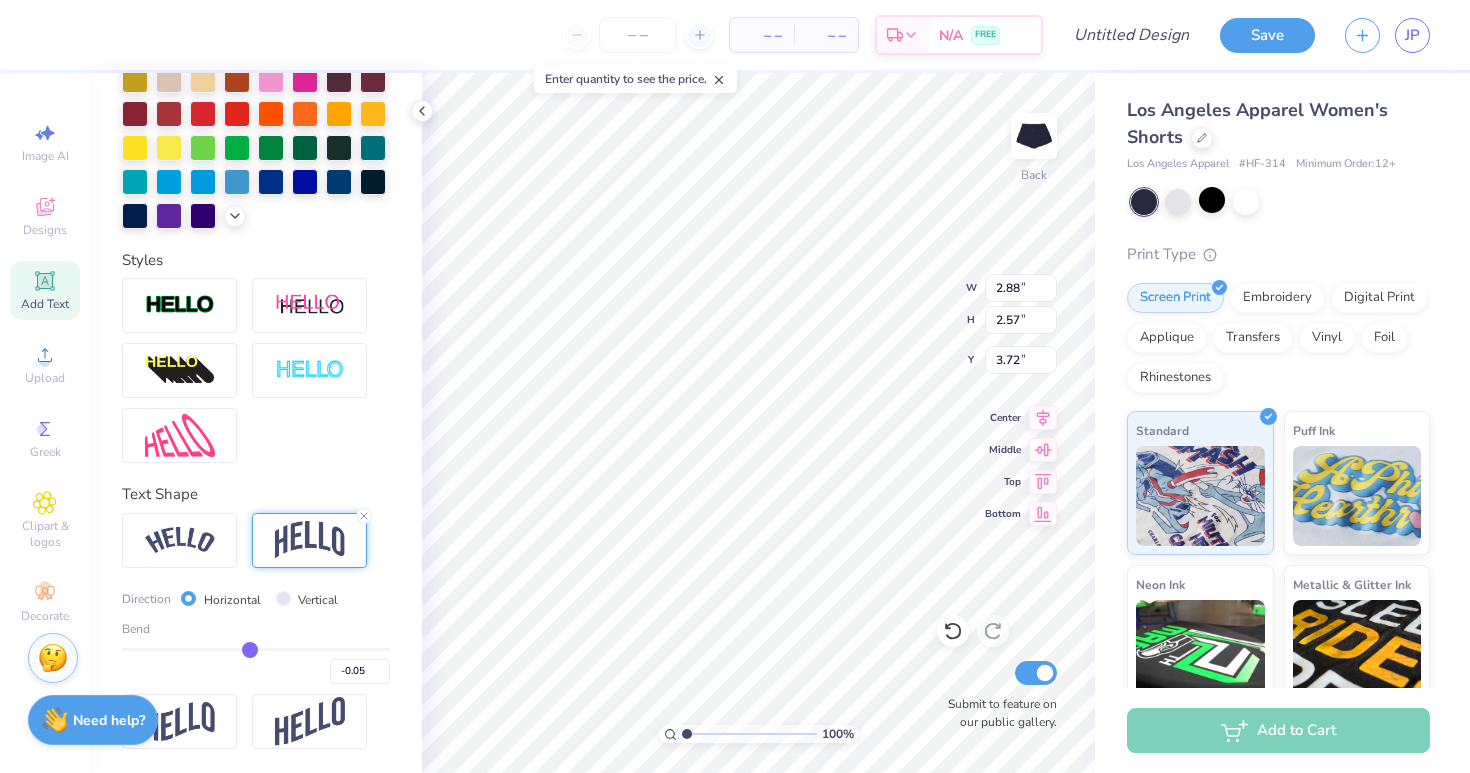 type on "0.01" 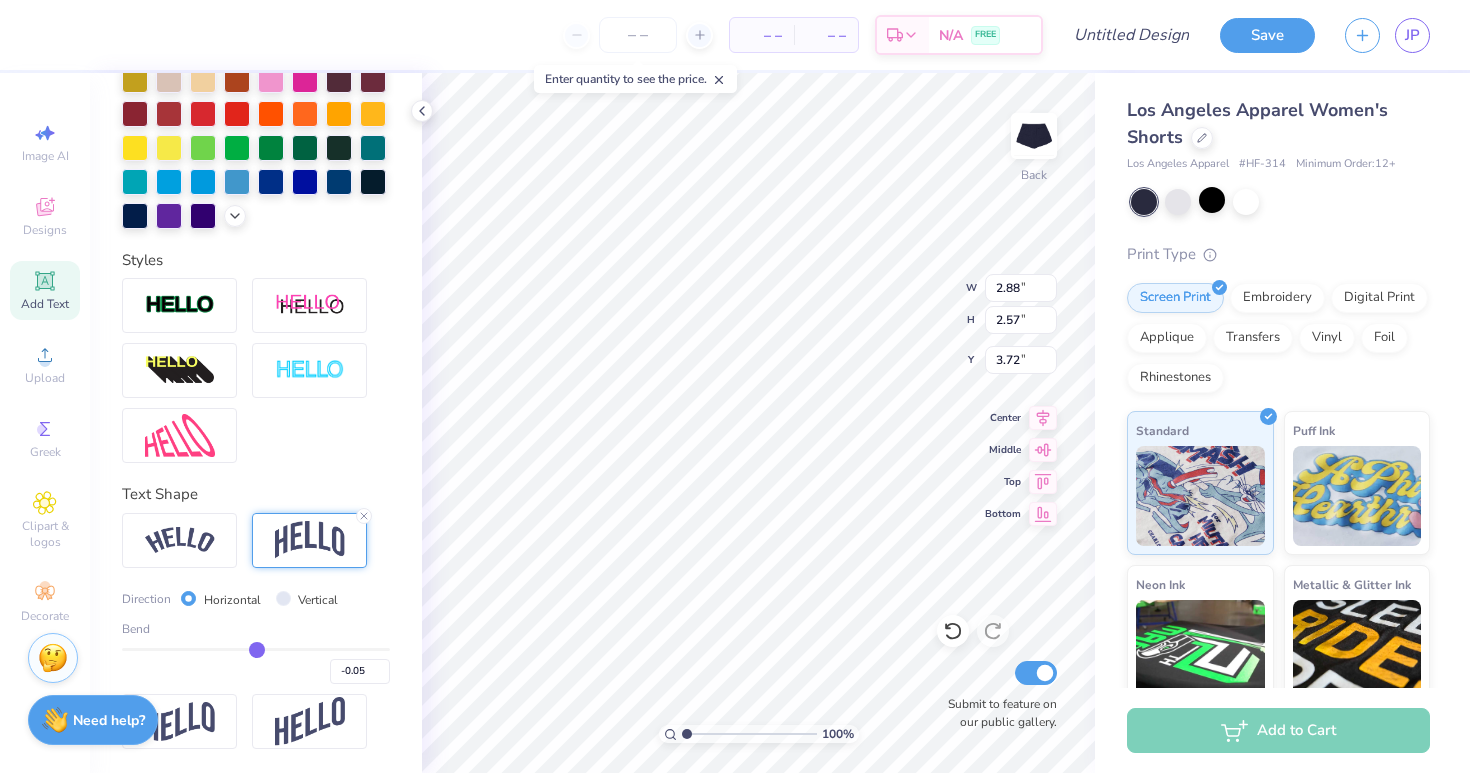 type on "0.01" 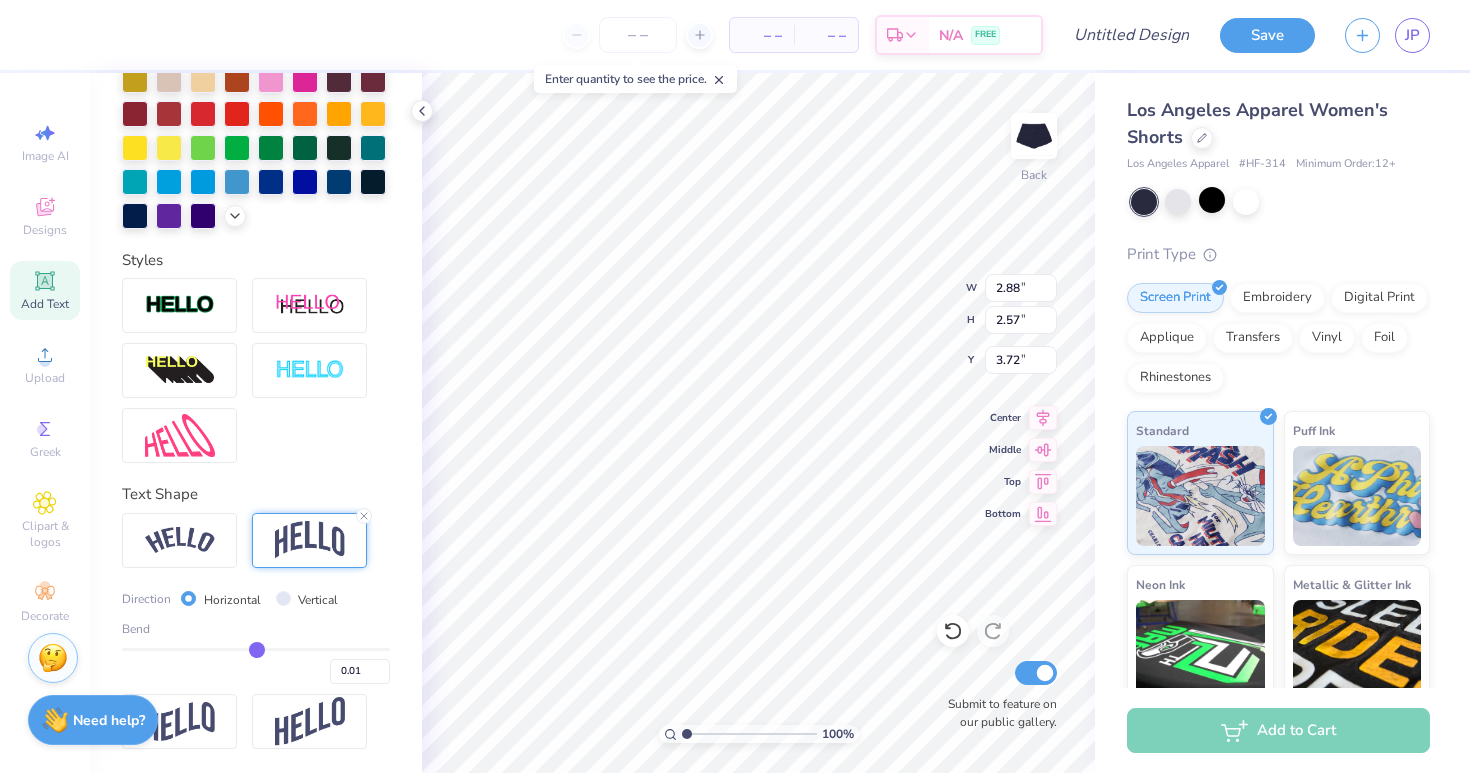 type on "0.05" 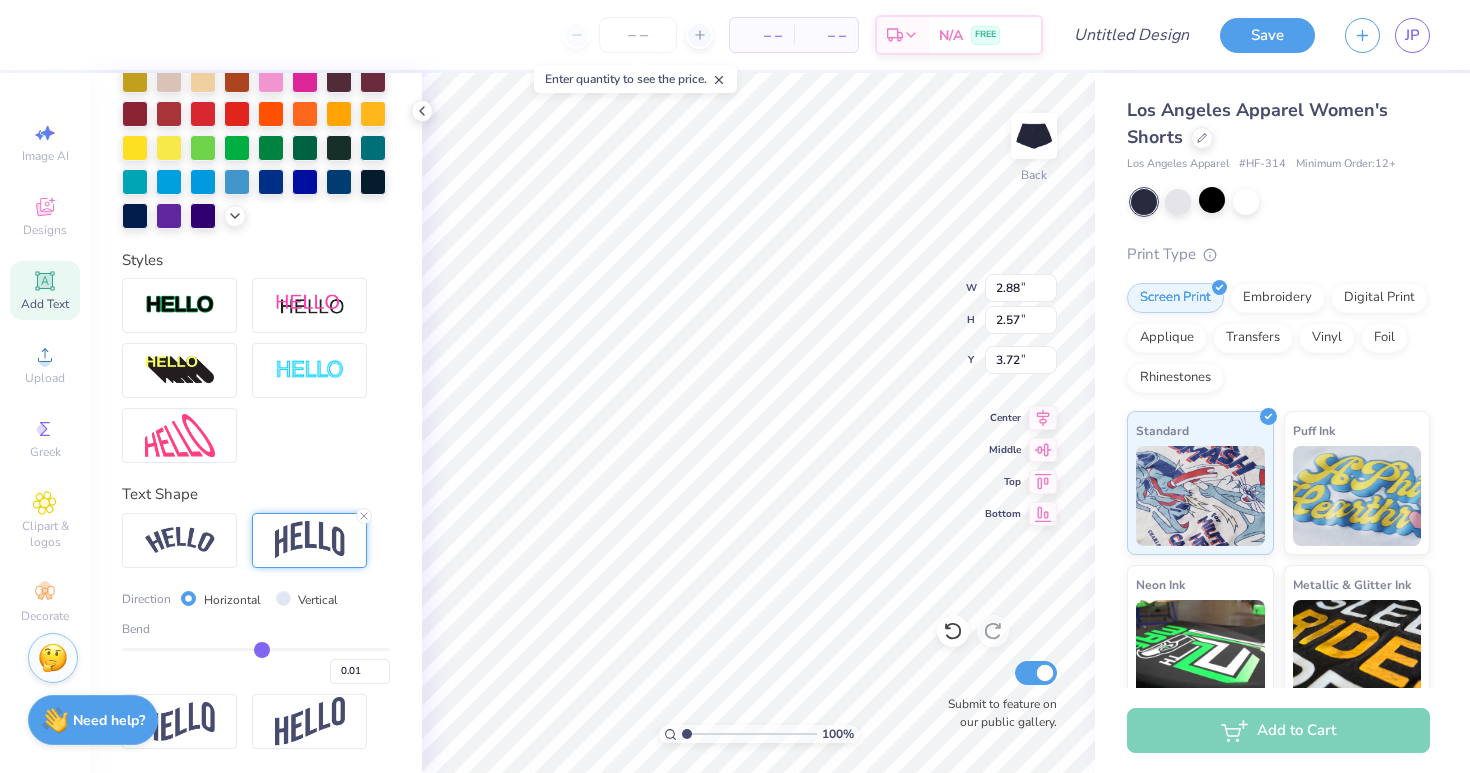 type on "0.05" 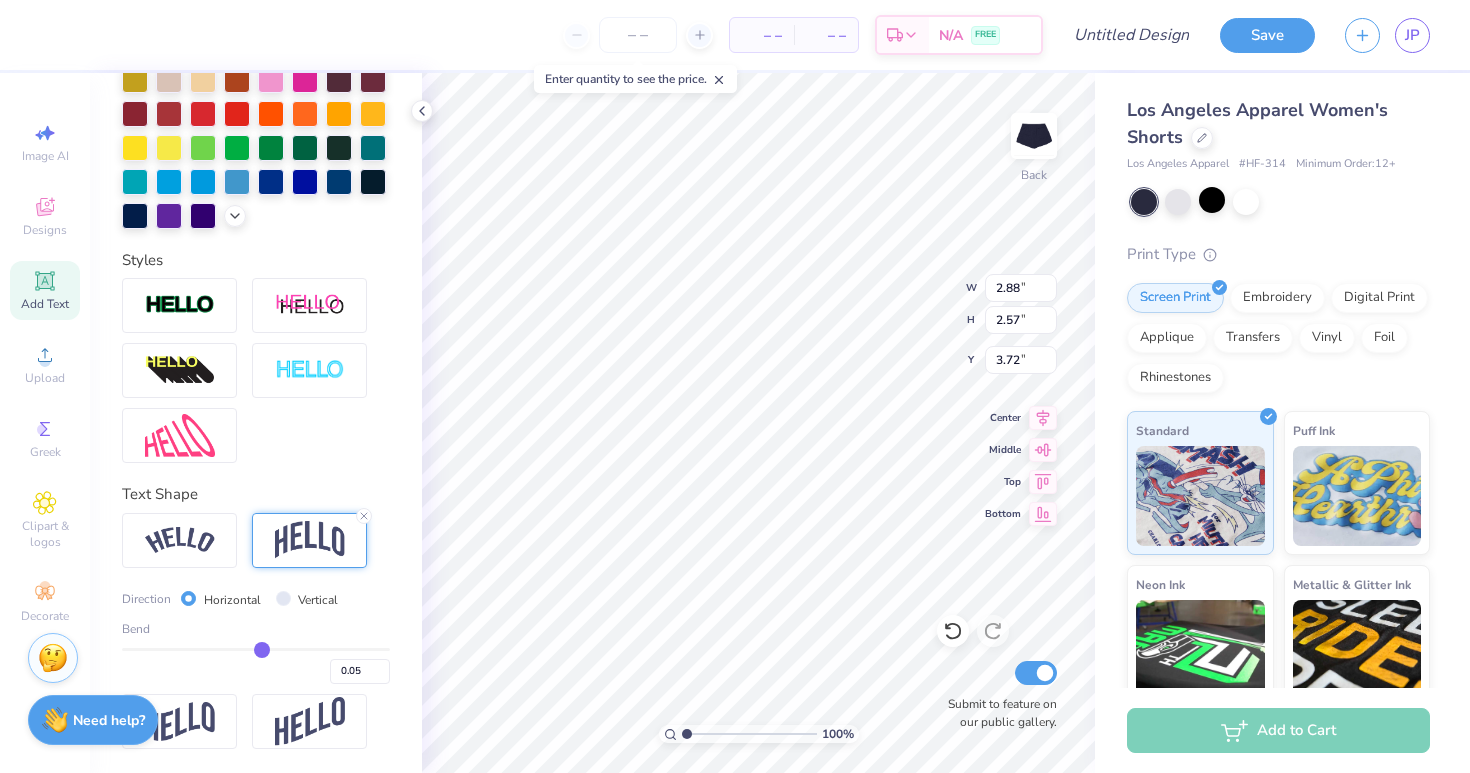type on "0.06" 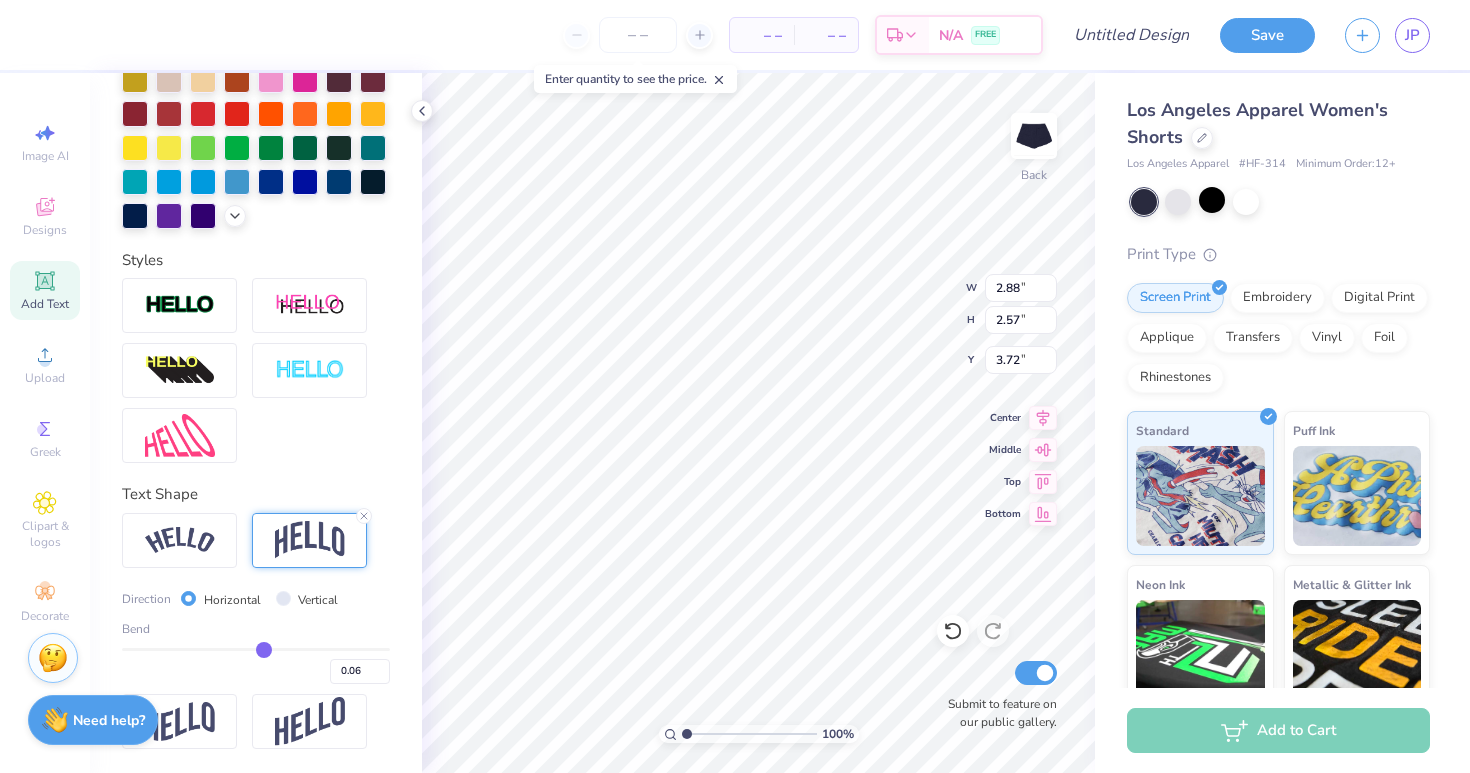 type on "0.07" 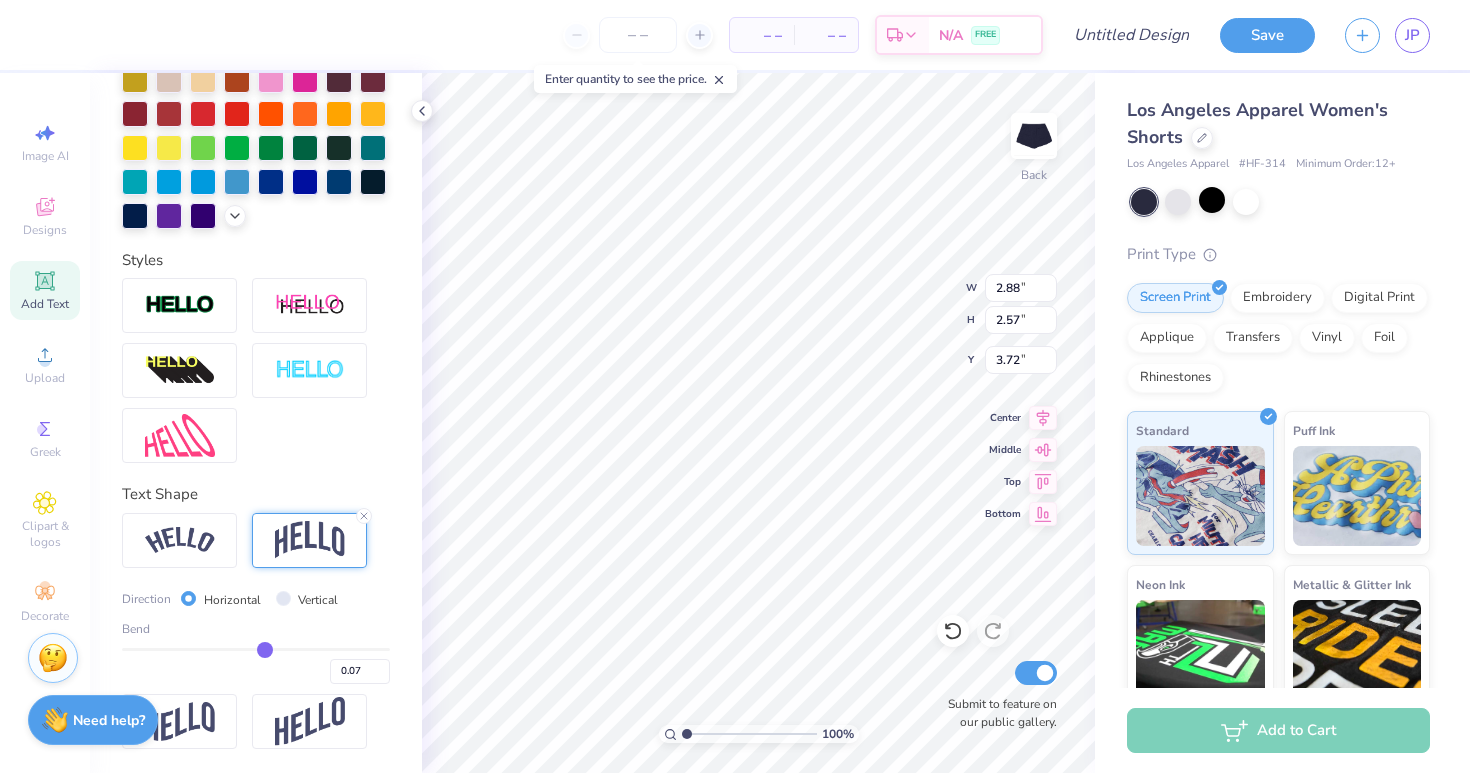 type on "0.08" 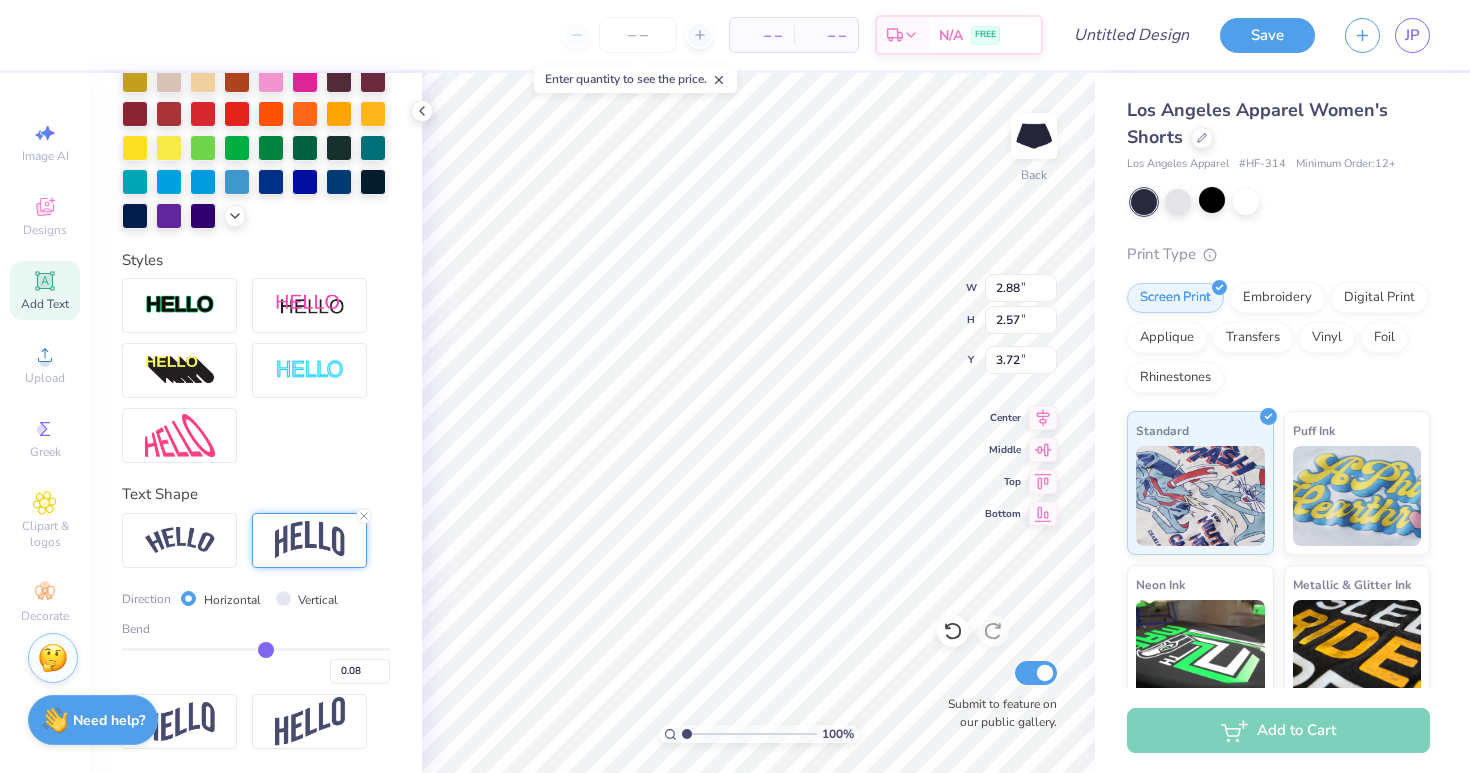type on "0.07" 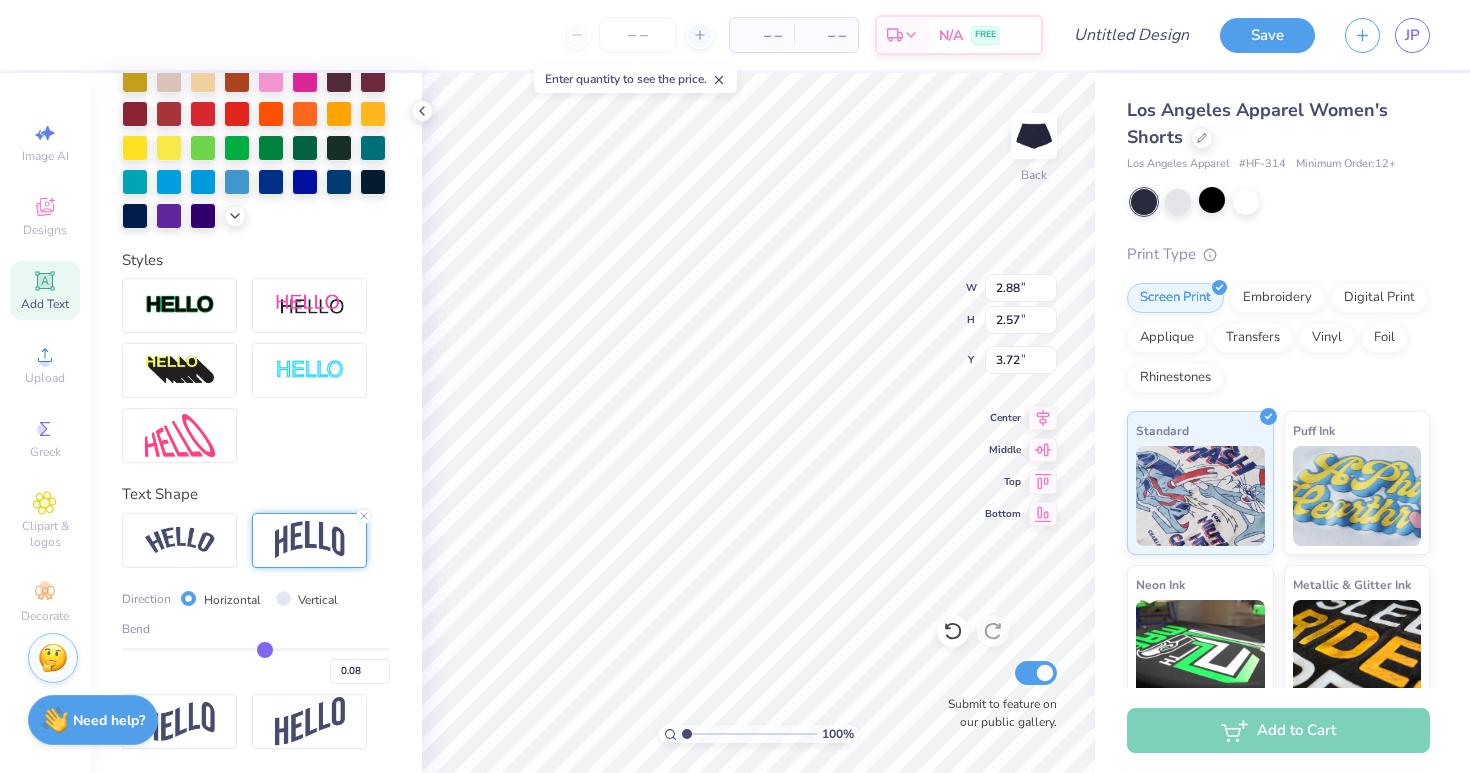 type on "0.07" 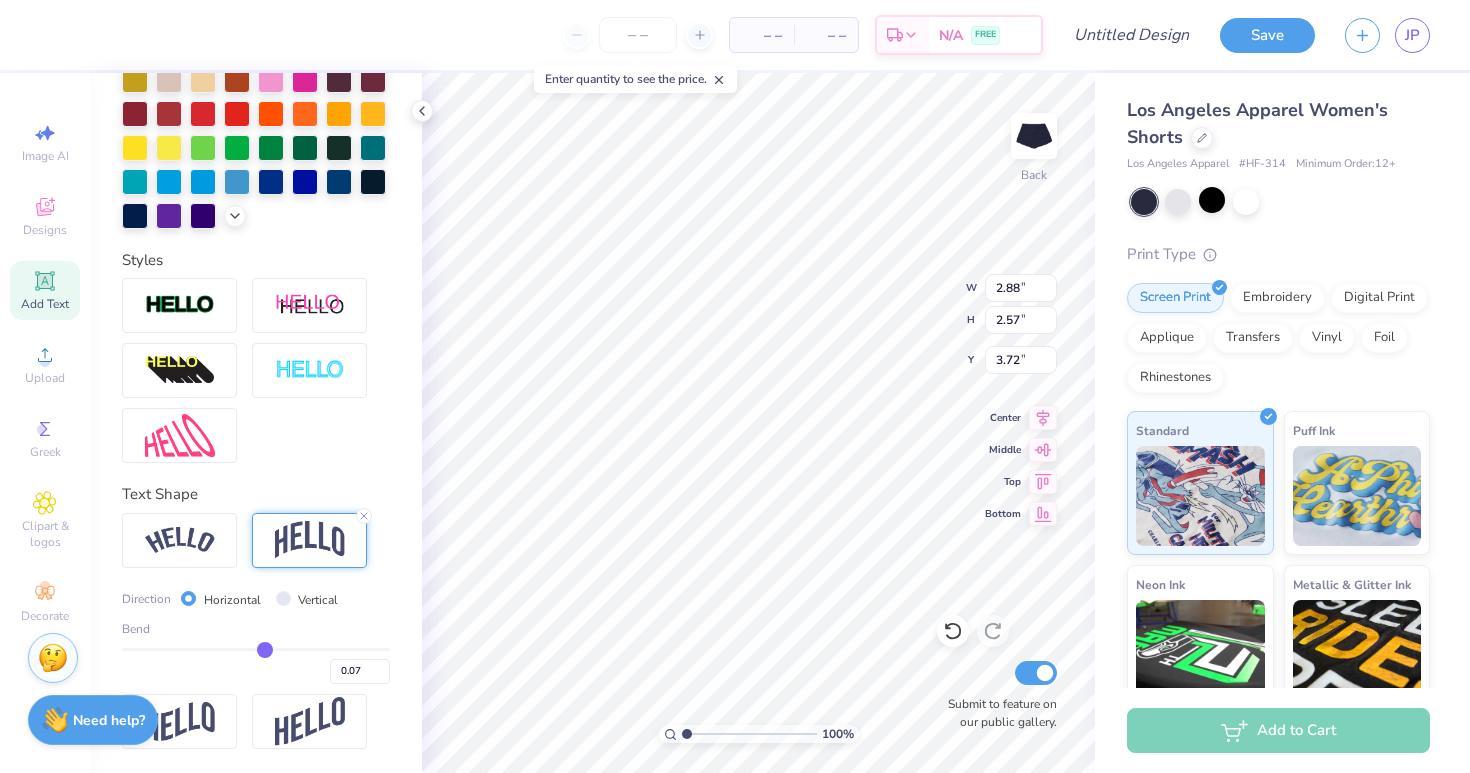 type on "0.06" 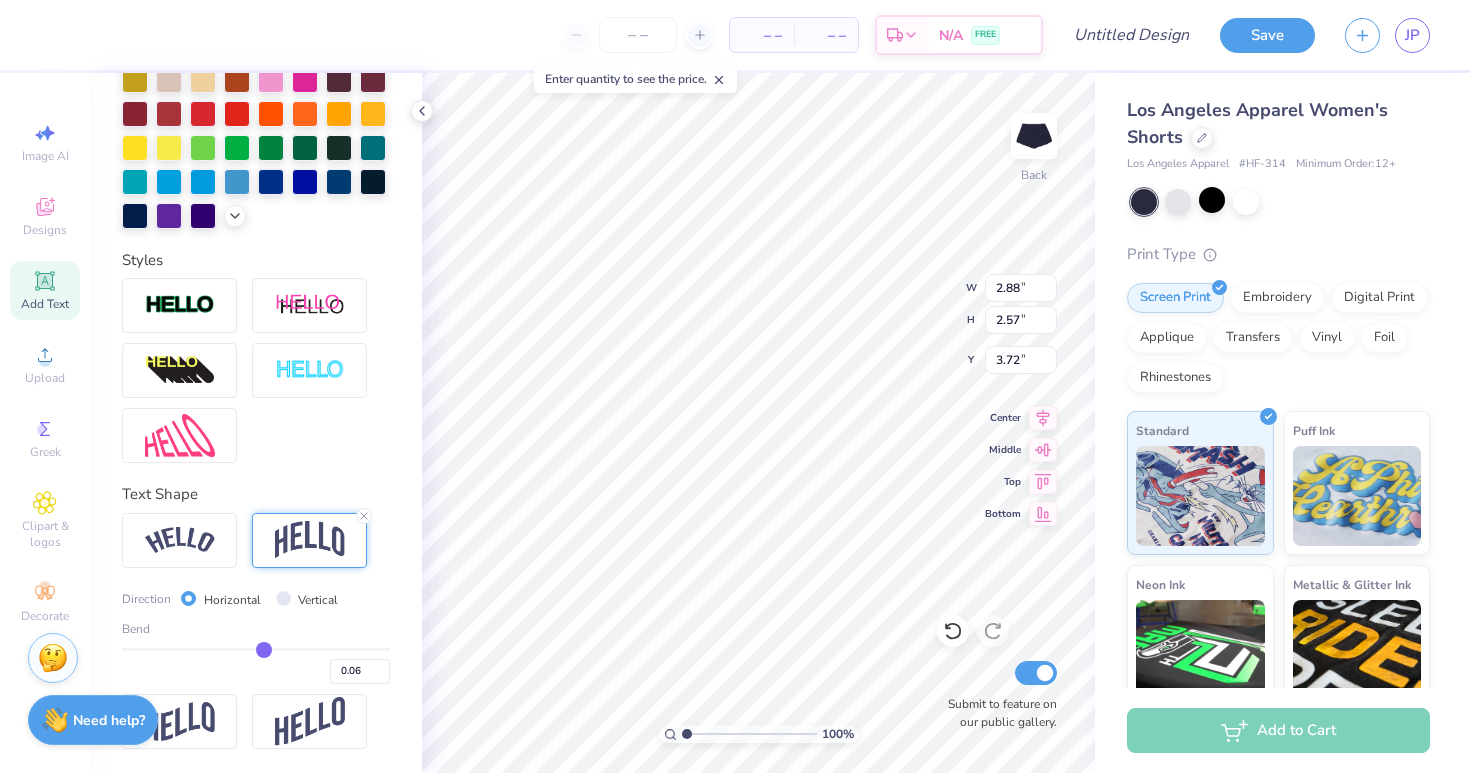 type on "0.05" 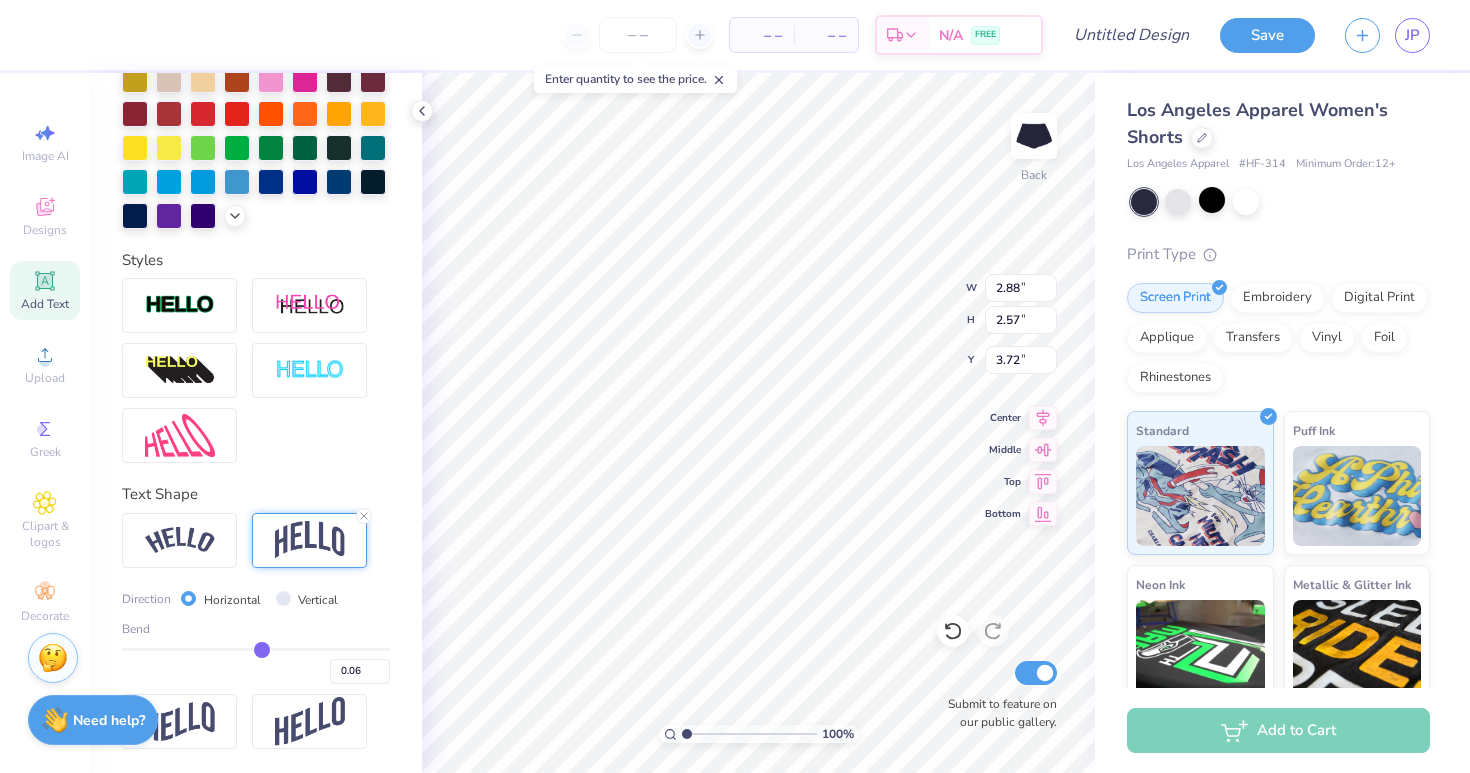 type on "0.05" 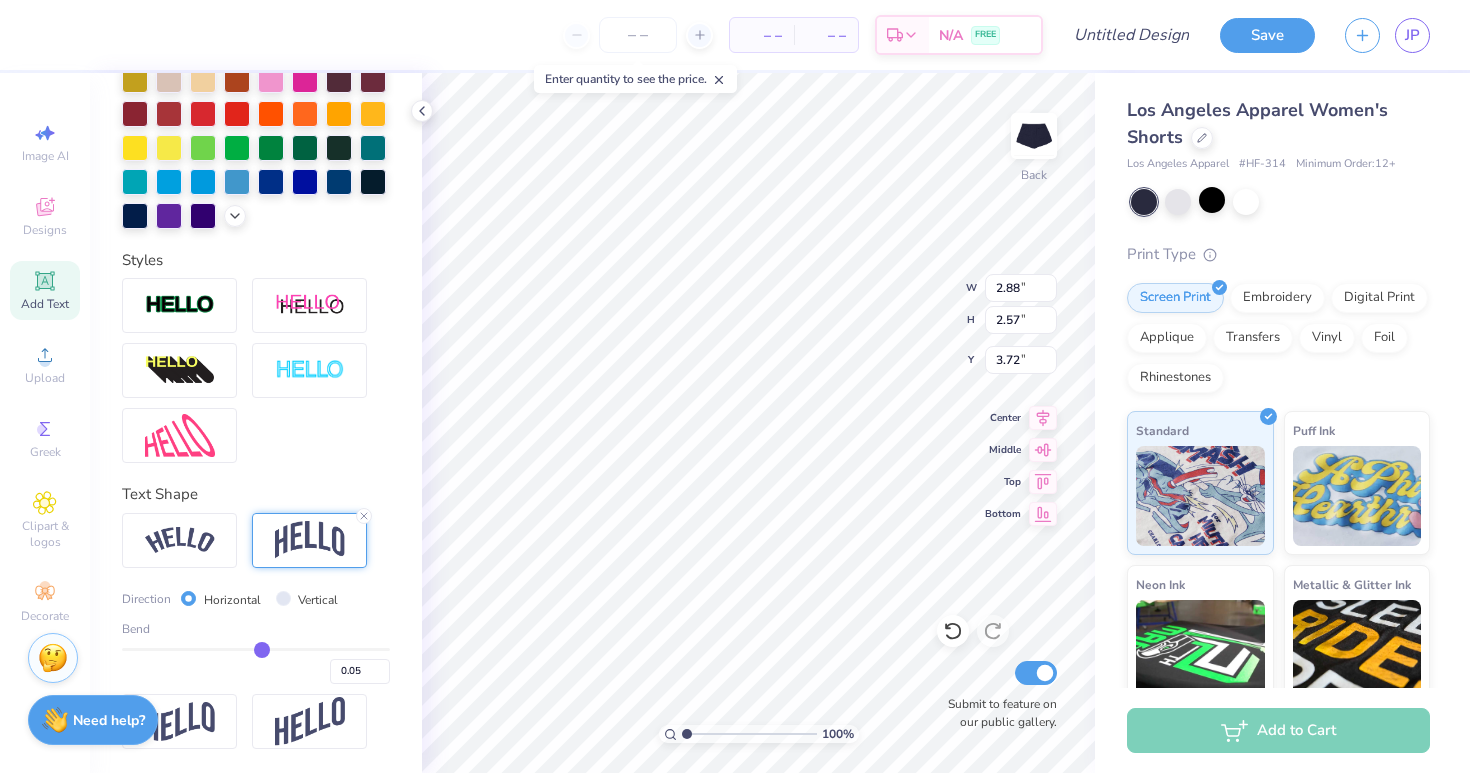 type on "0.03" 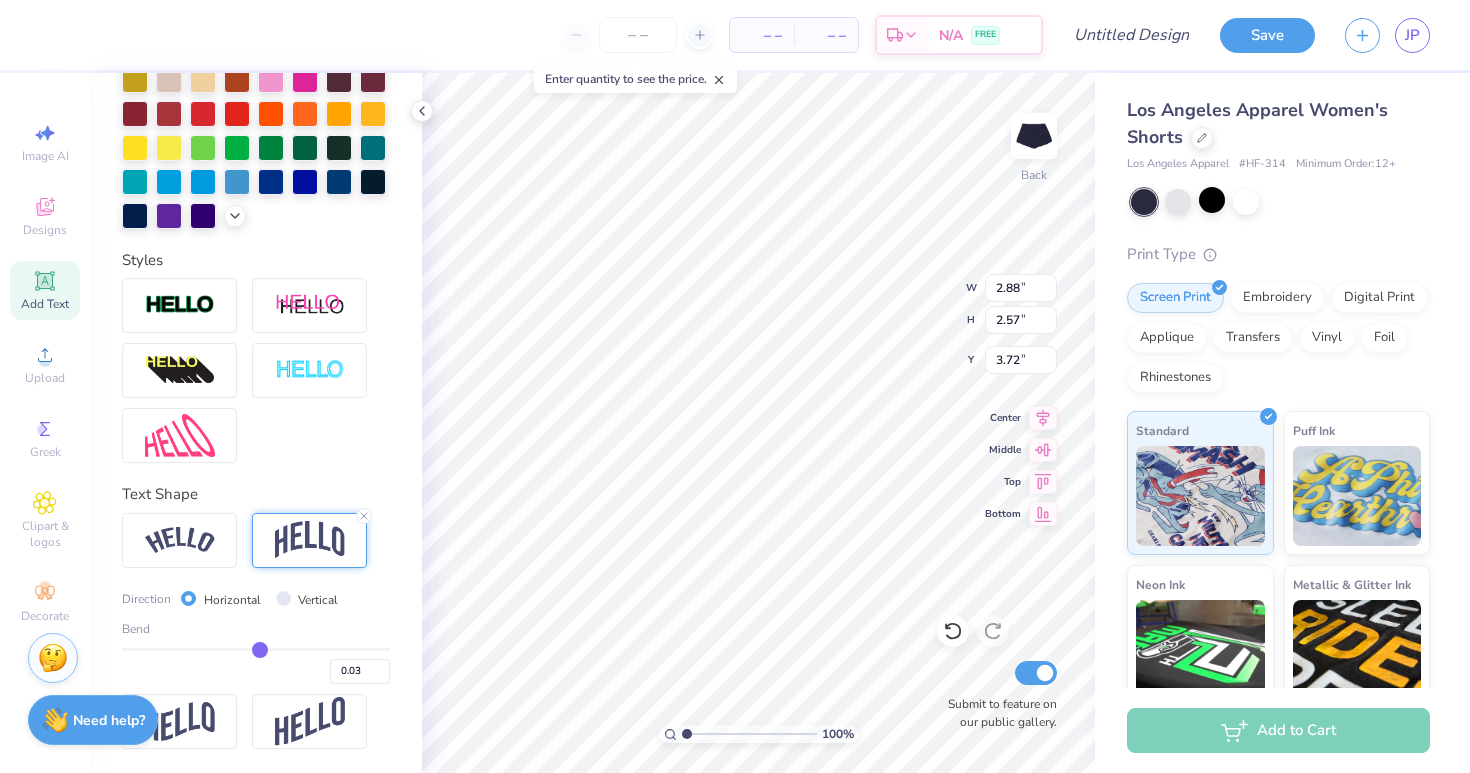 type on "0.02" 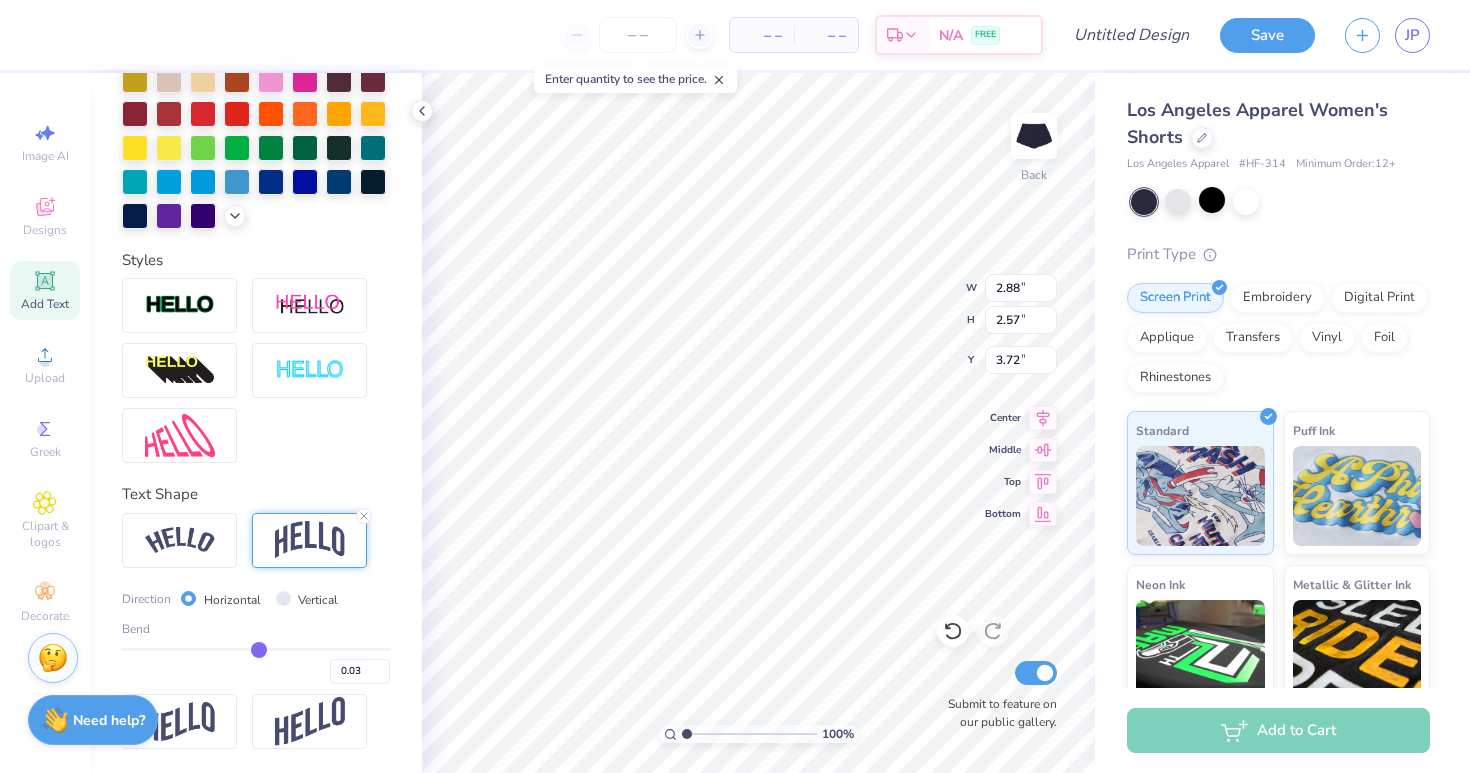 type on "0.02" 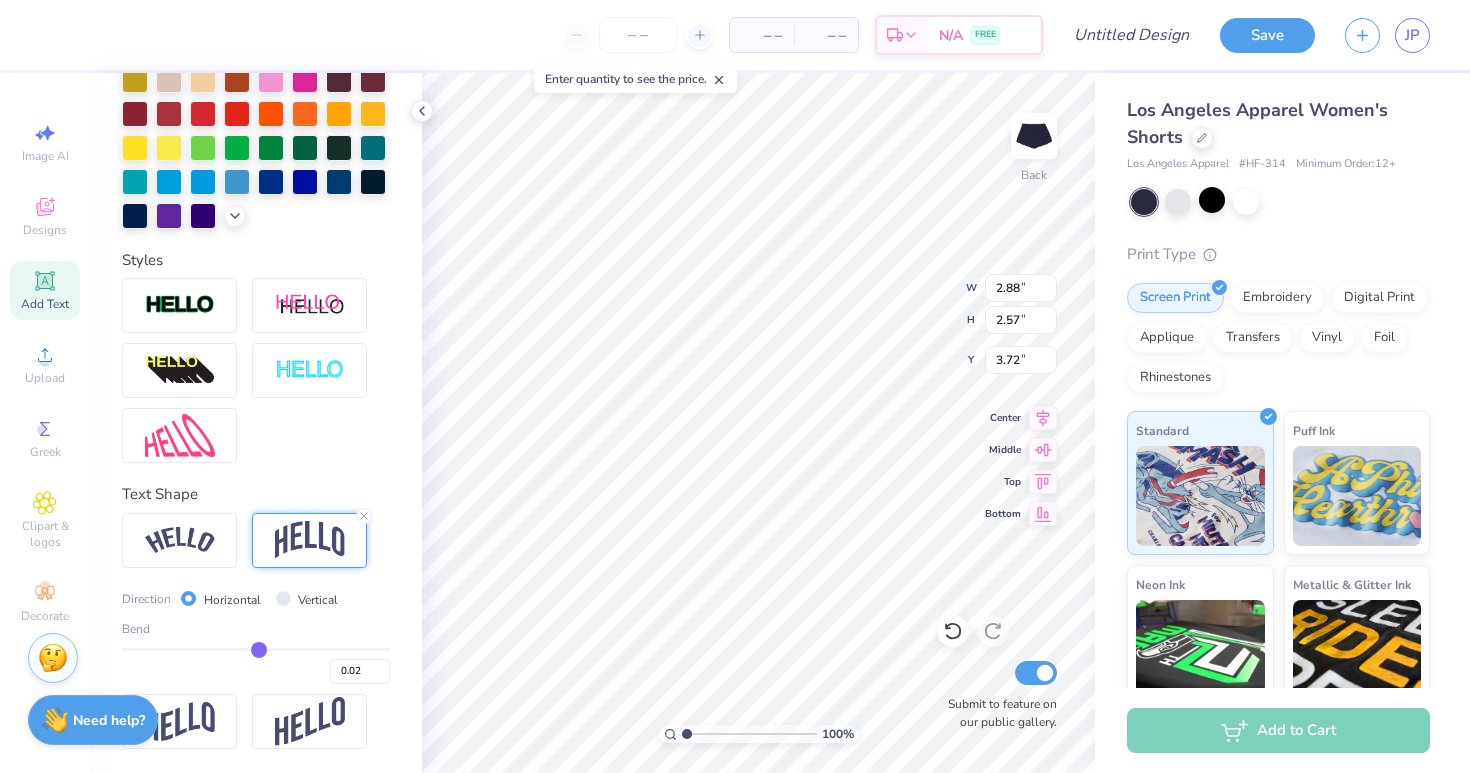 type on "0" 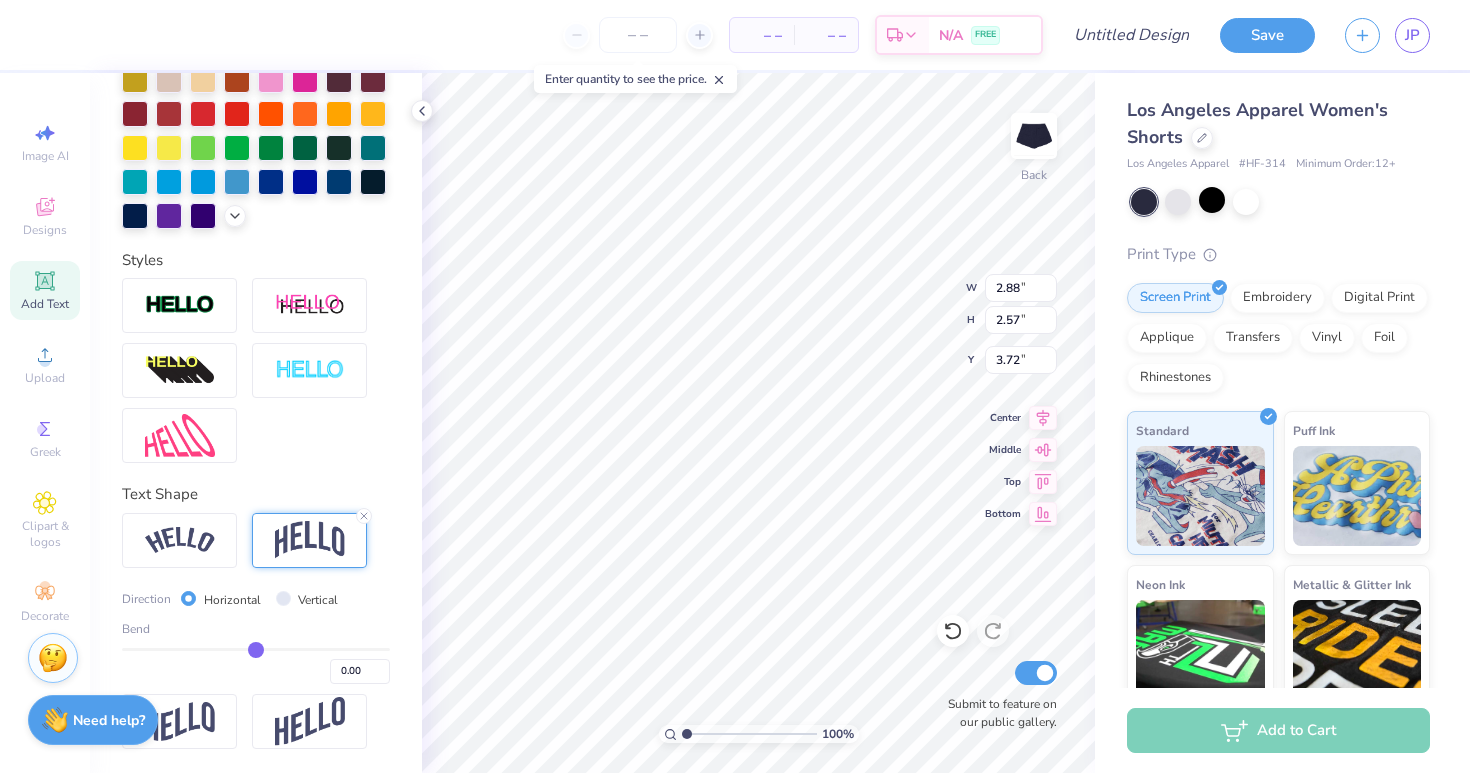 type on "-0.02" 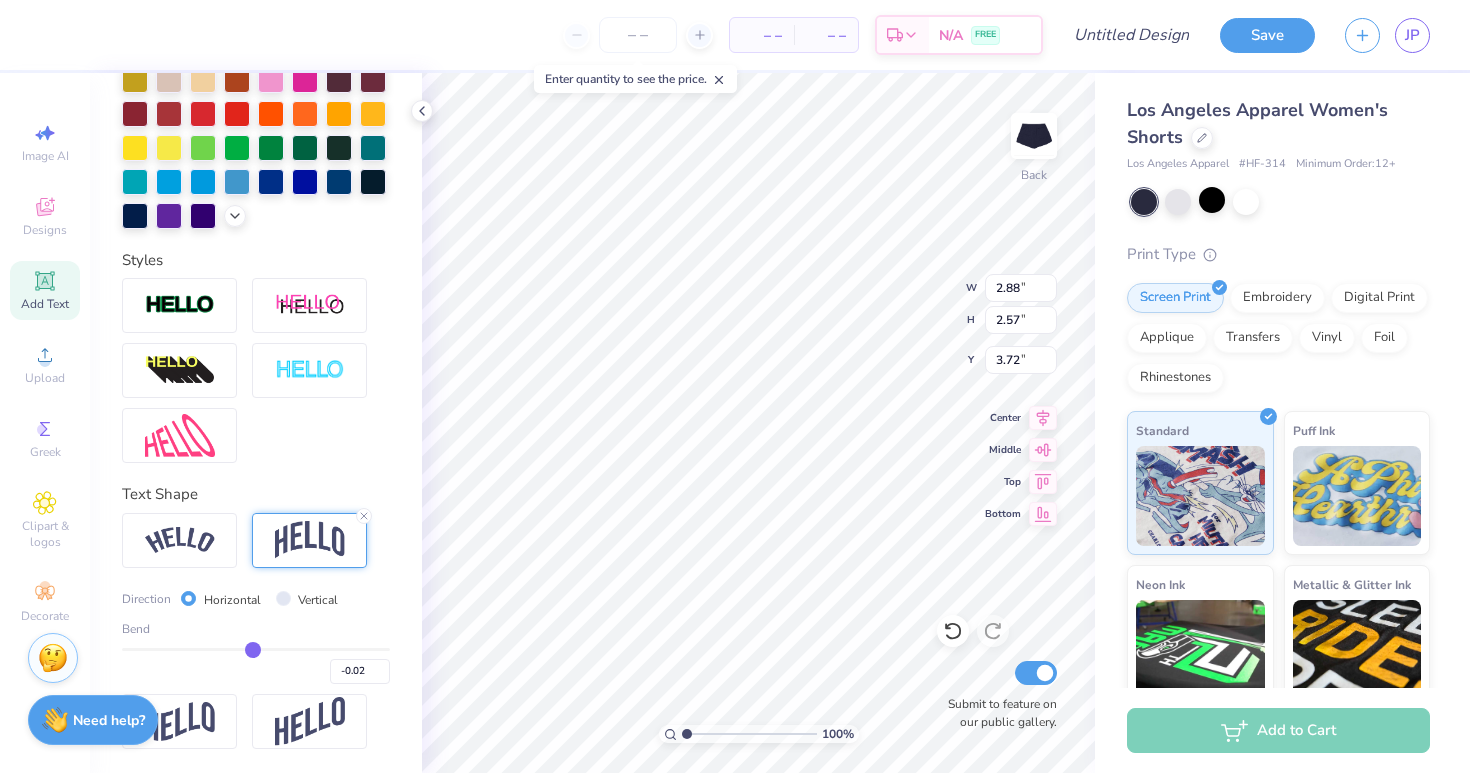 type on "-0.03" 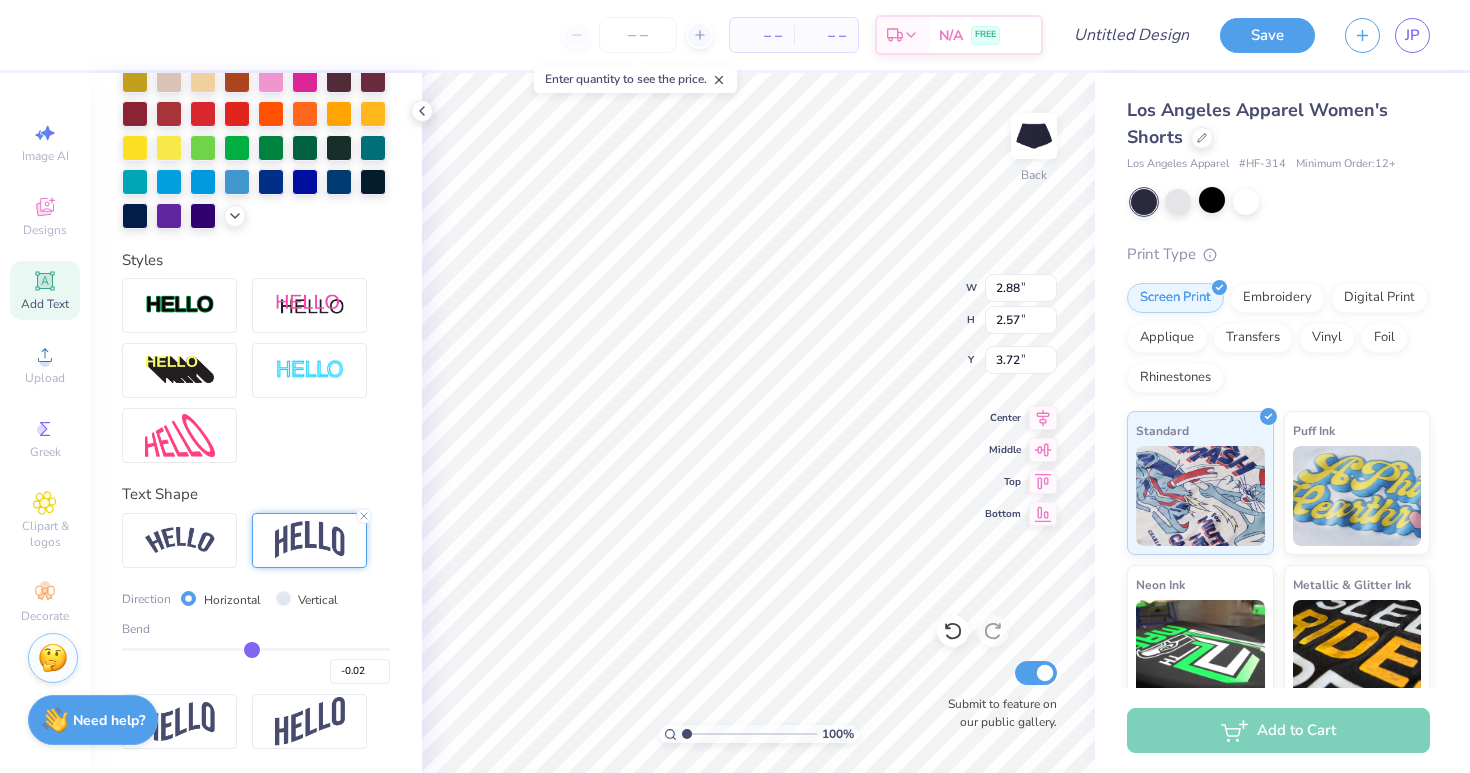 type on "-0.03" 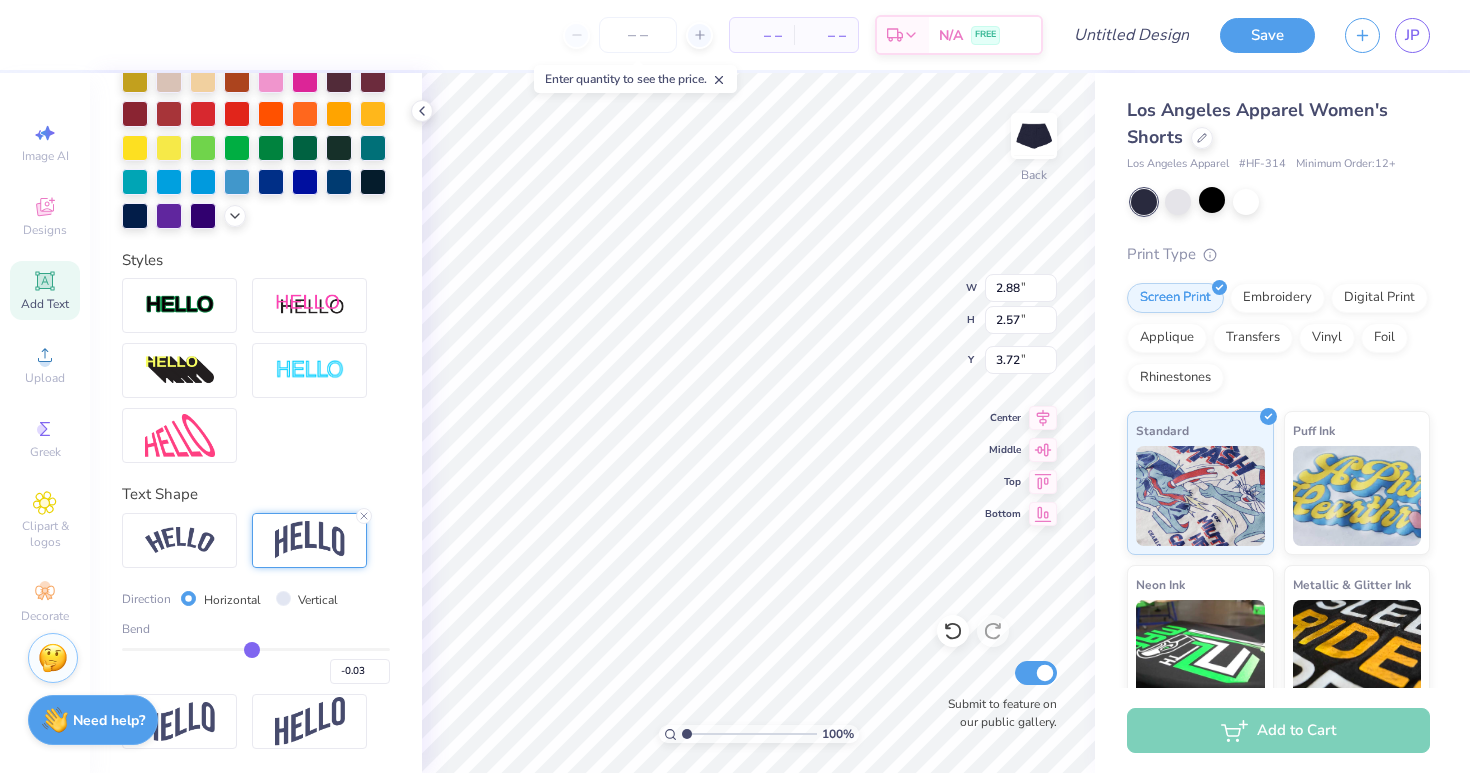 type on "-0.05" 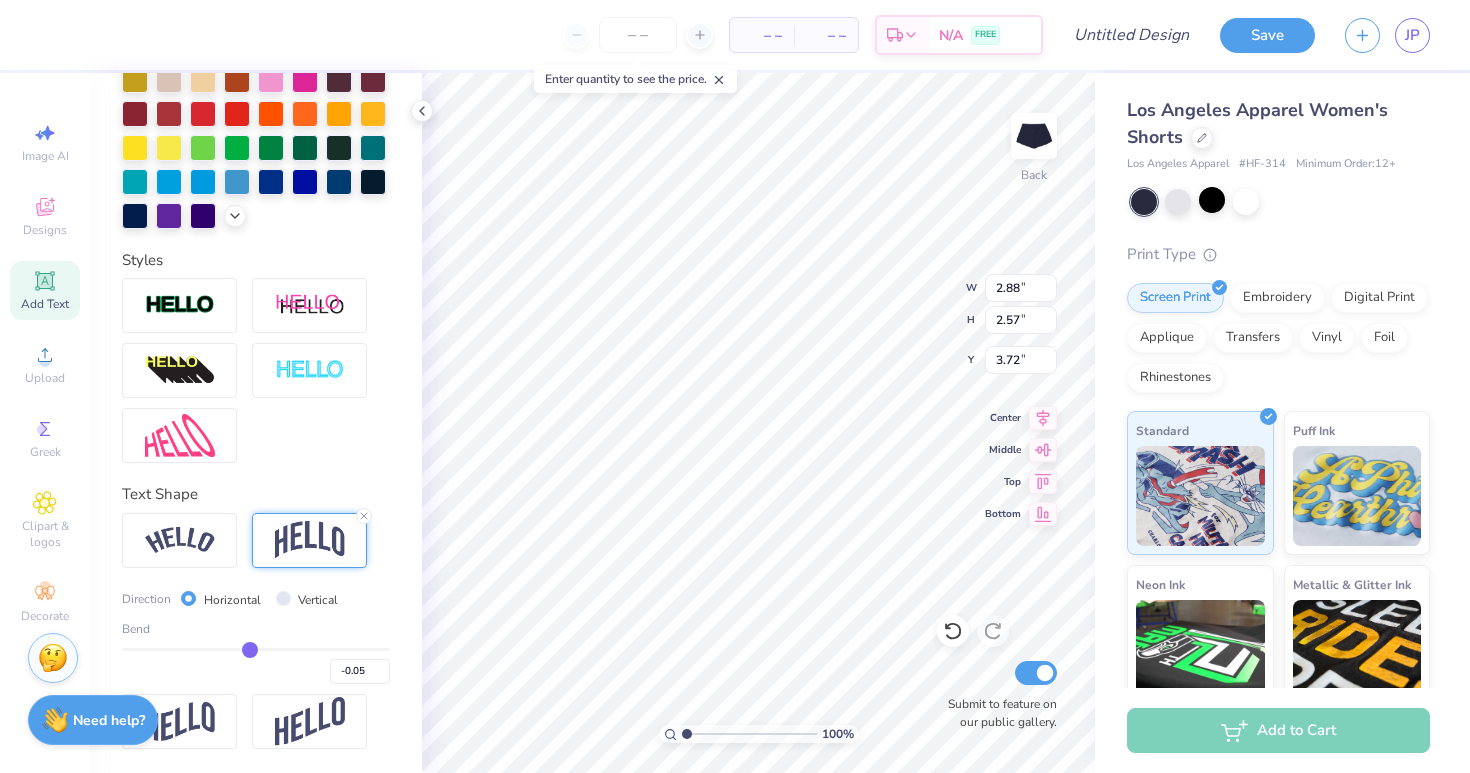 type on "-0.07" 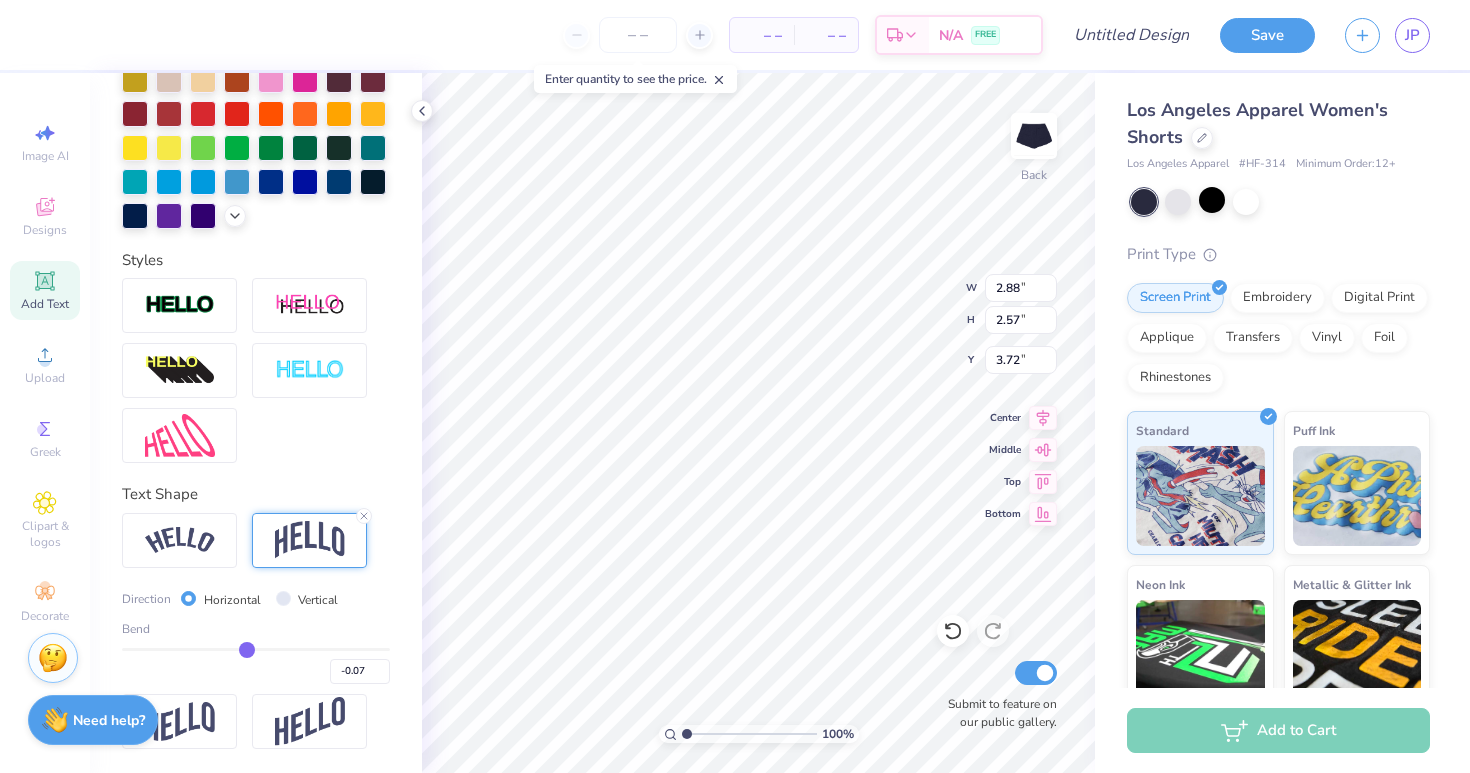 type on "-0.08" 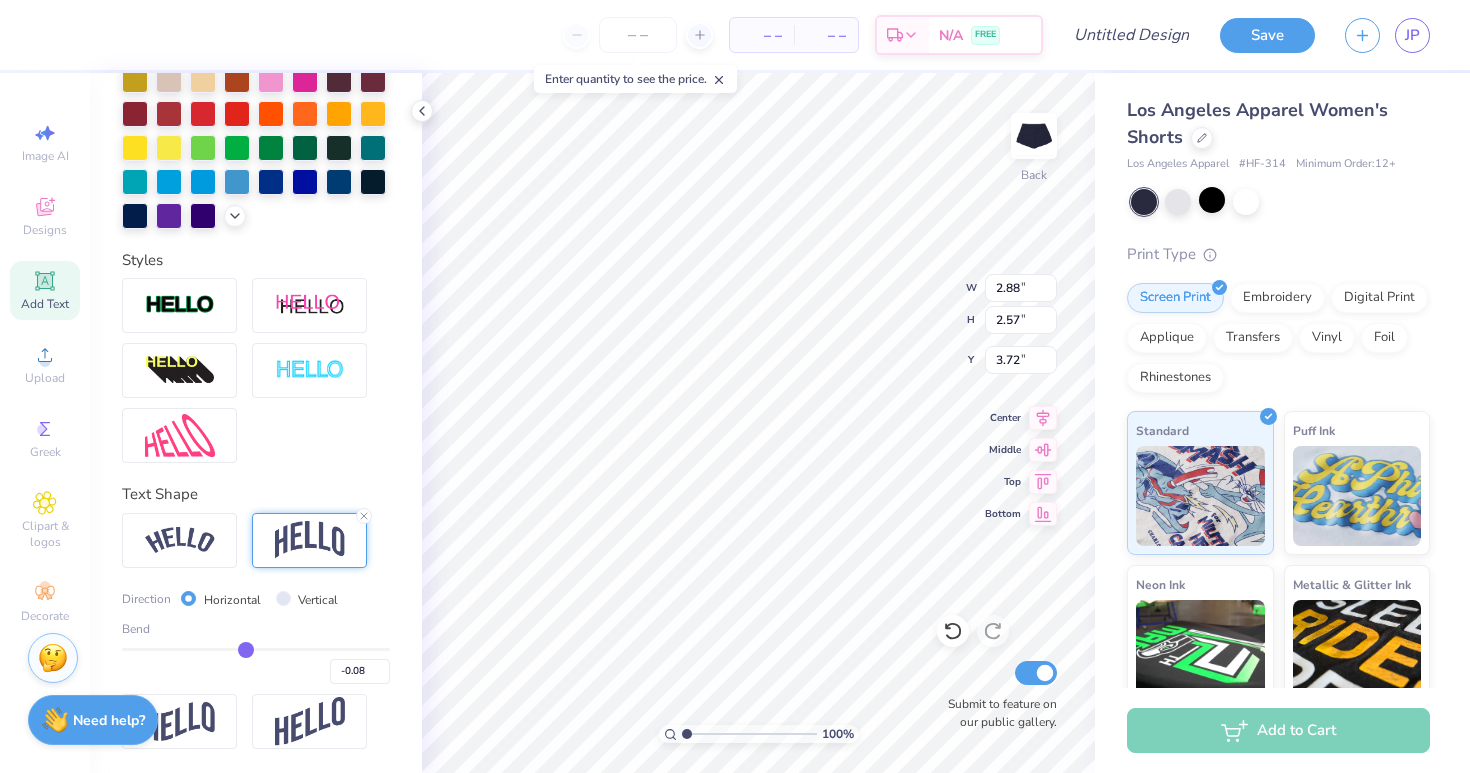 type on "-0.09" 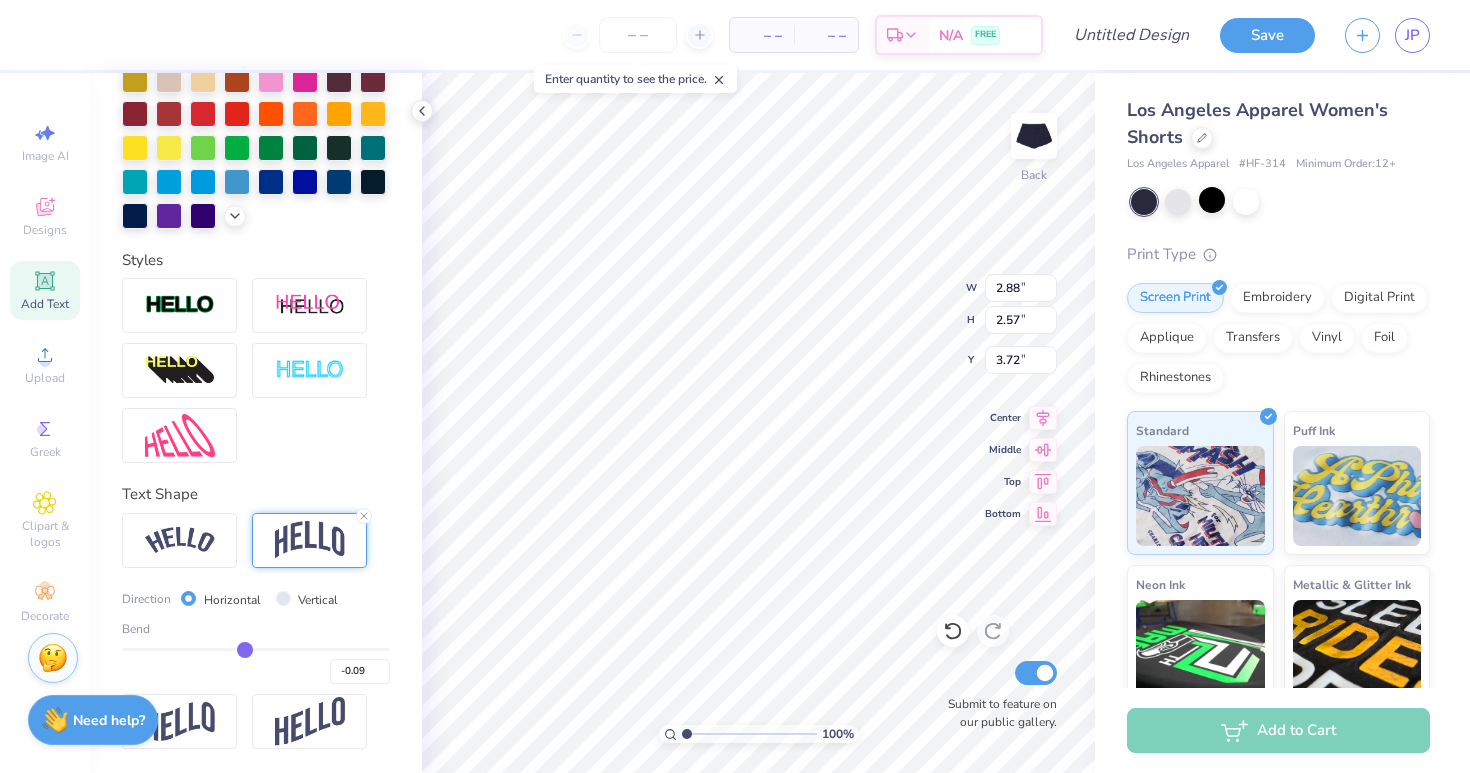 type on "-0.1" 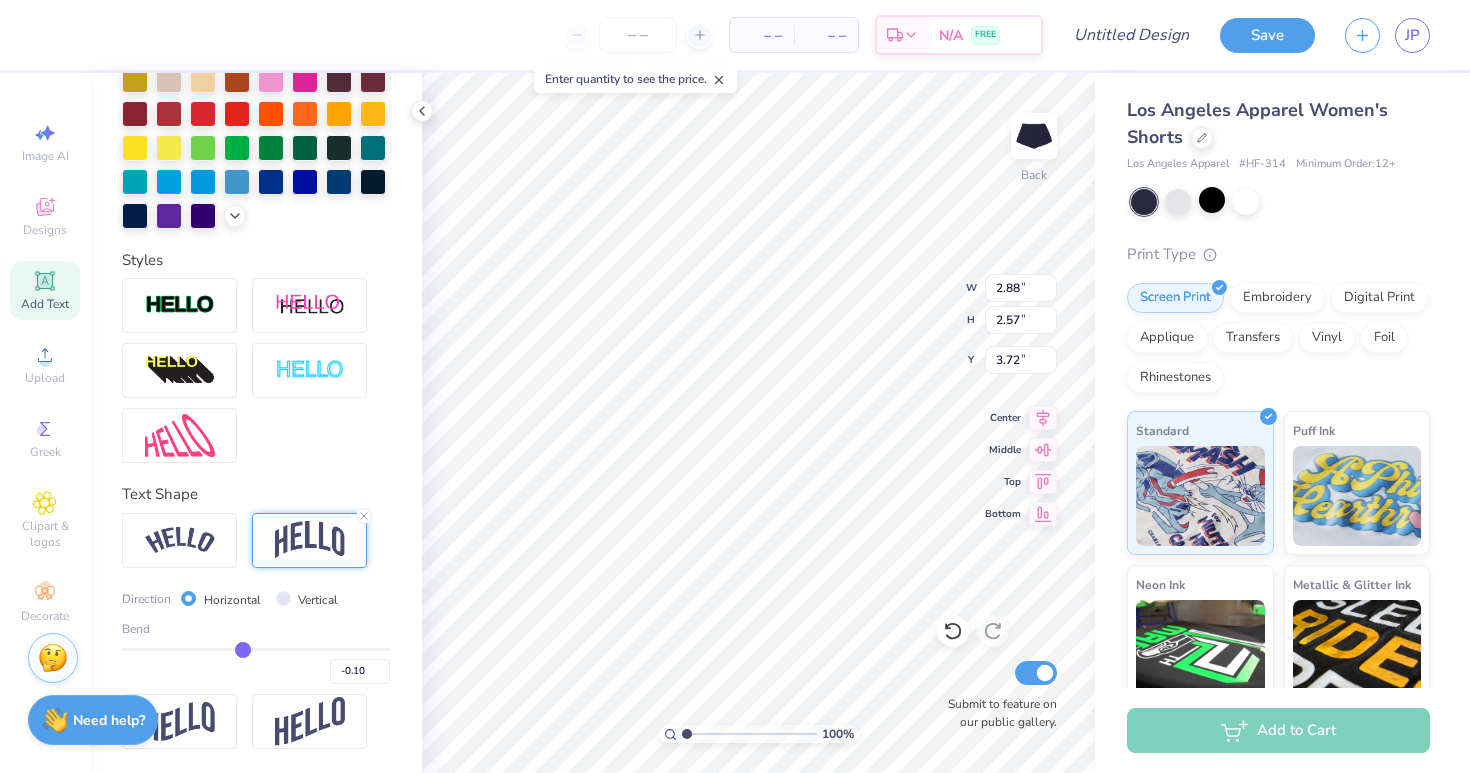 type on "-0.11" 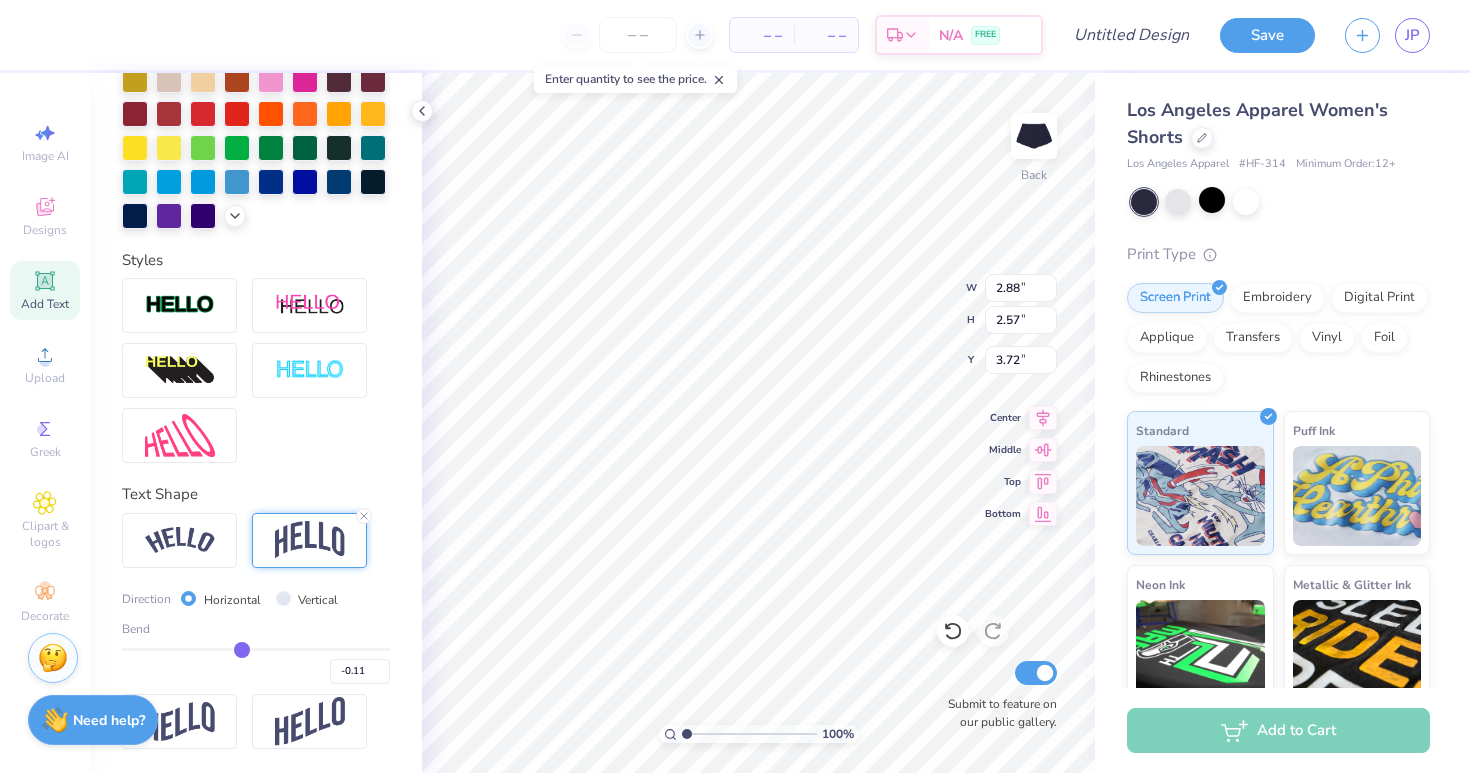 drag, startPoint x: 186, startPoint y: 650, endPoint x: 242, endPoint y: 647, distance: 56.0803 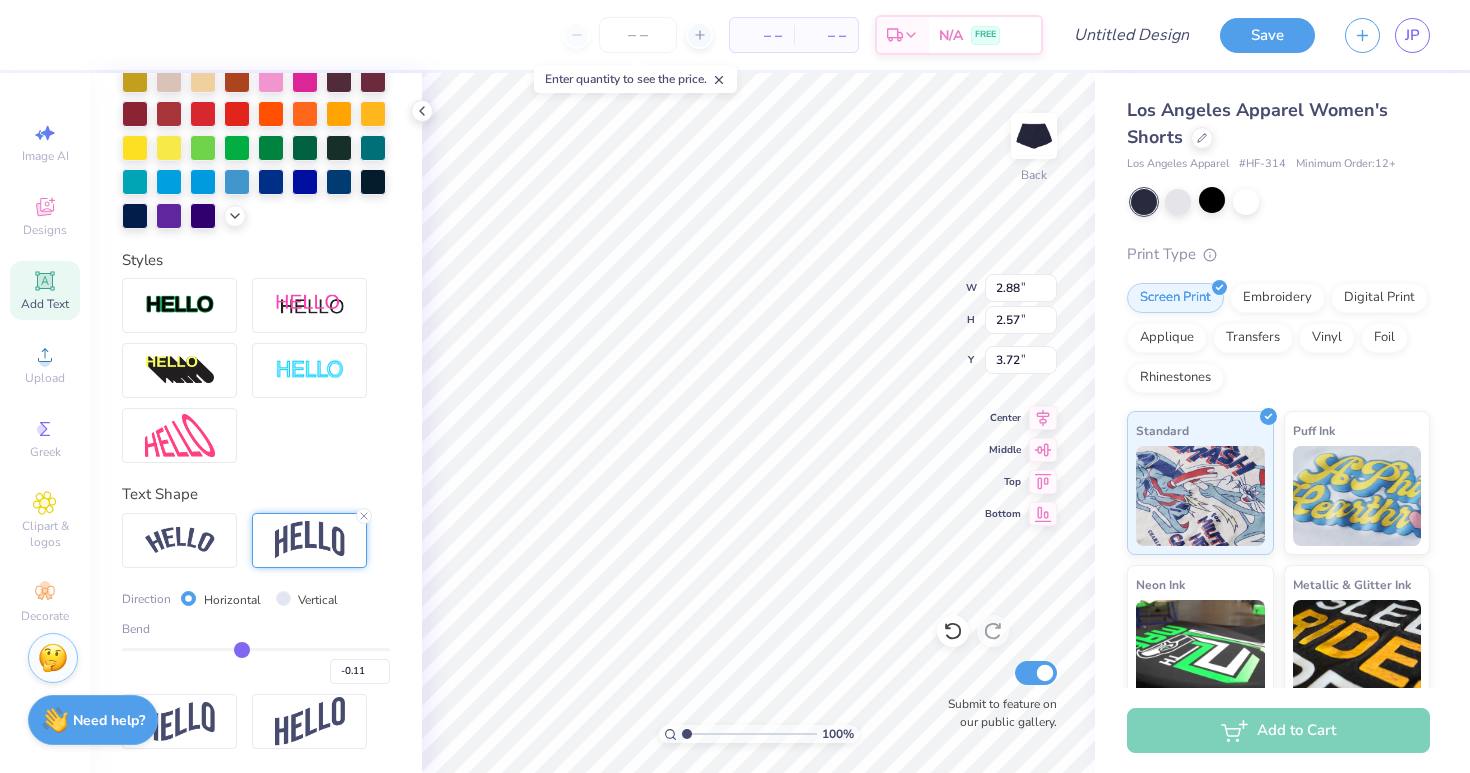 type on "2.98" 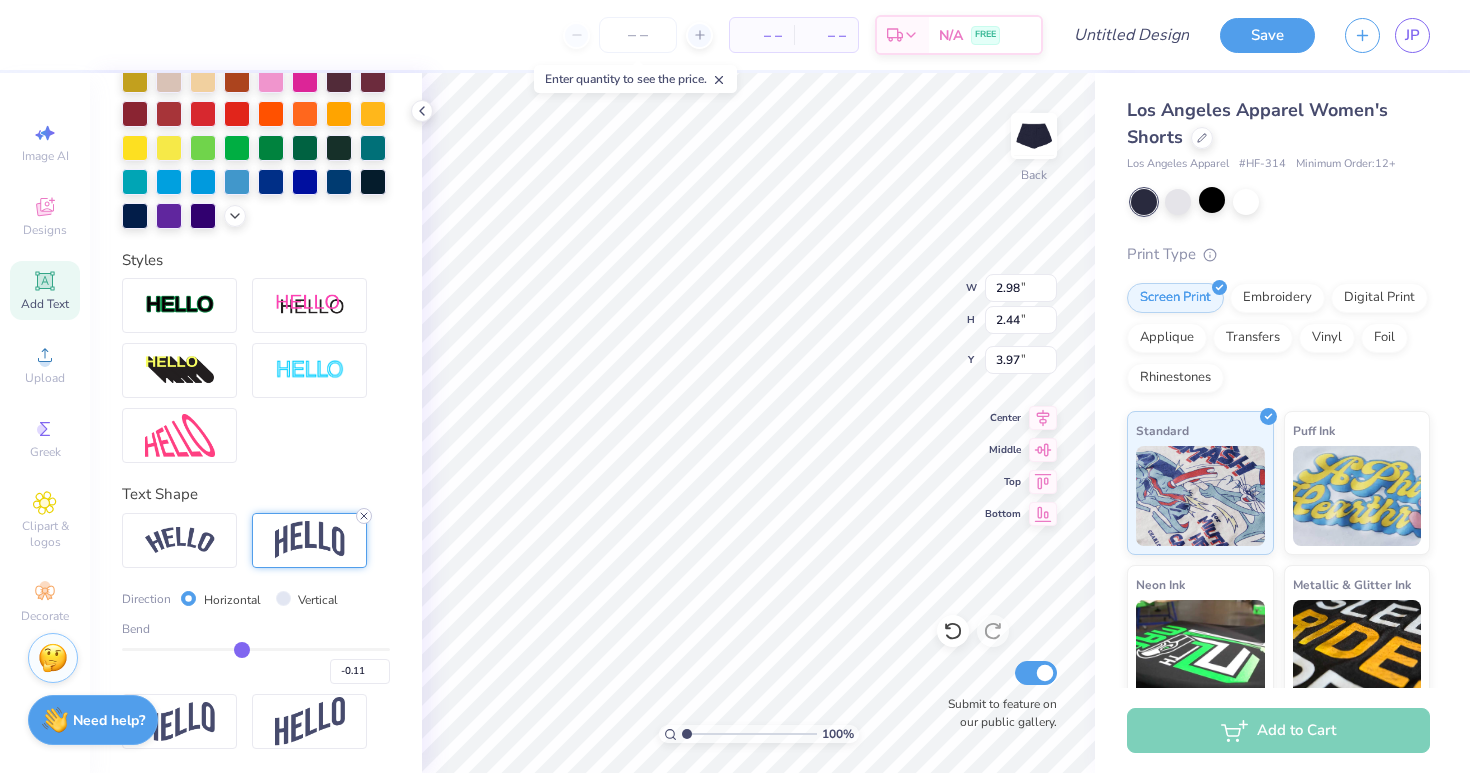 click 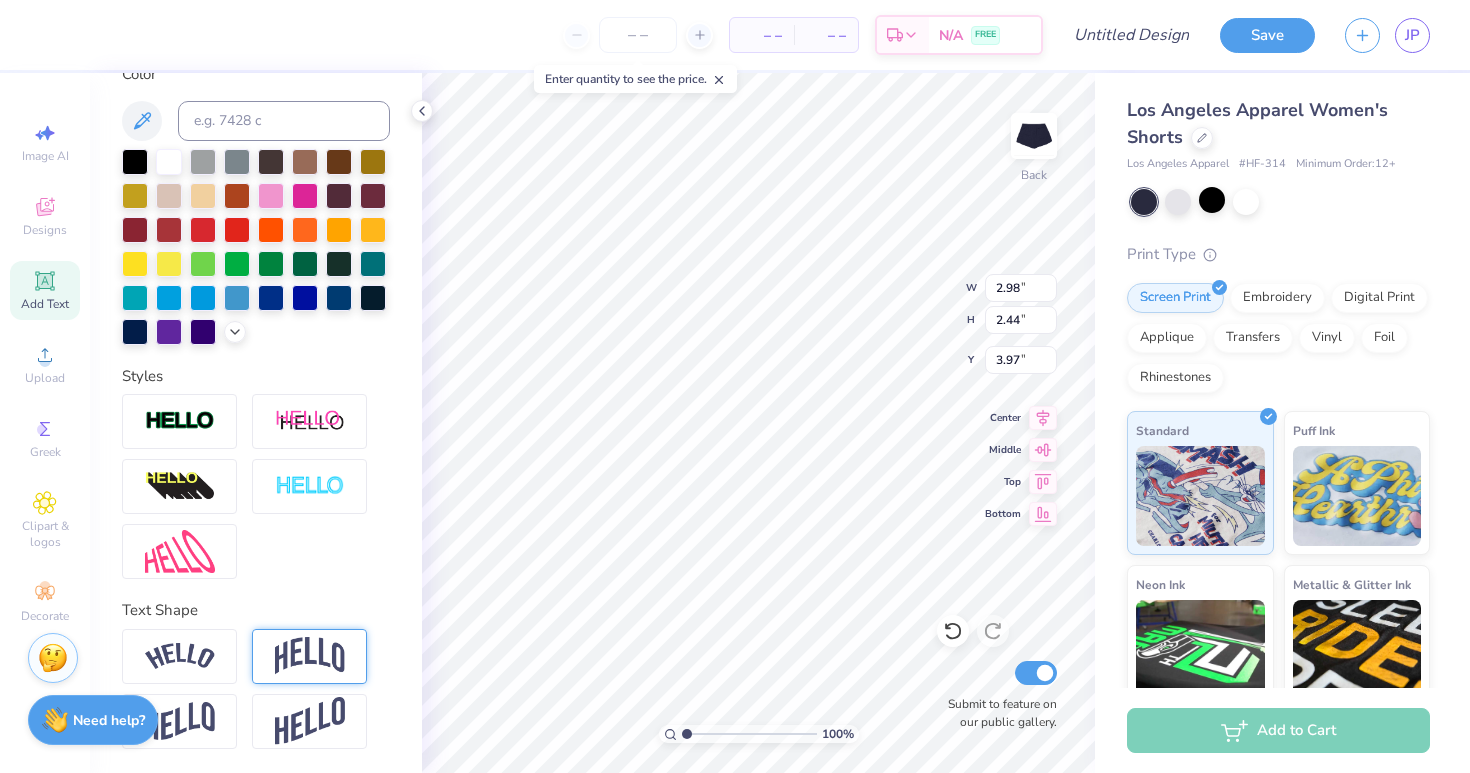 type on "3.00" 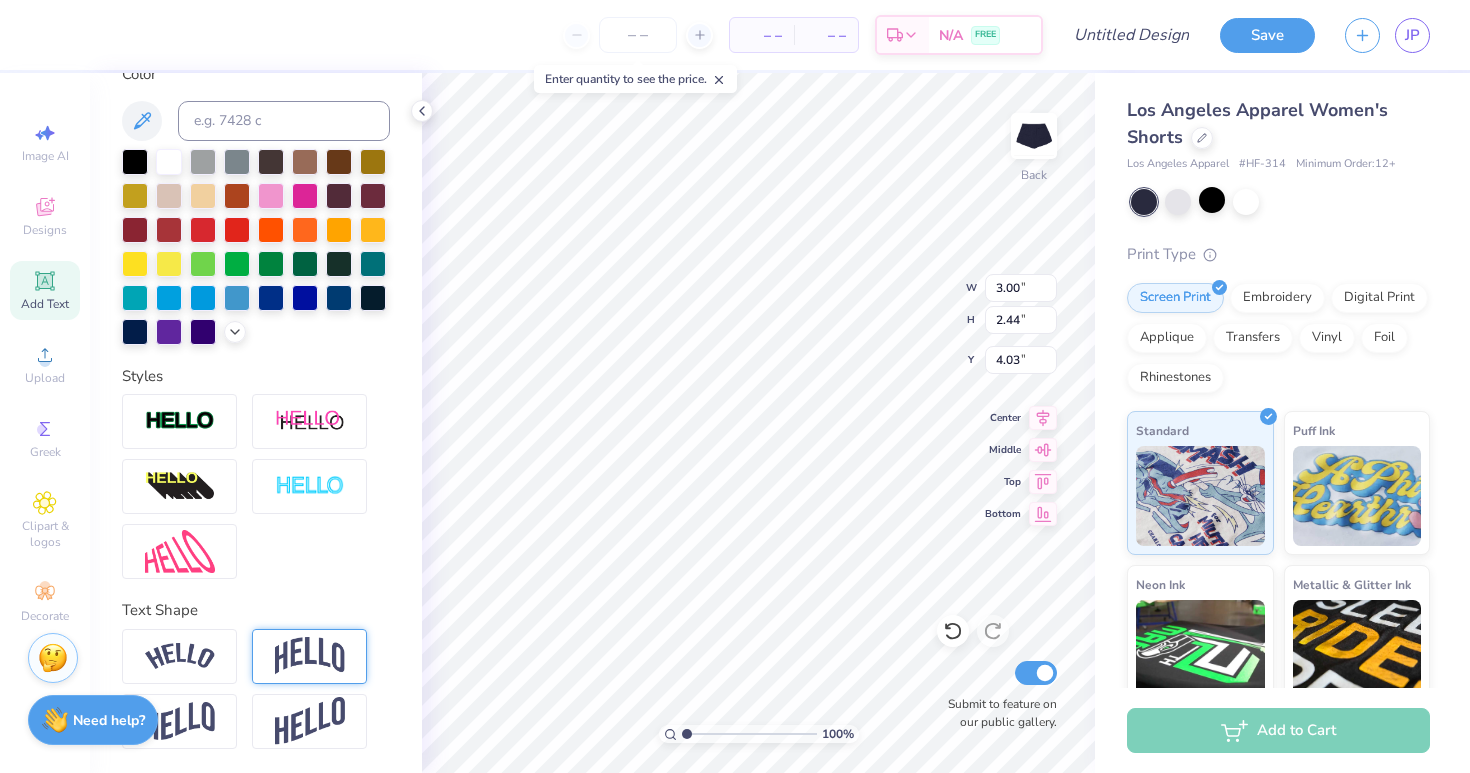 scroll, scrollTop: 389, scrollLeft: 0, axis: vertical 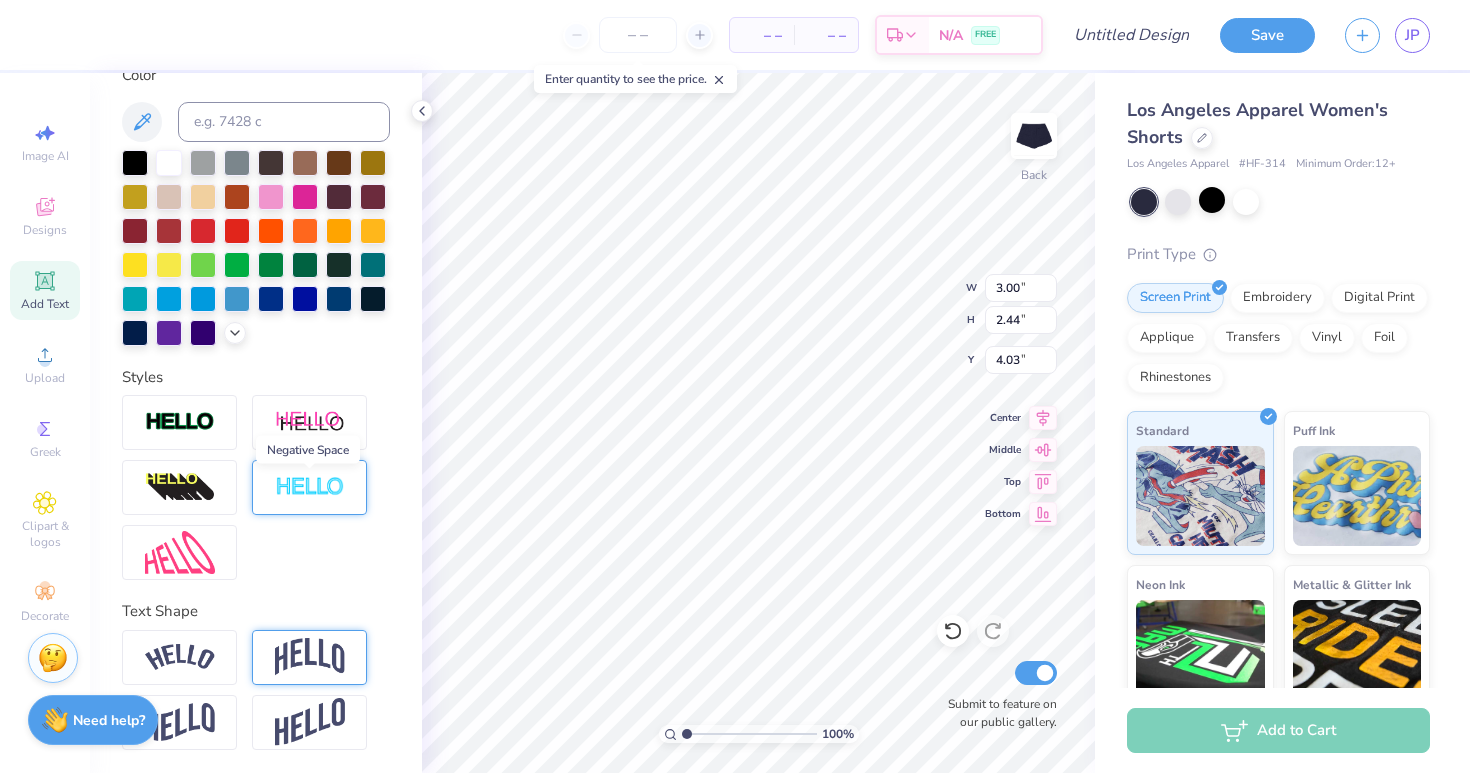 click at bounding box center [310, 487] 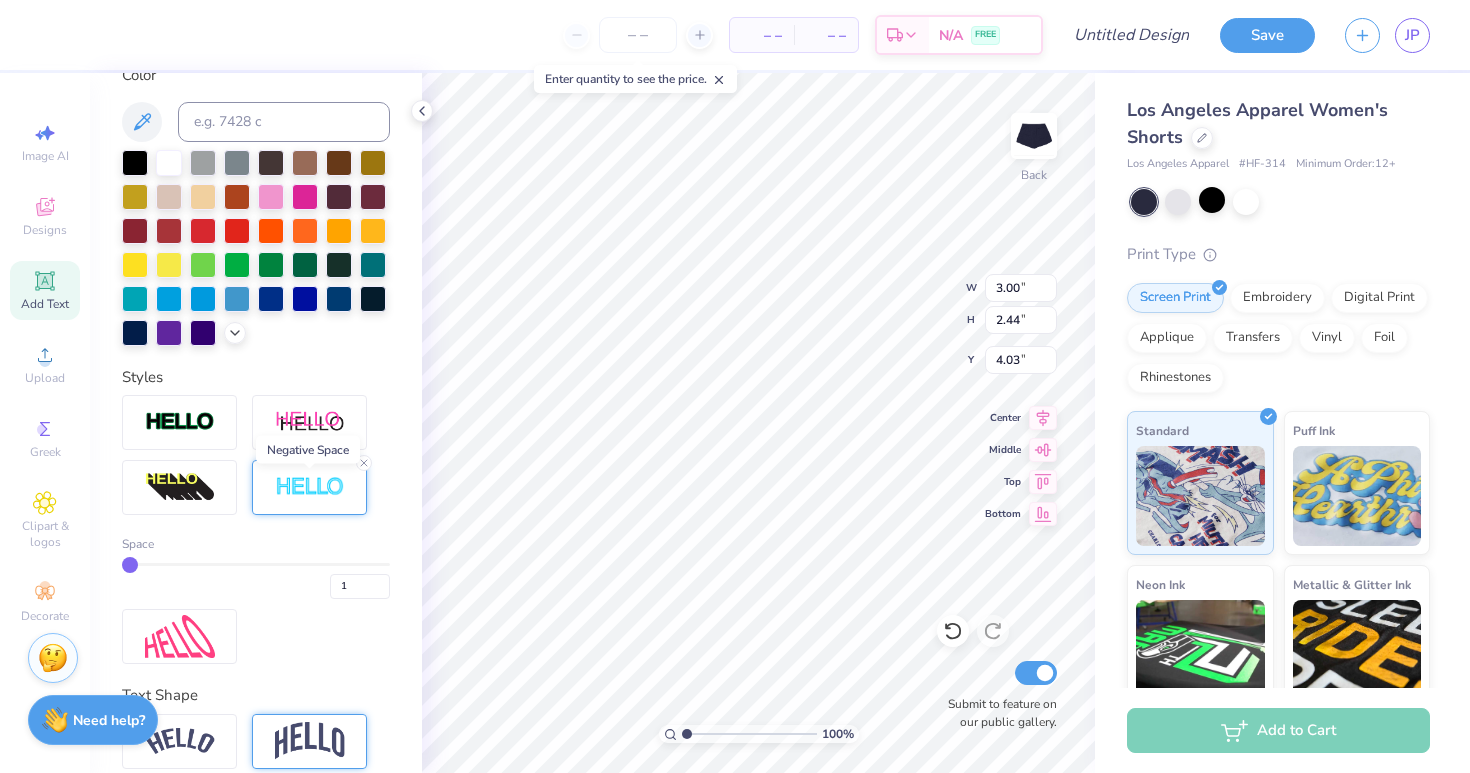 type on "3.02" 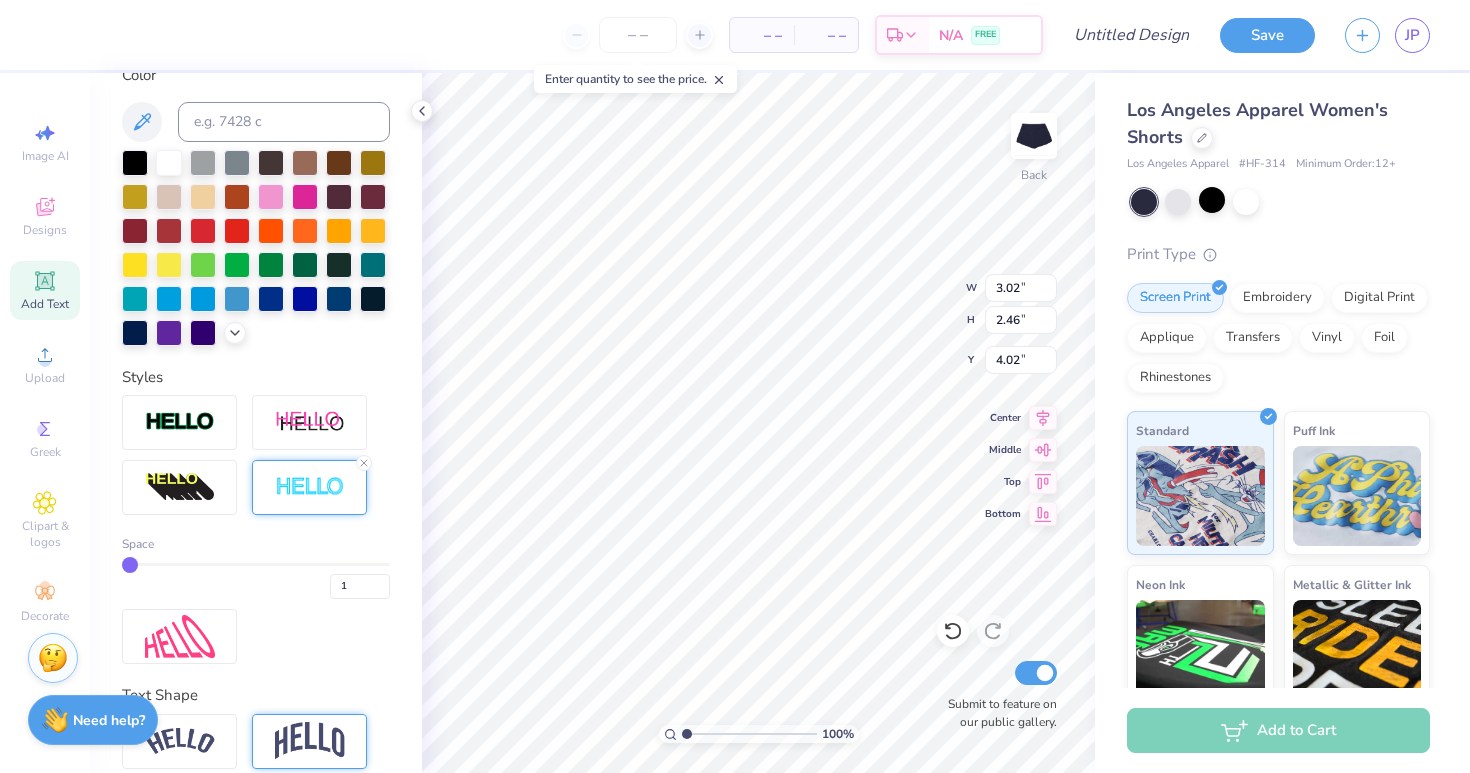 type on "2" 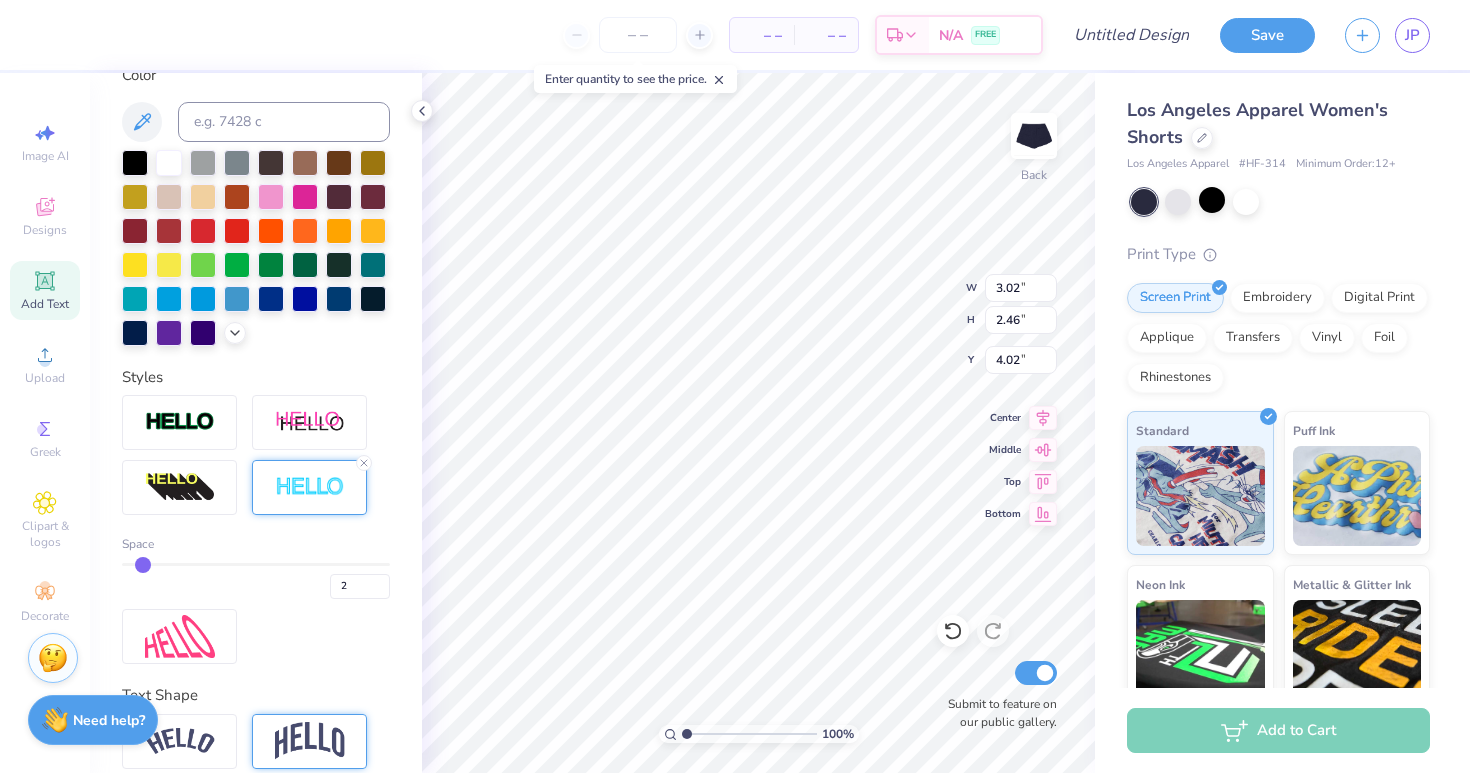type on "4" 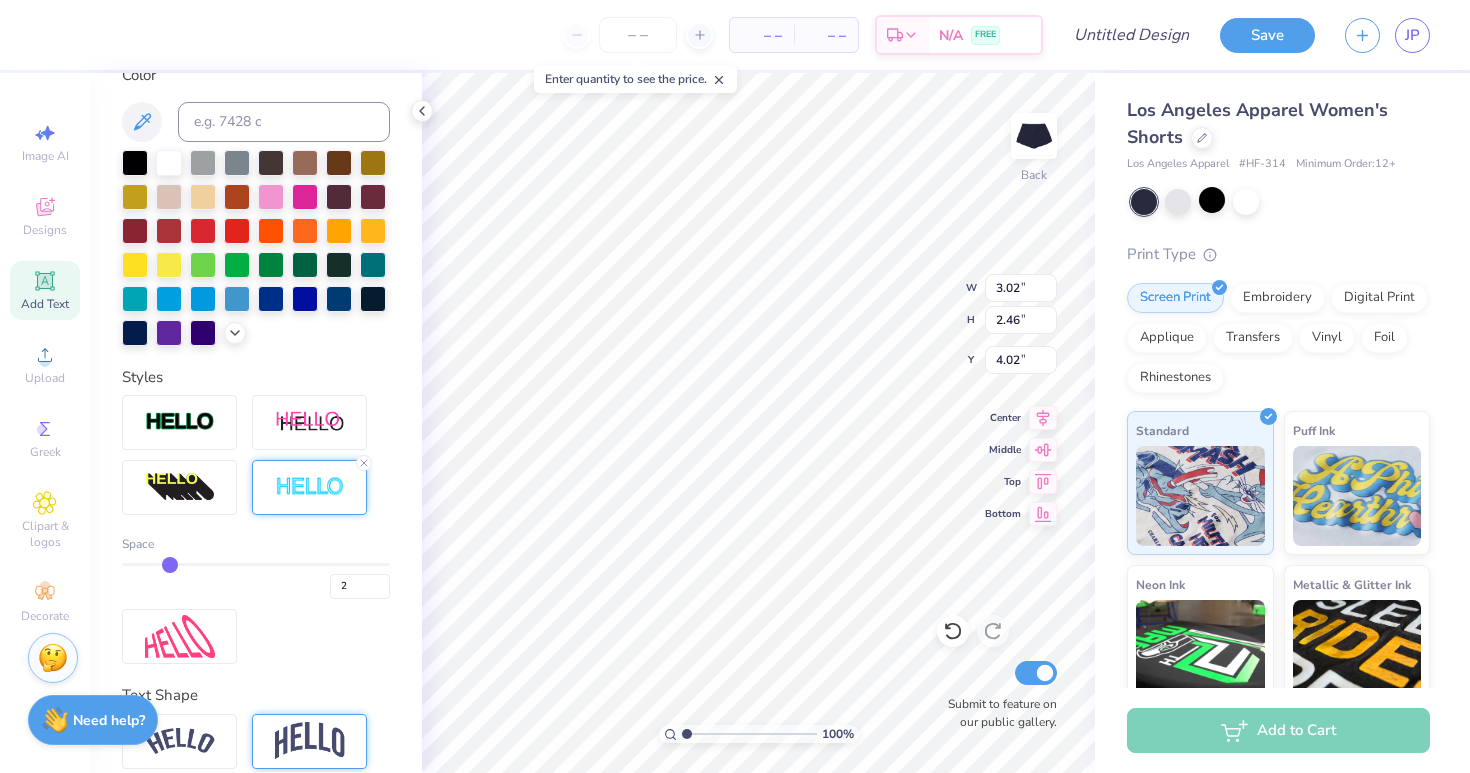type on "4" 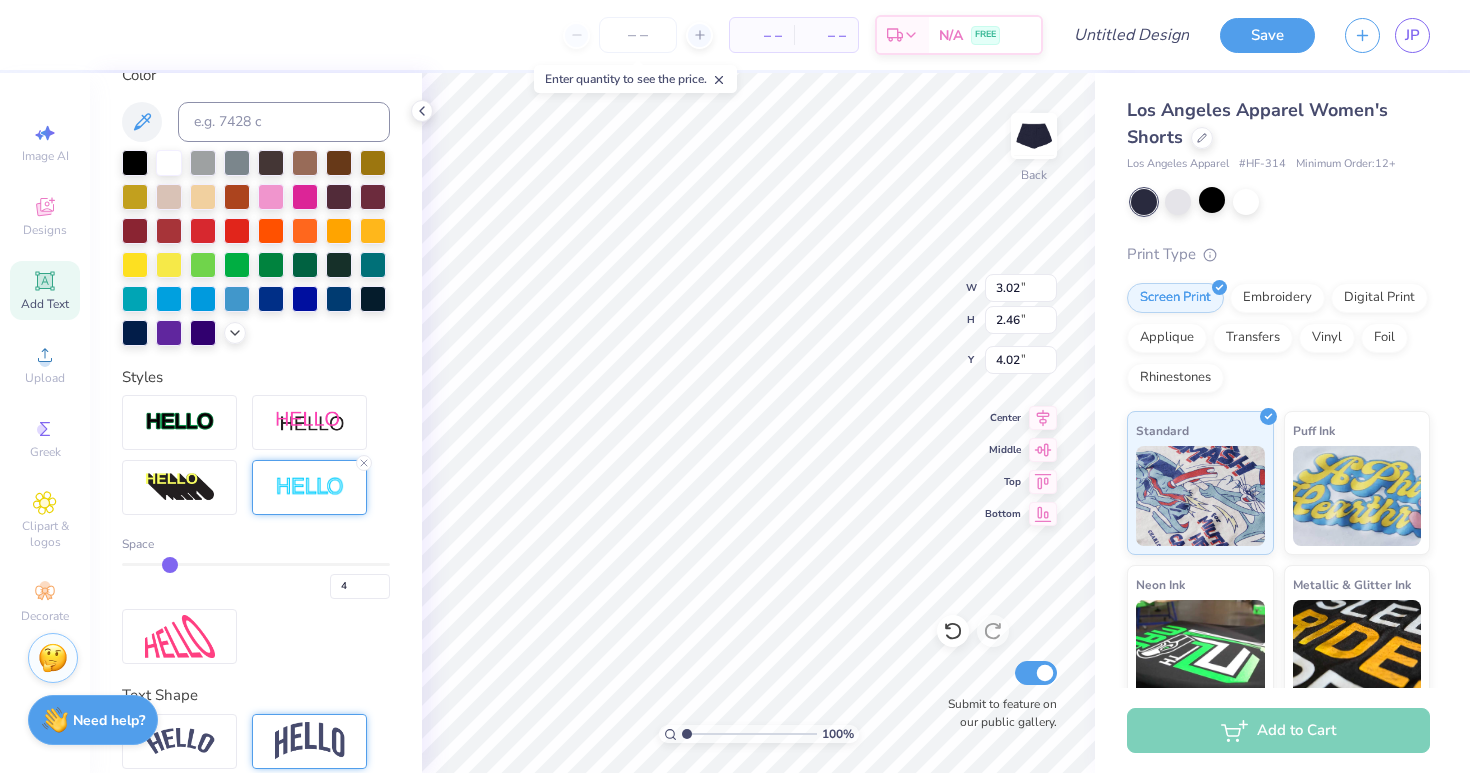 type on "5" 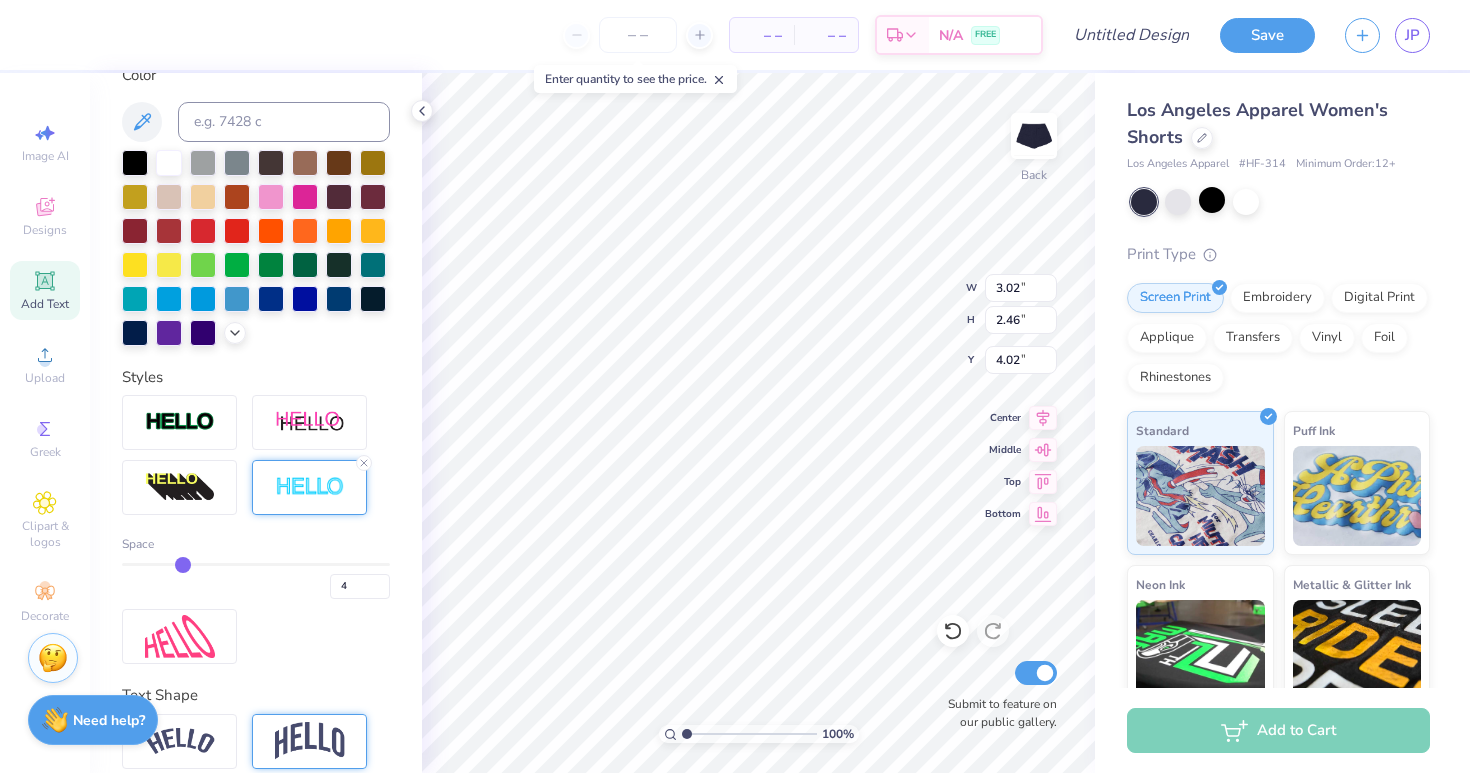 type on "5" 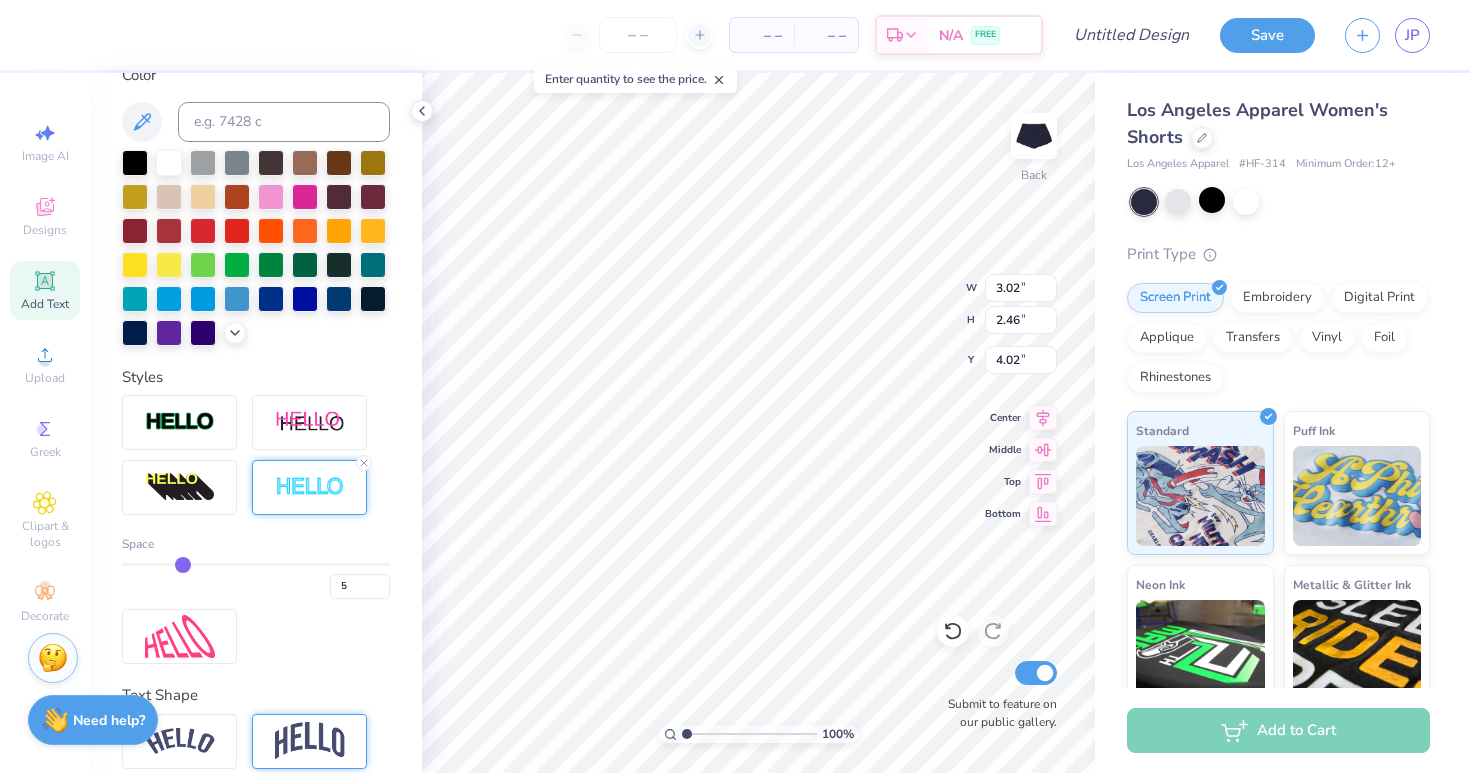 type on "6" 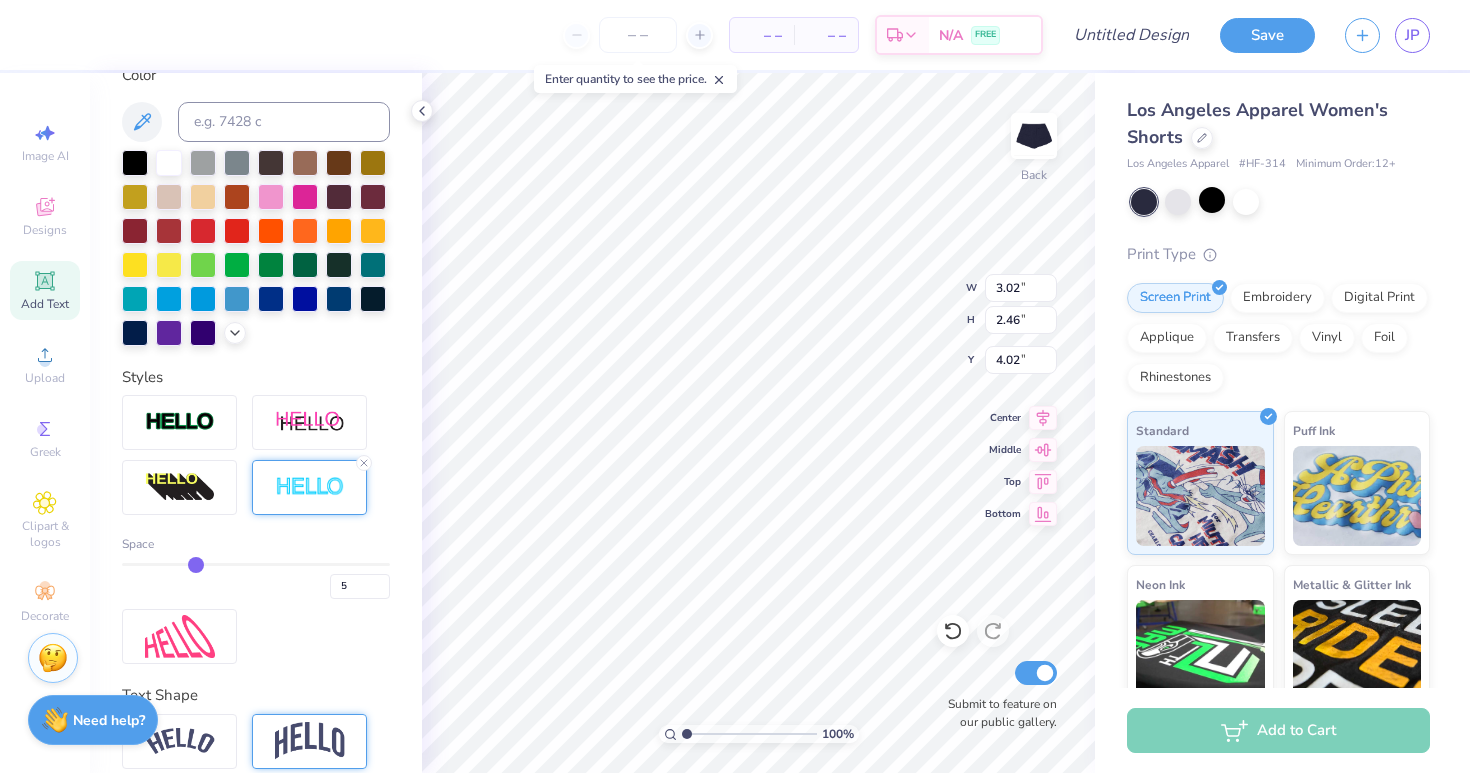 type on "6" 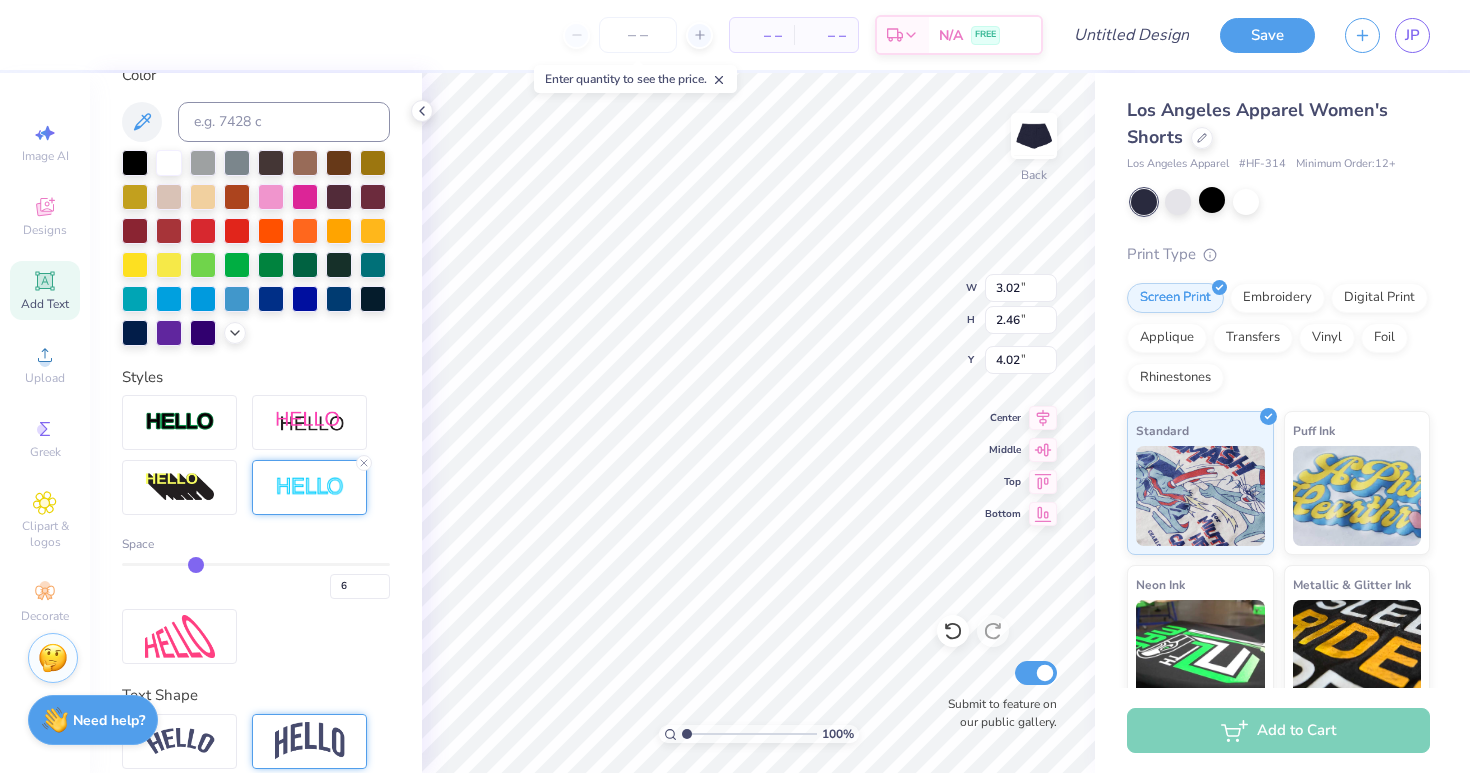 type on "7" 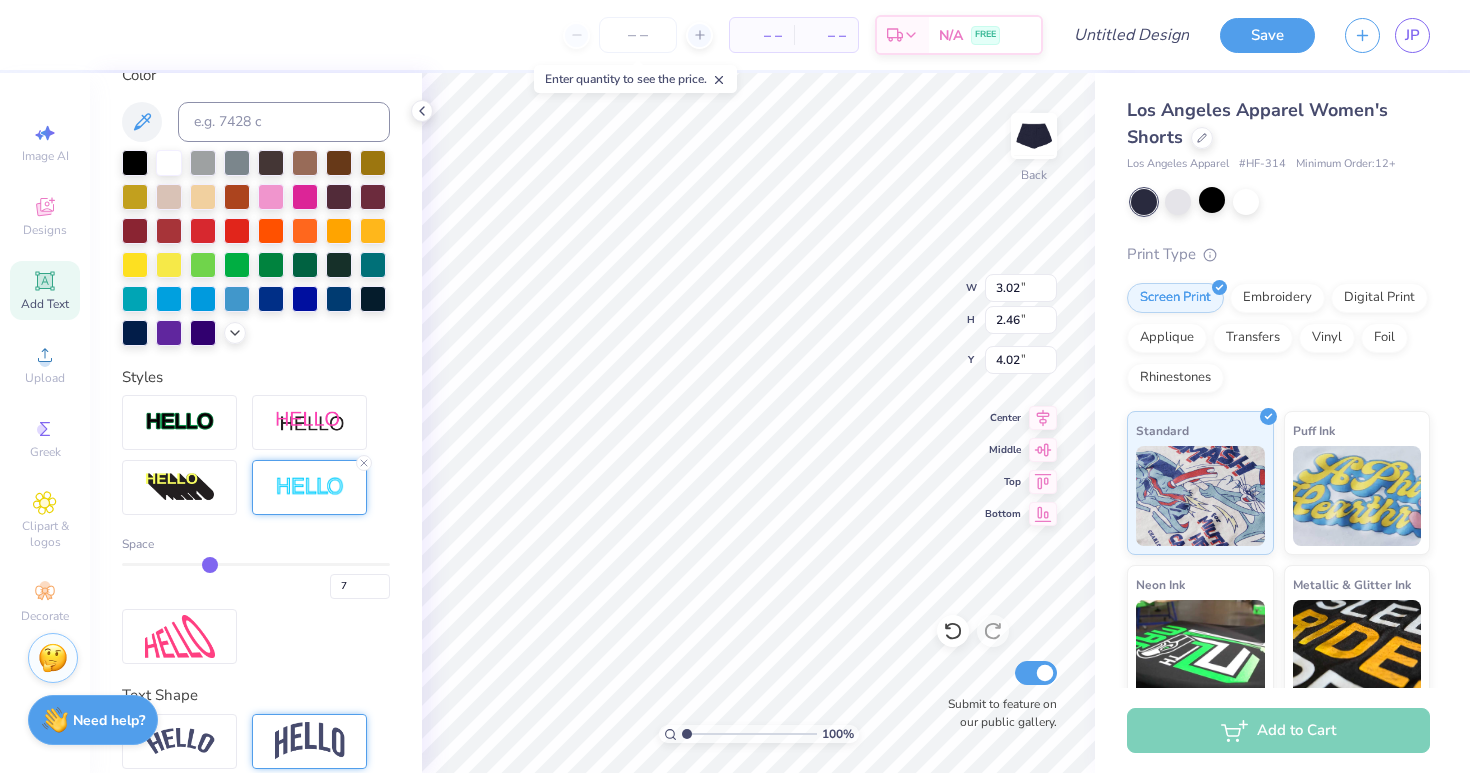 type on "8" 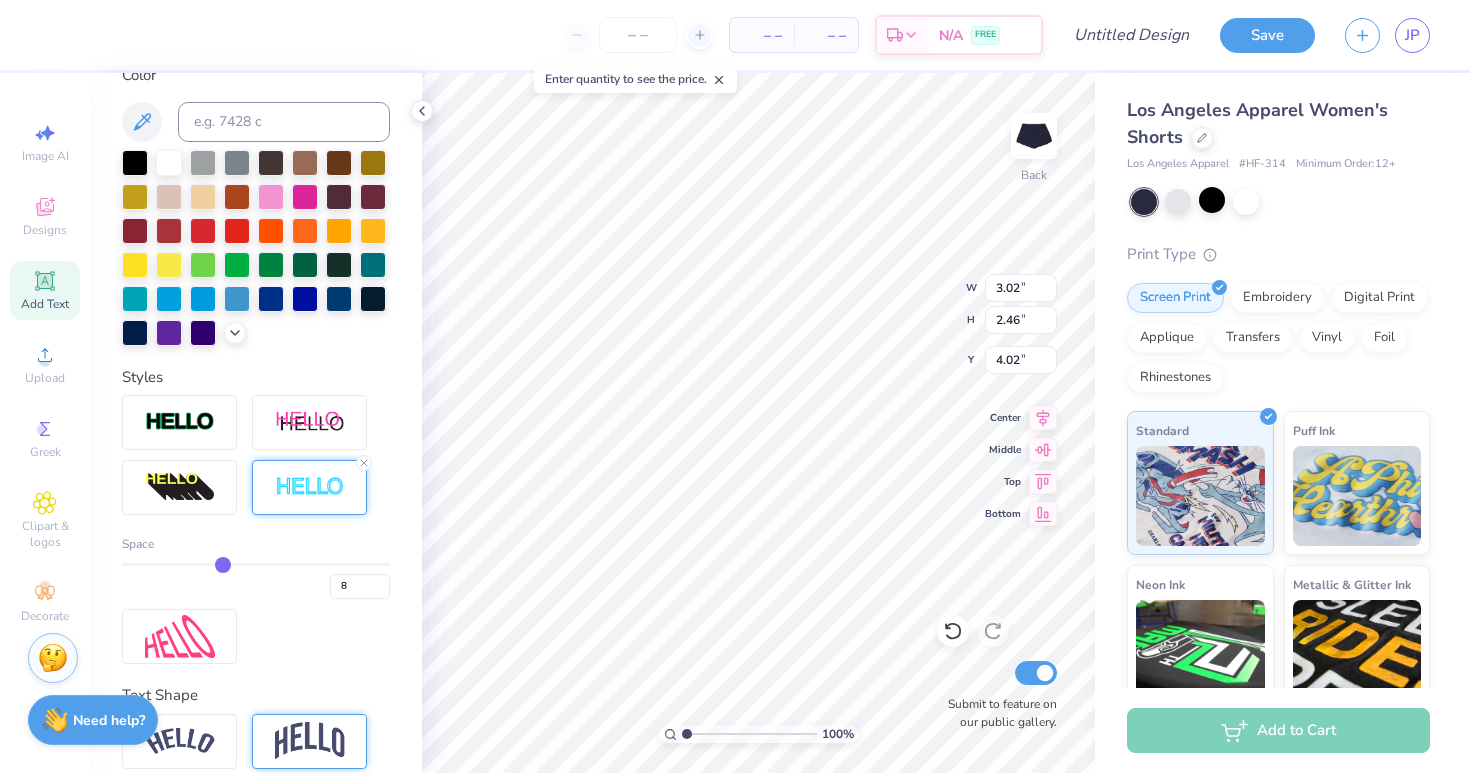 type on "9" 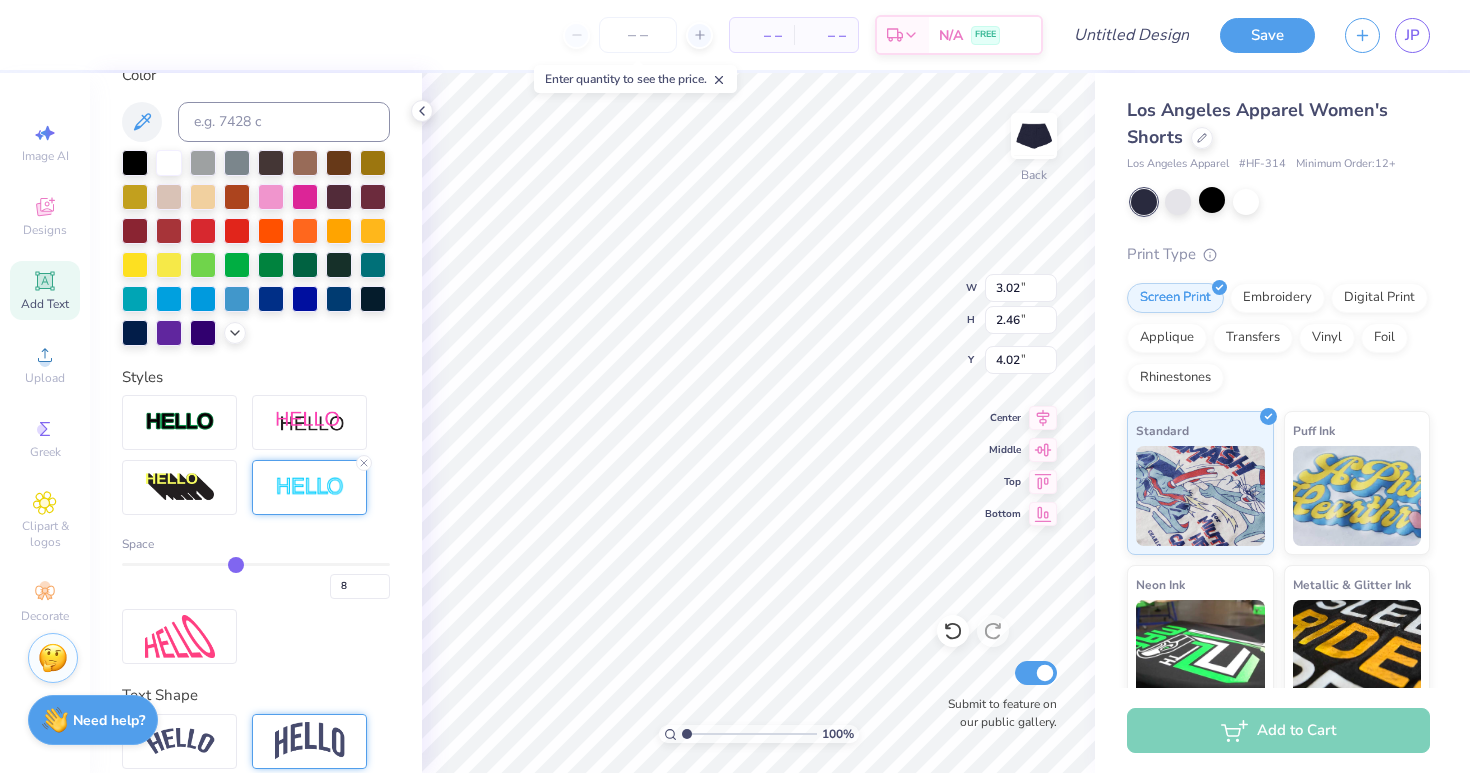 type on "9" 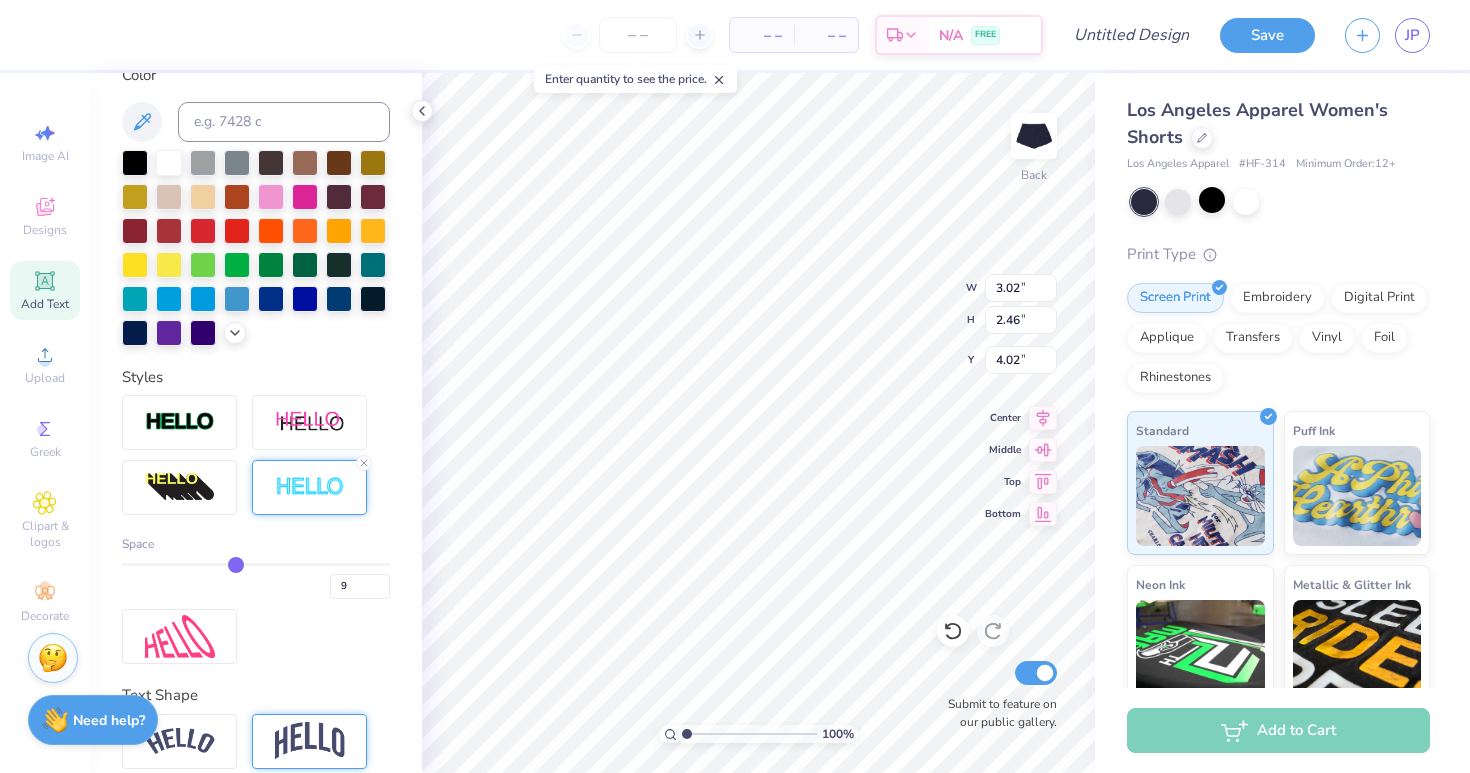 type on "10" 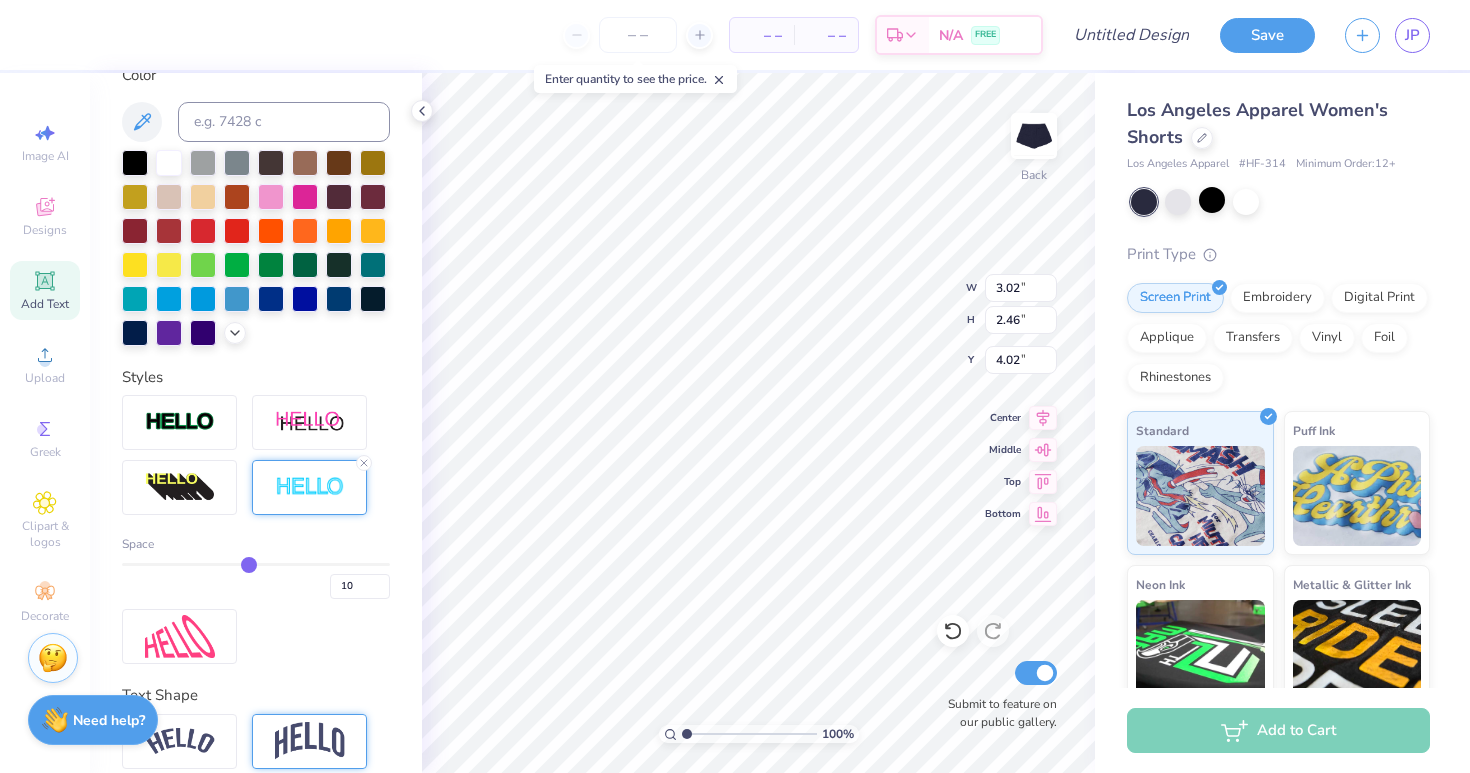 type on "11" 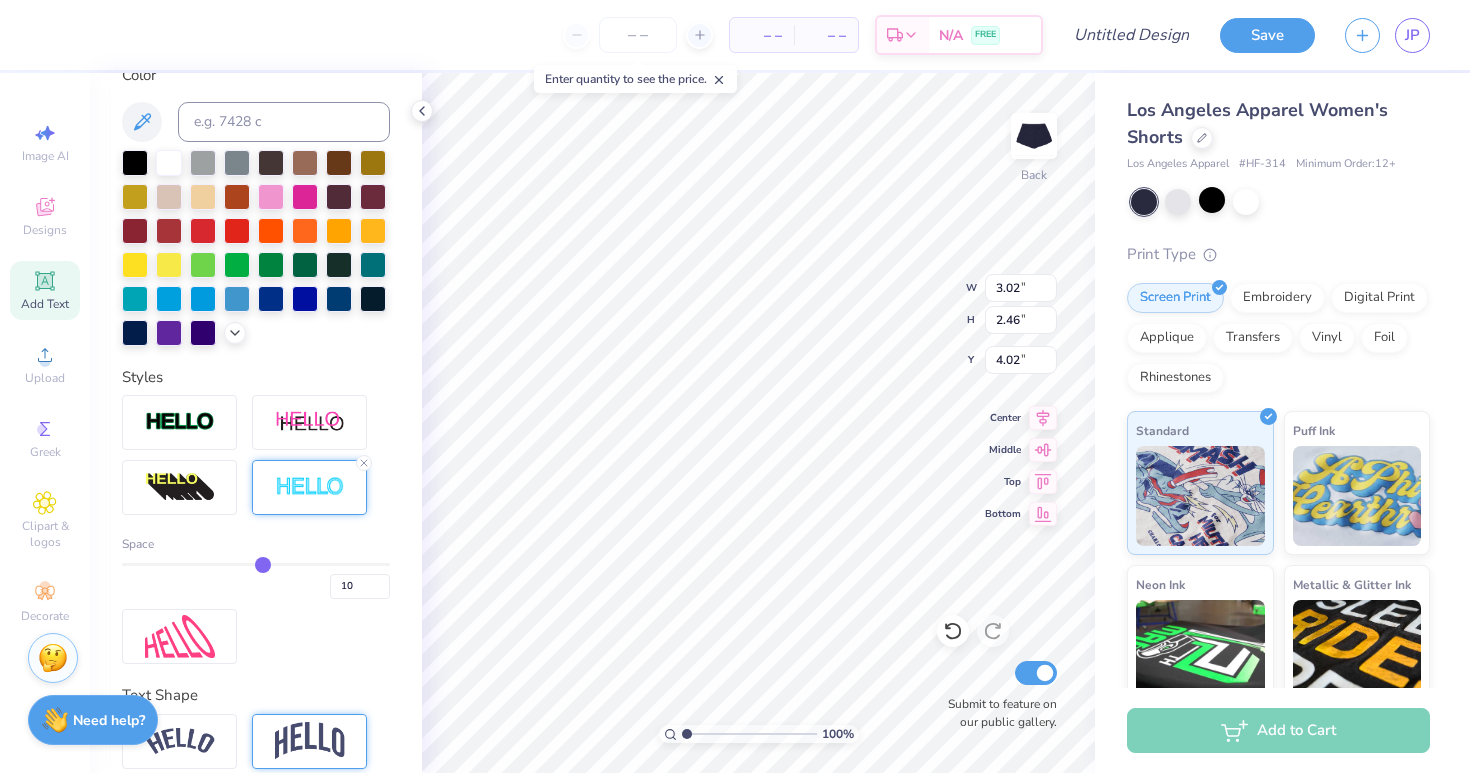 type on "11" 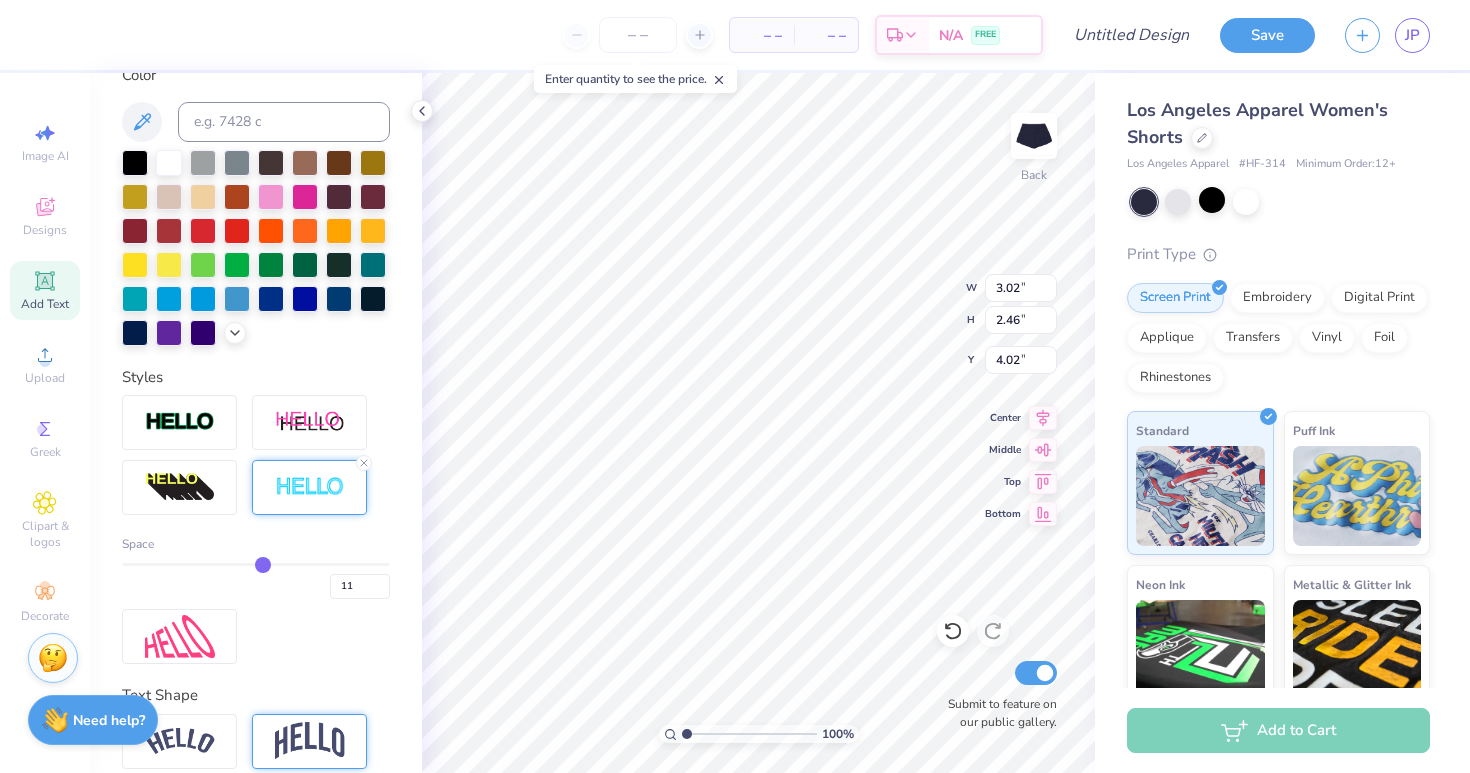 type on "12" 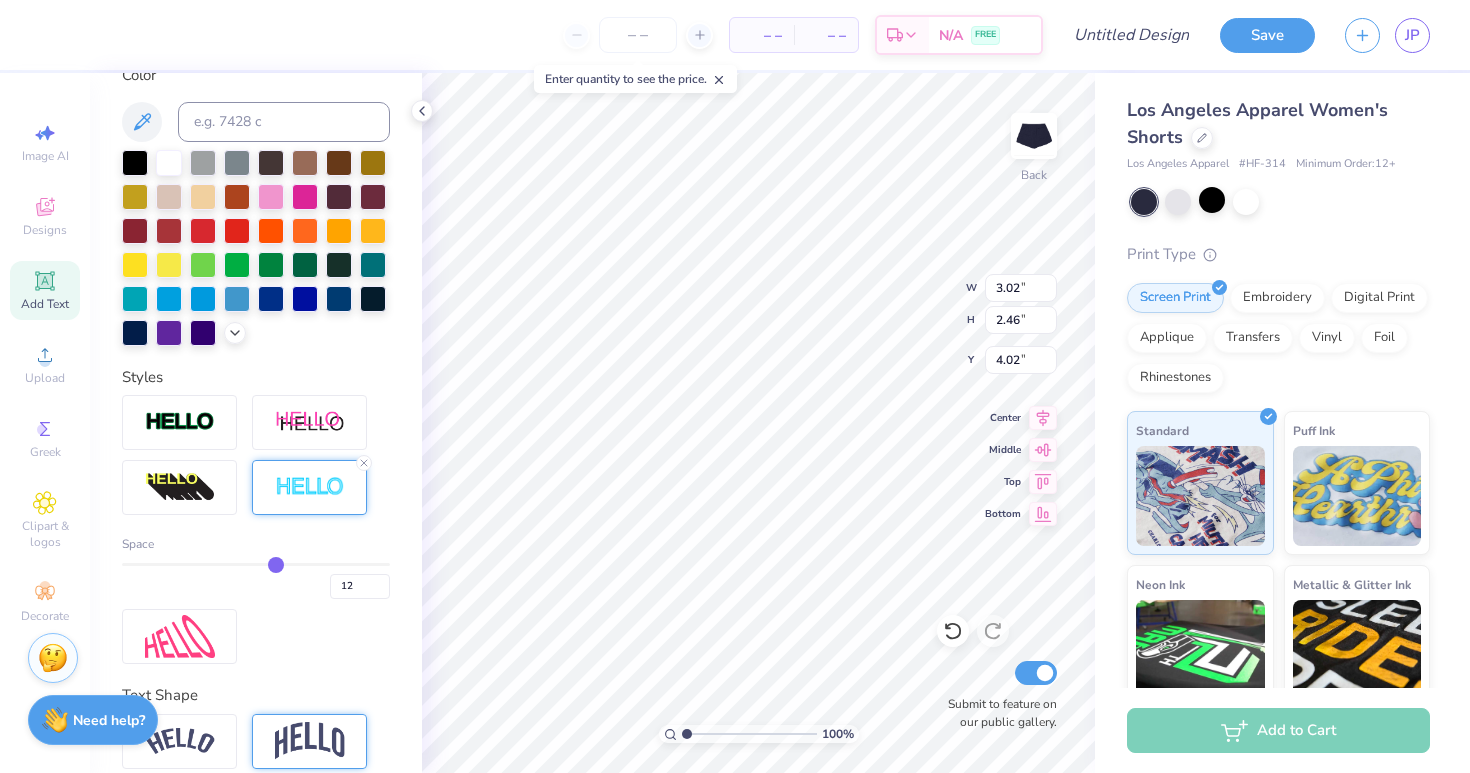 type on "13" 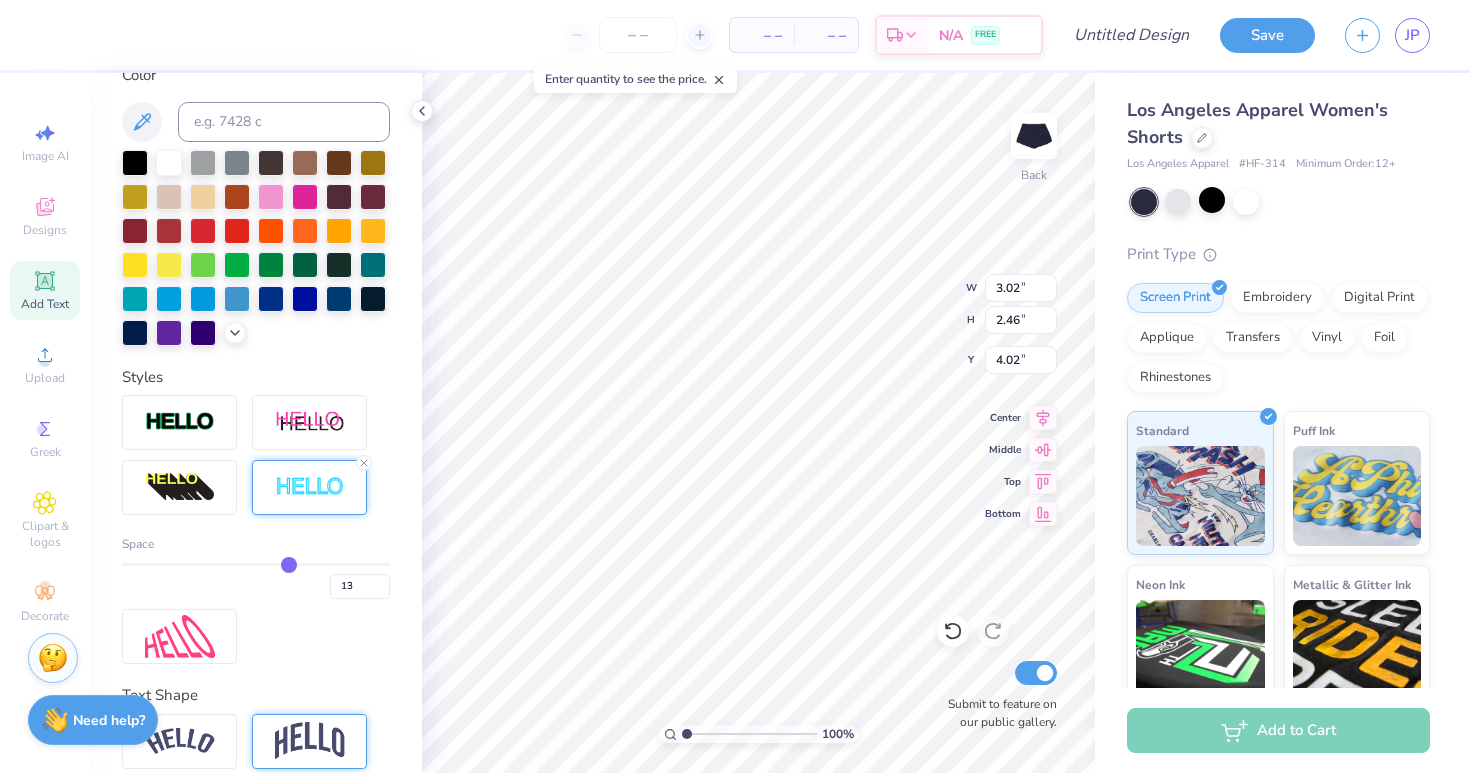 type on "14" 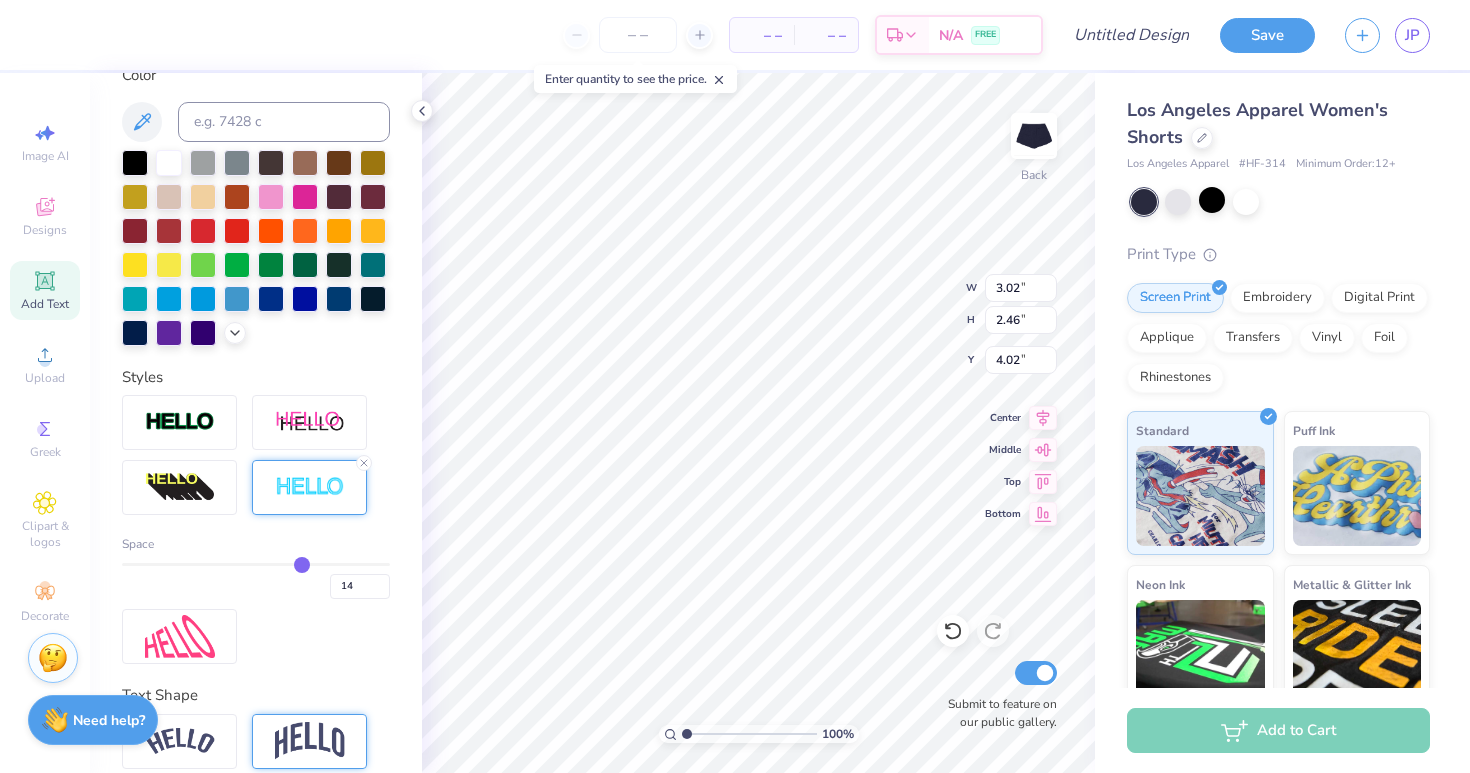 type on "15" 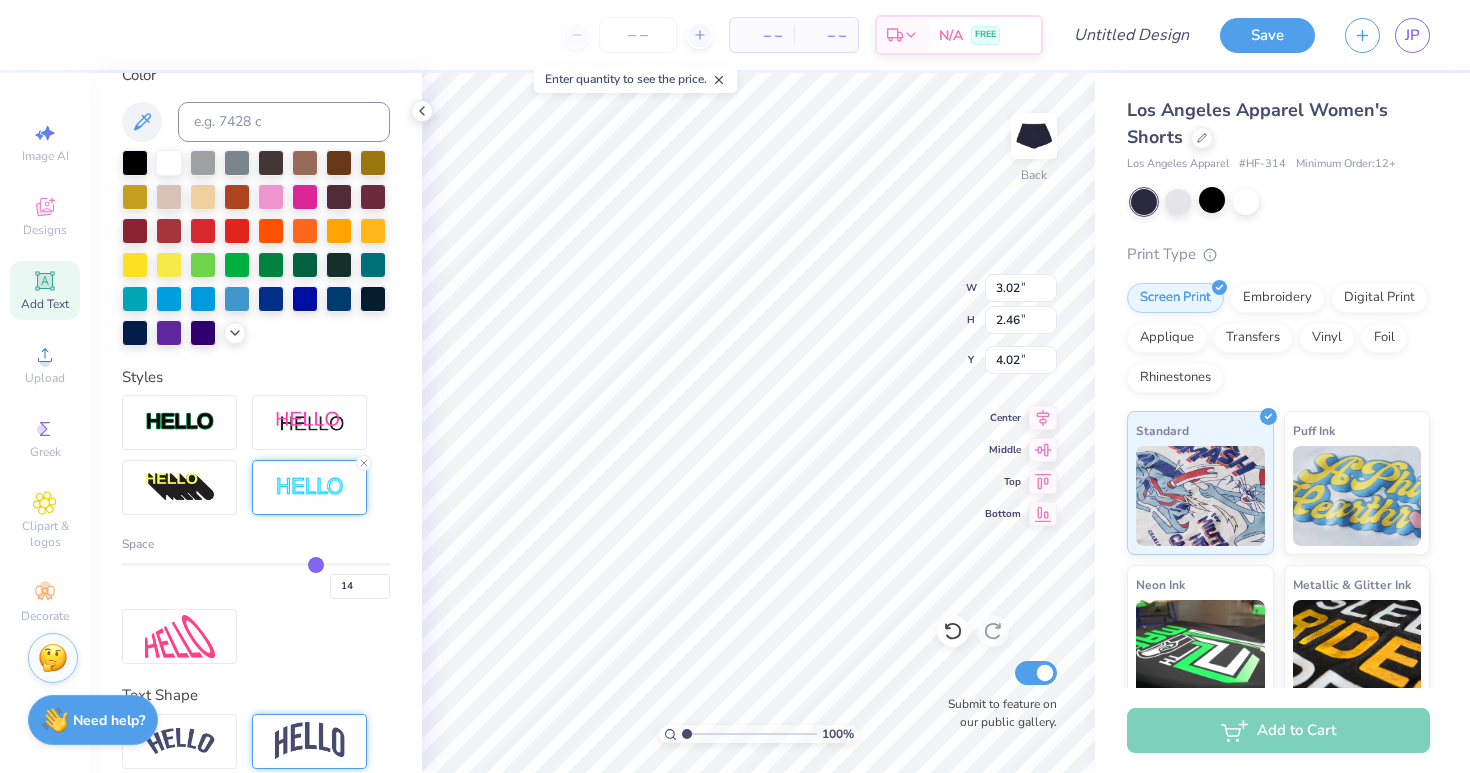 type on "15" 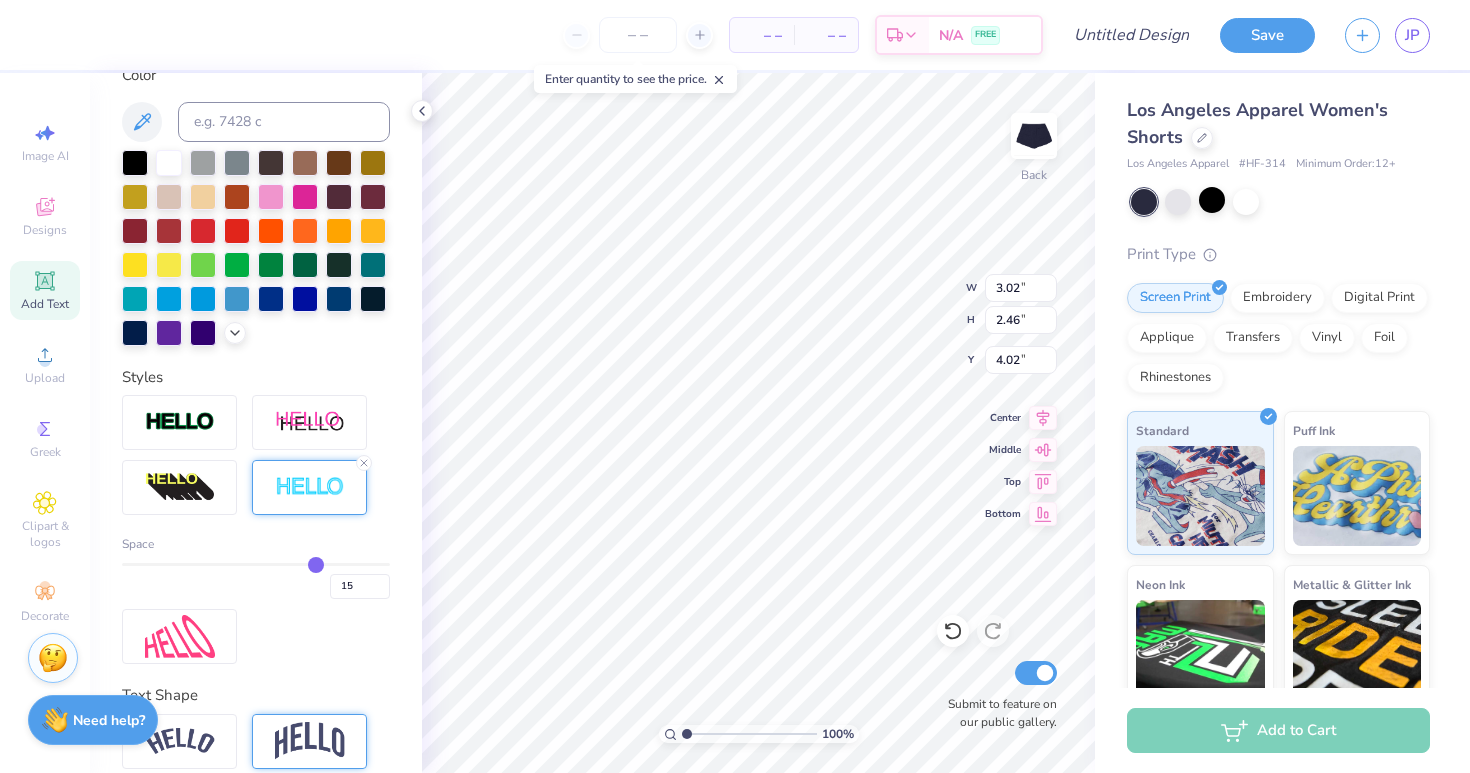 drag, startPoint x: 131, startPoint y: 558, endPoint x: 312, endPoint y: 557, distance: 181.00276 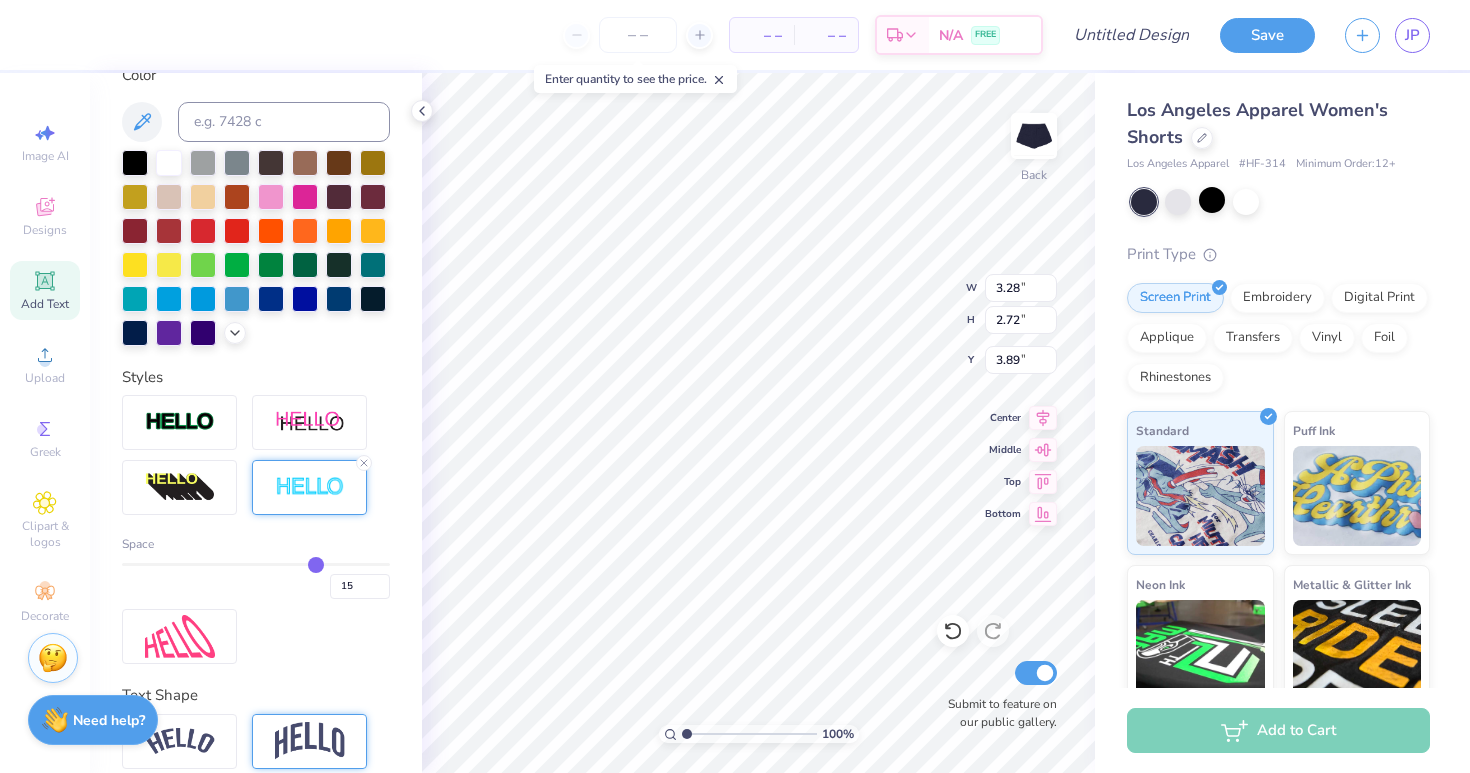 drag, startPoint x: 302, startPoint y: 561, endPoint x: 214, endPoint y: 561, distance: 88 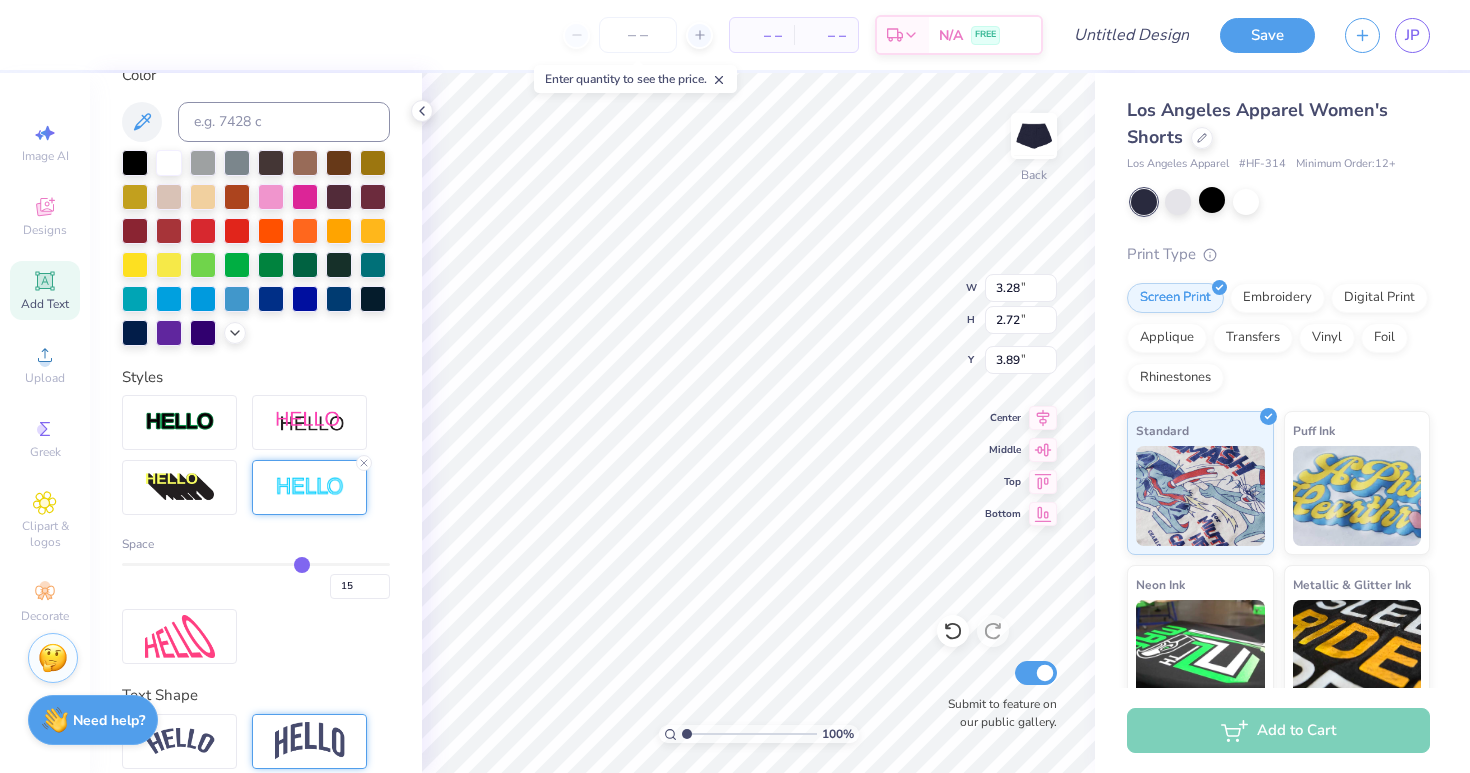 type on "14" 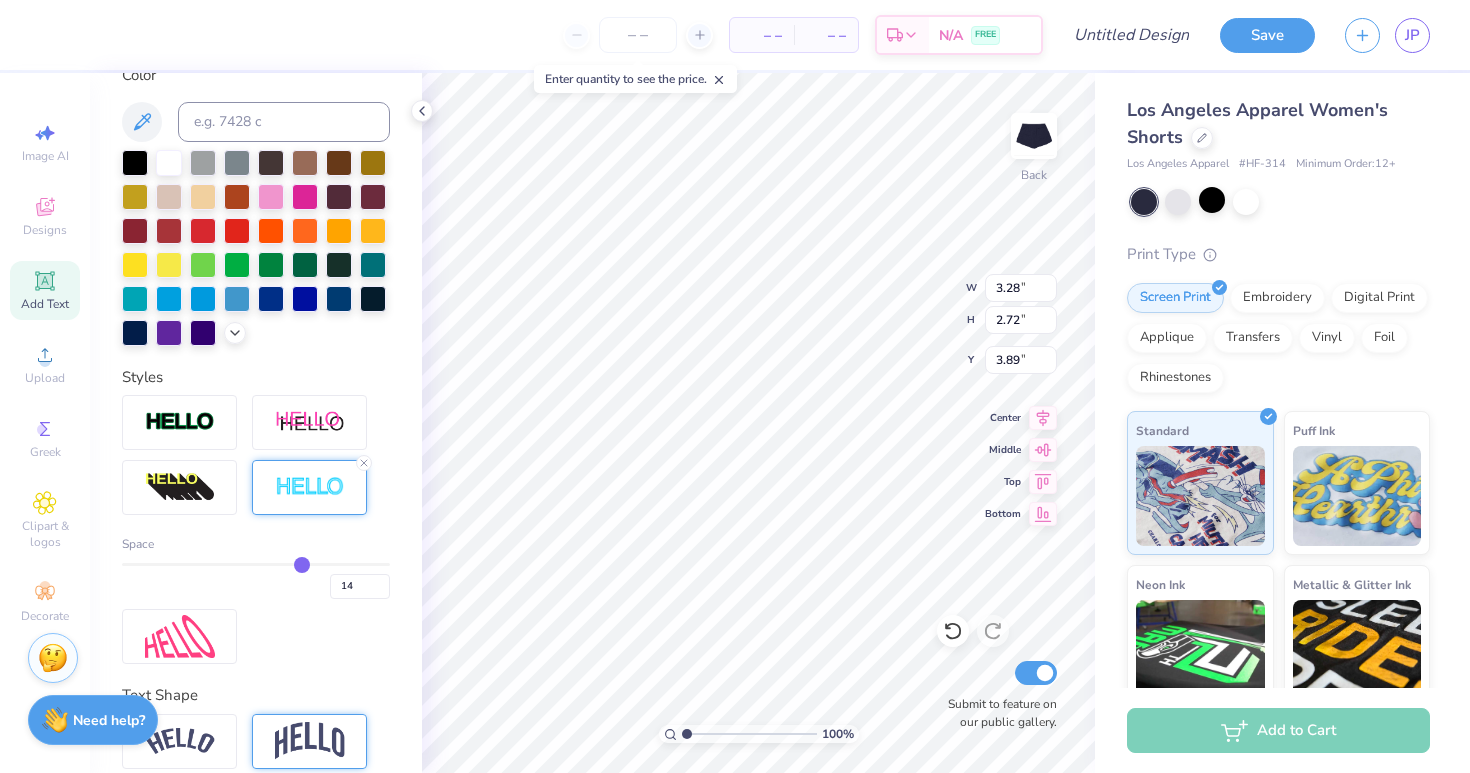 type on "13" 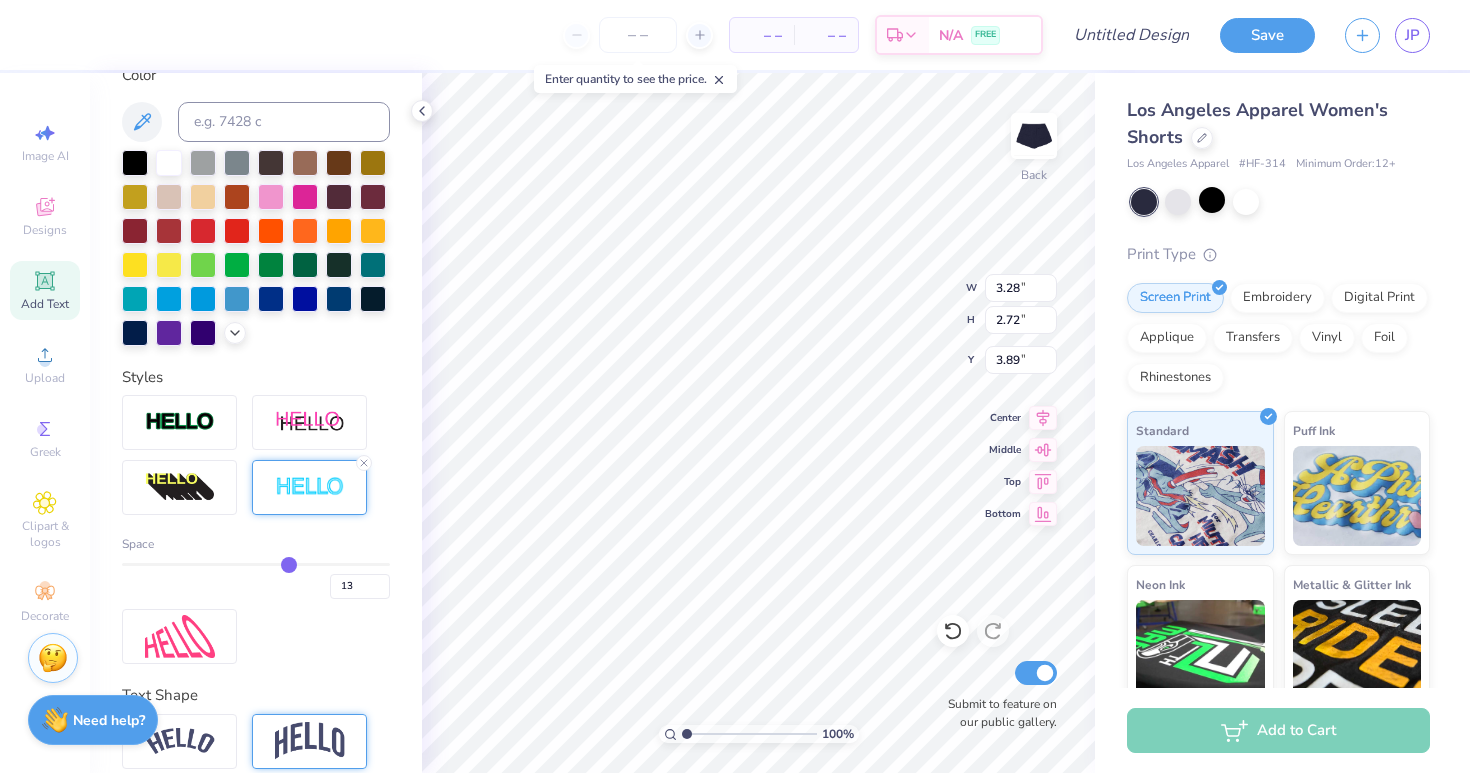 type on "12" 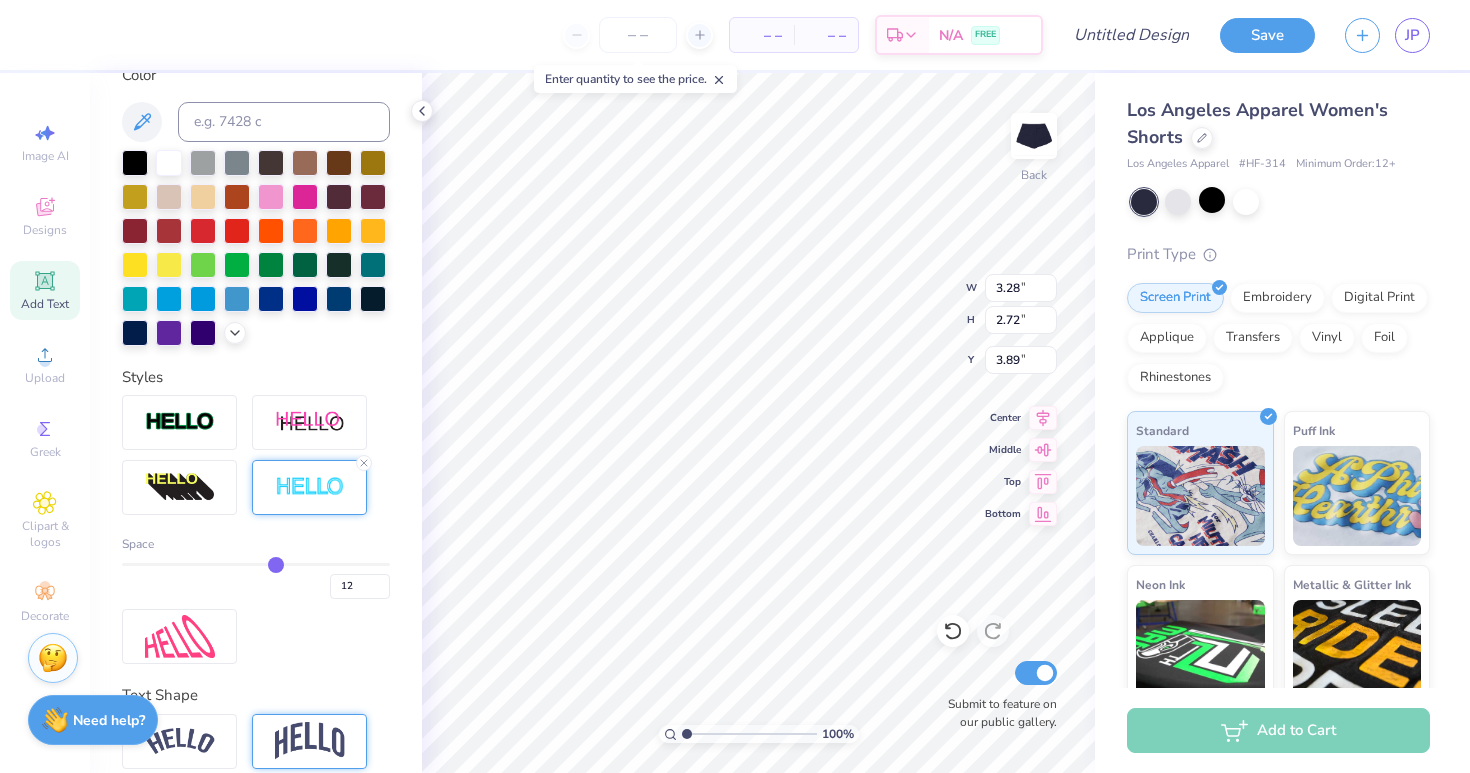 type on "11" 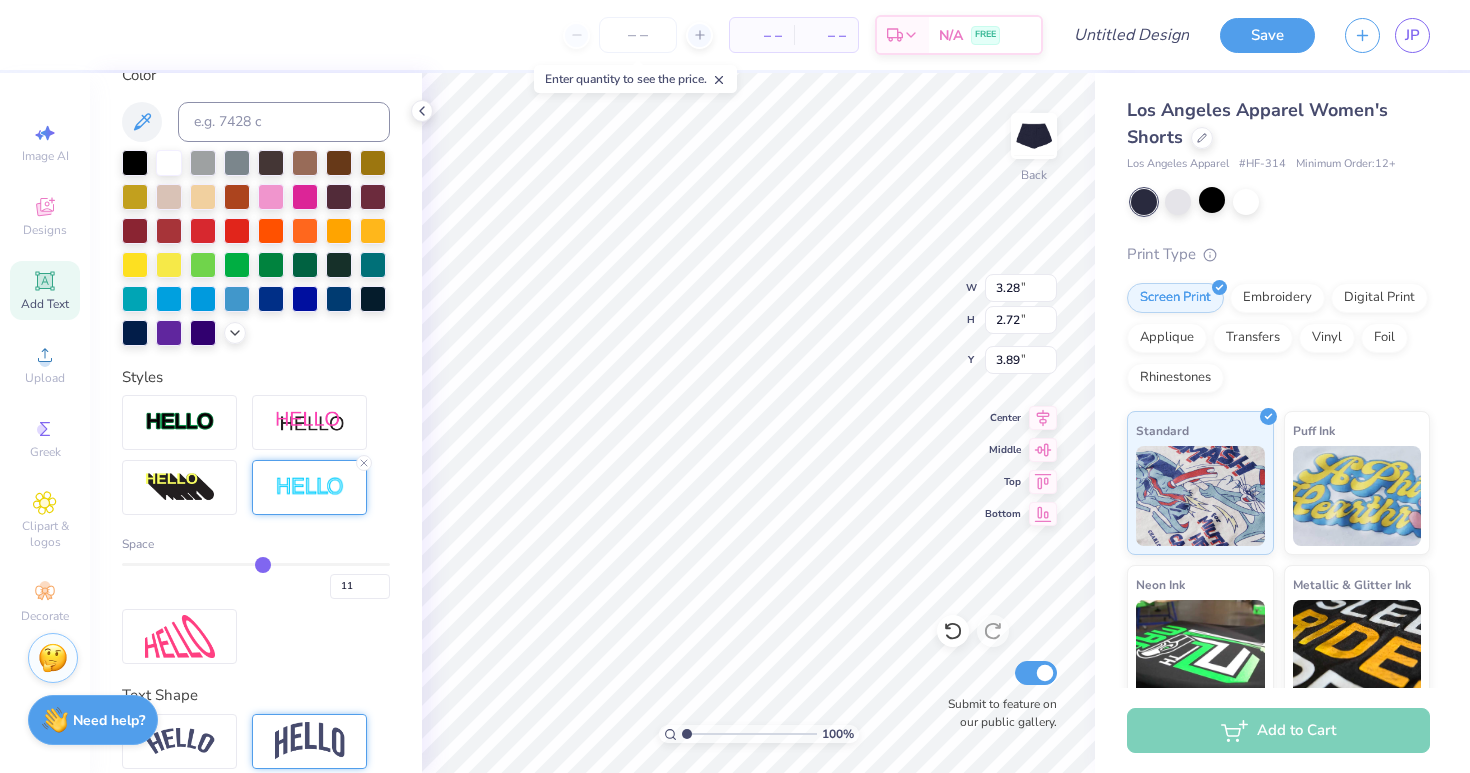 type on "10" 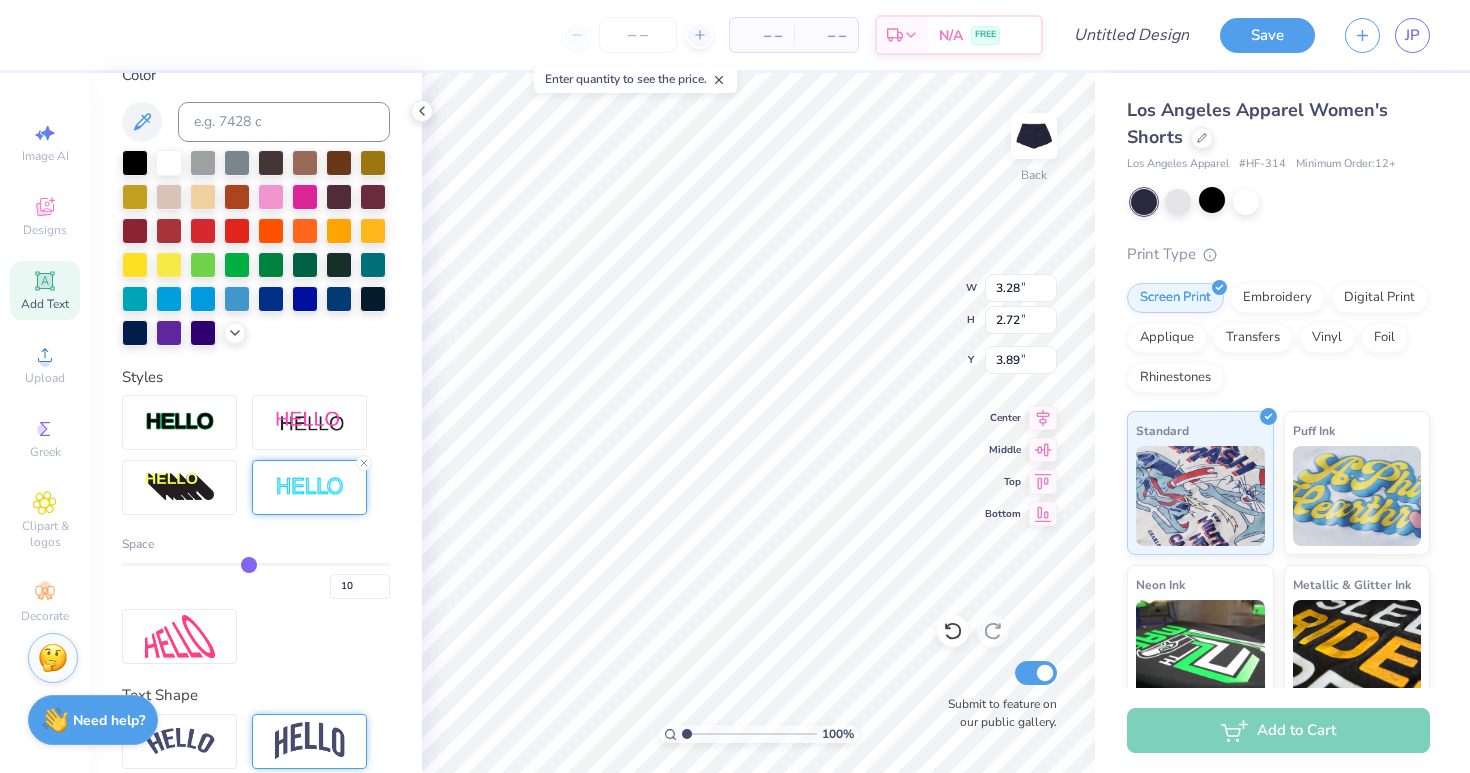 type on "9" 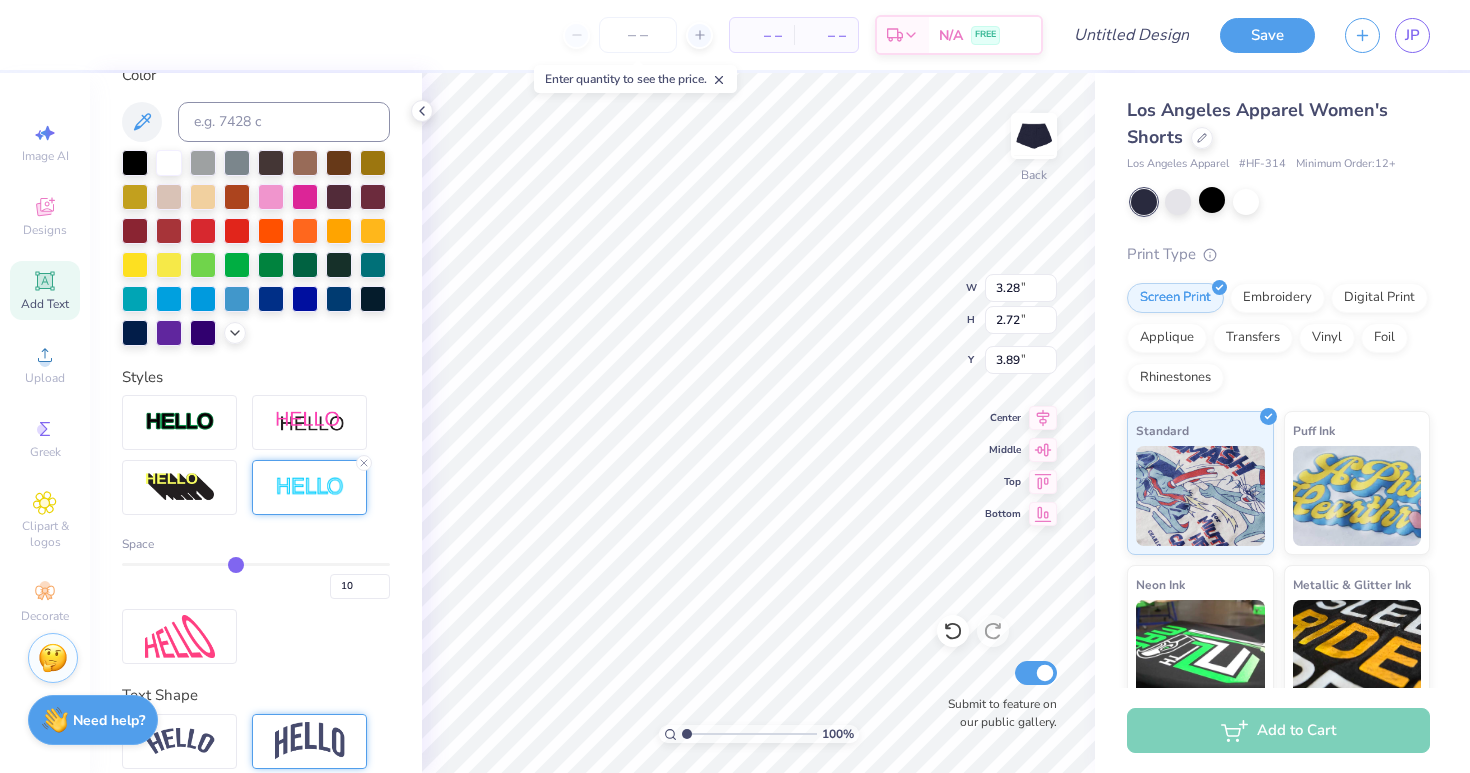 type on "9" 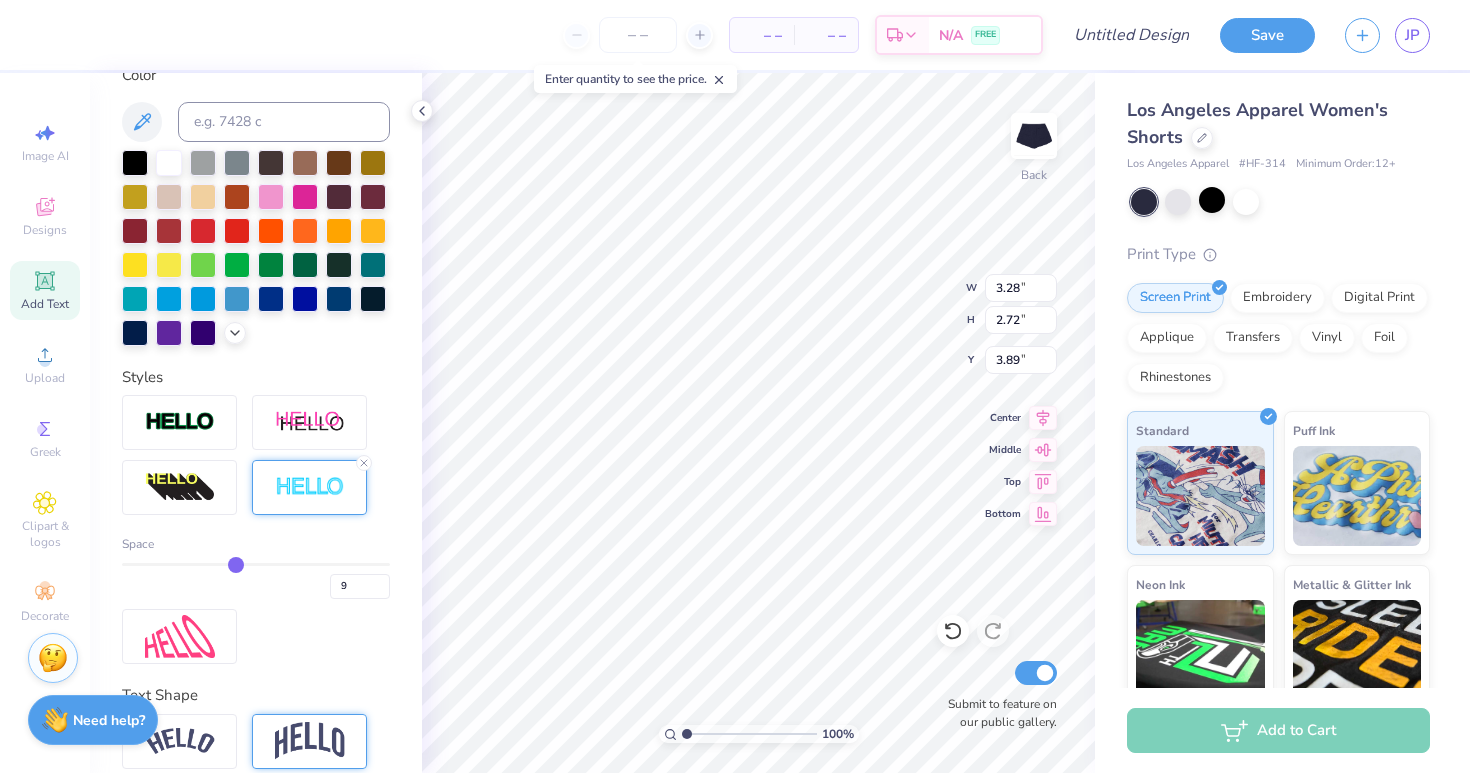 type on "8" 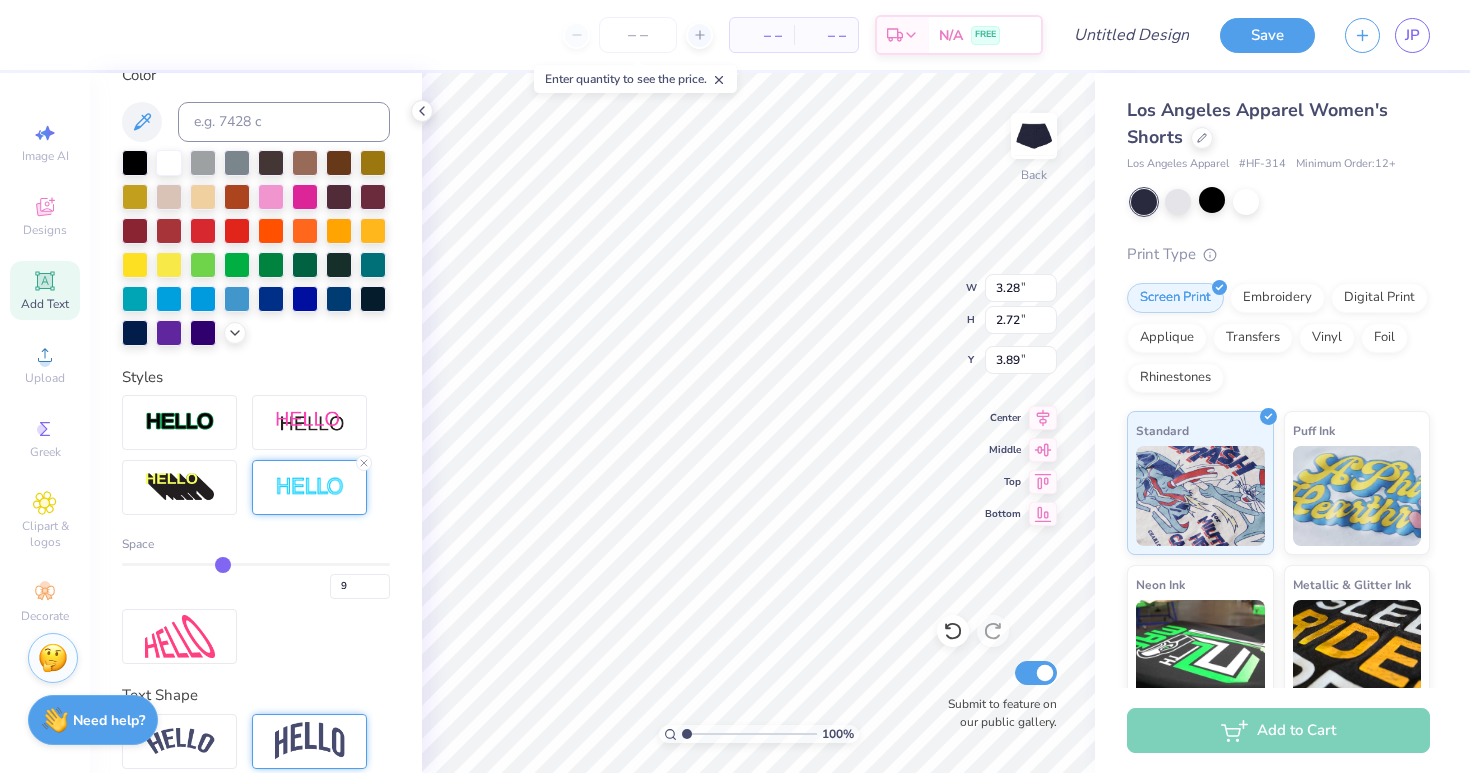 type 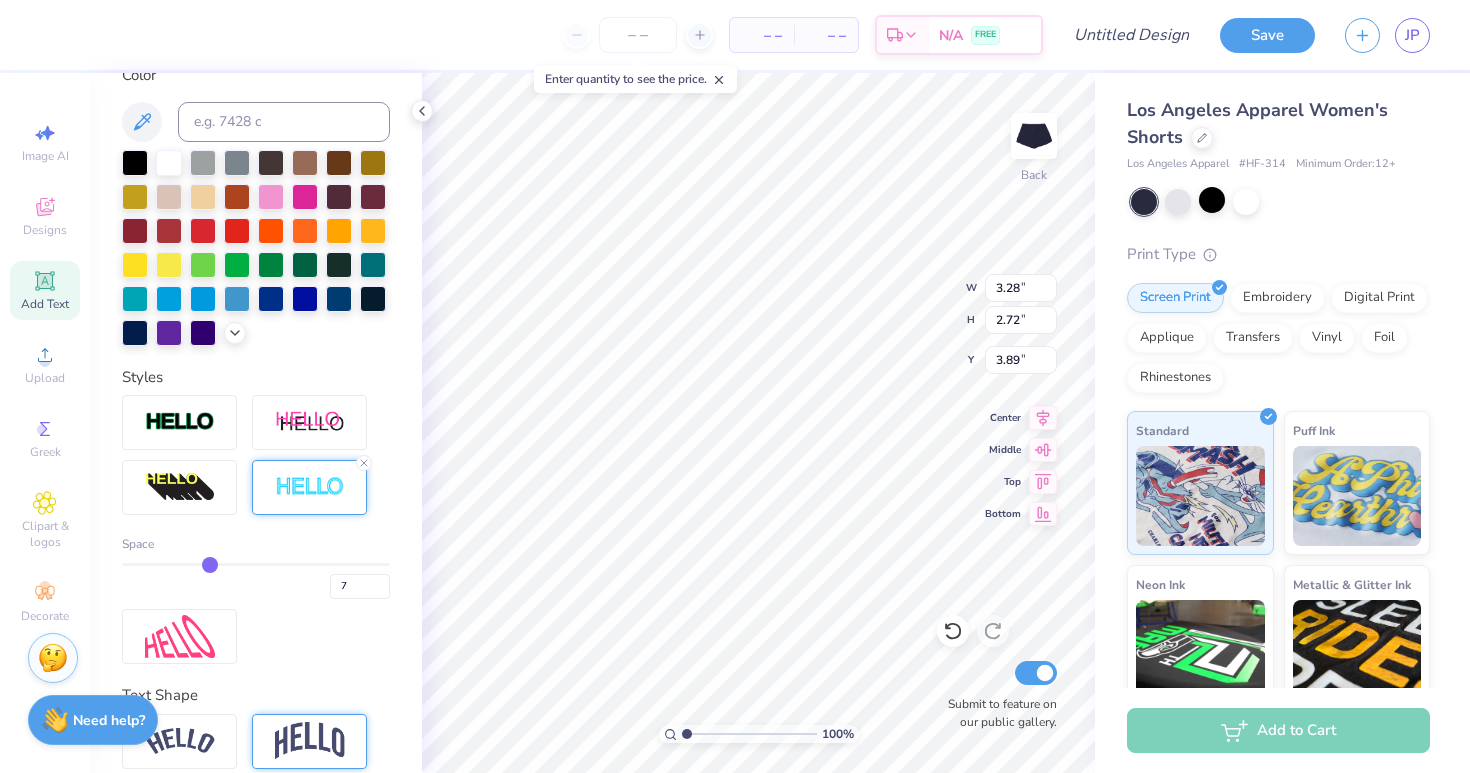 drag, startPoint x: 316, startPoint y: 564, endPoint x: 212, endPoint y: 568, distance: 104.0769 